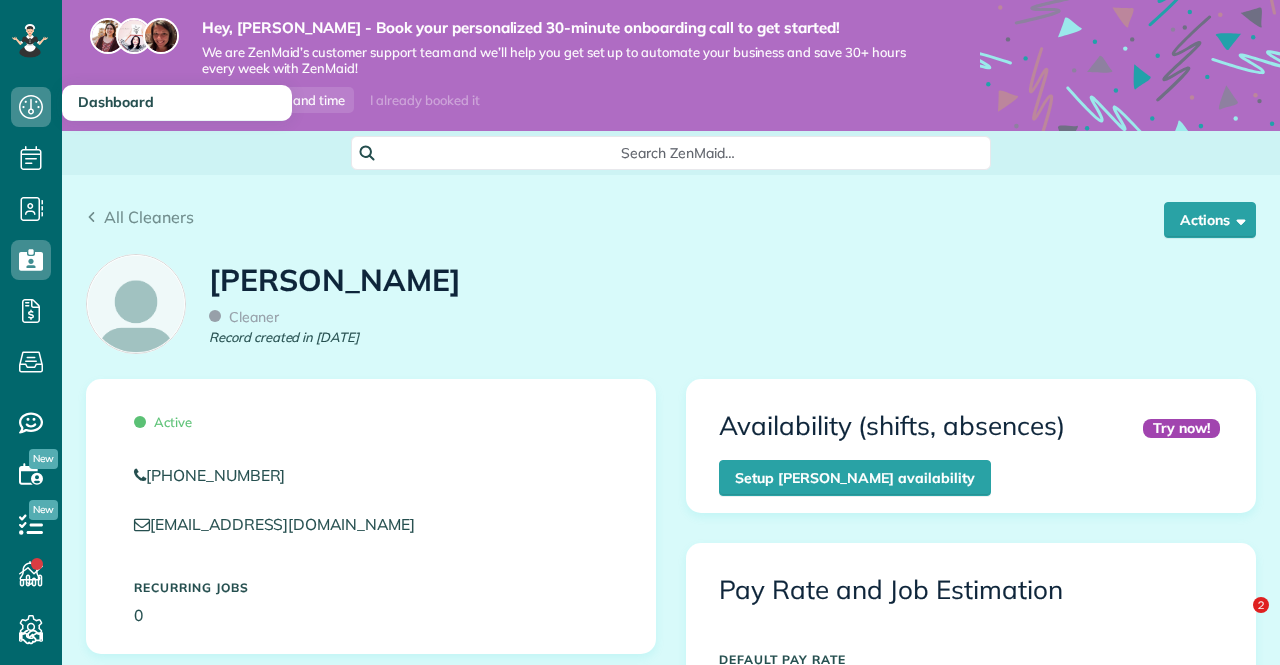 scroll, scrollTop: 0, scrollLeft: 0, axis: both 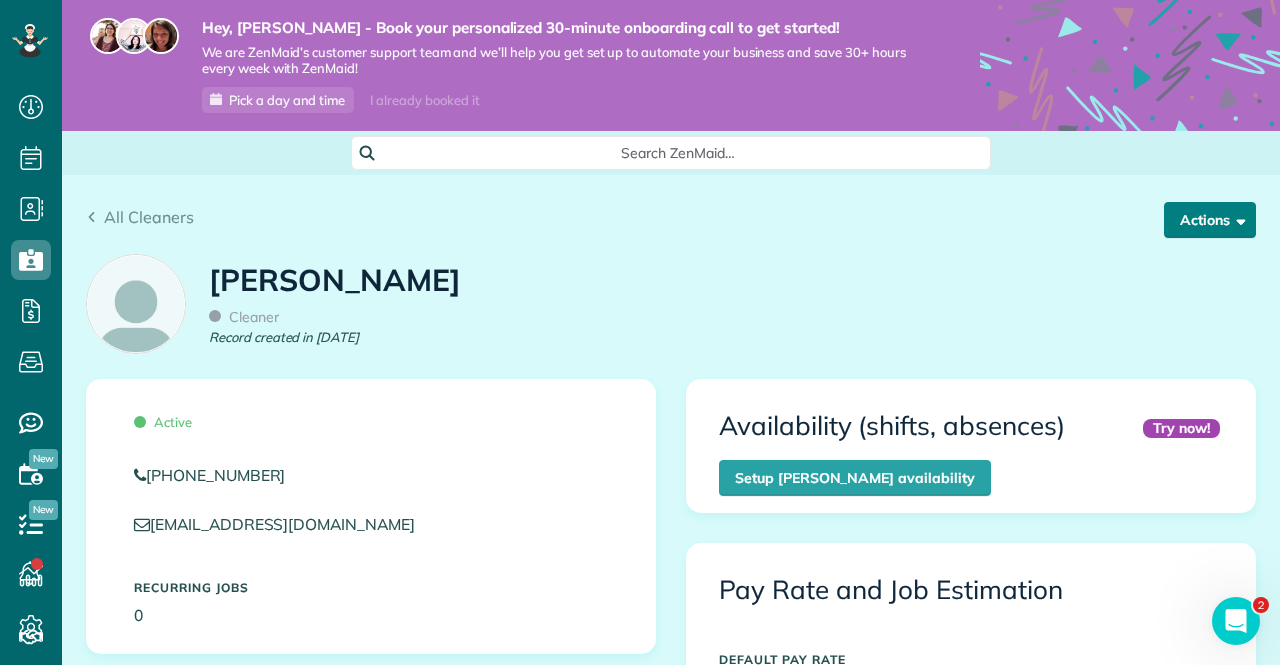 click at bounding box center (1237, 219) 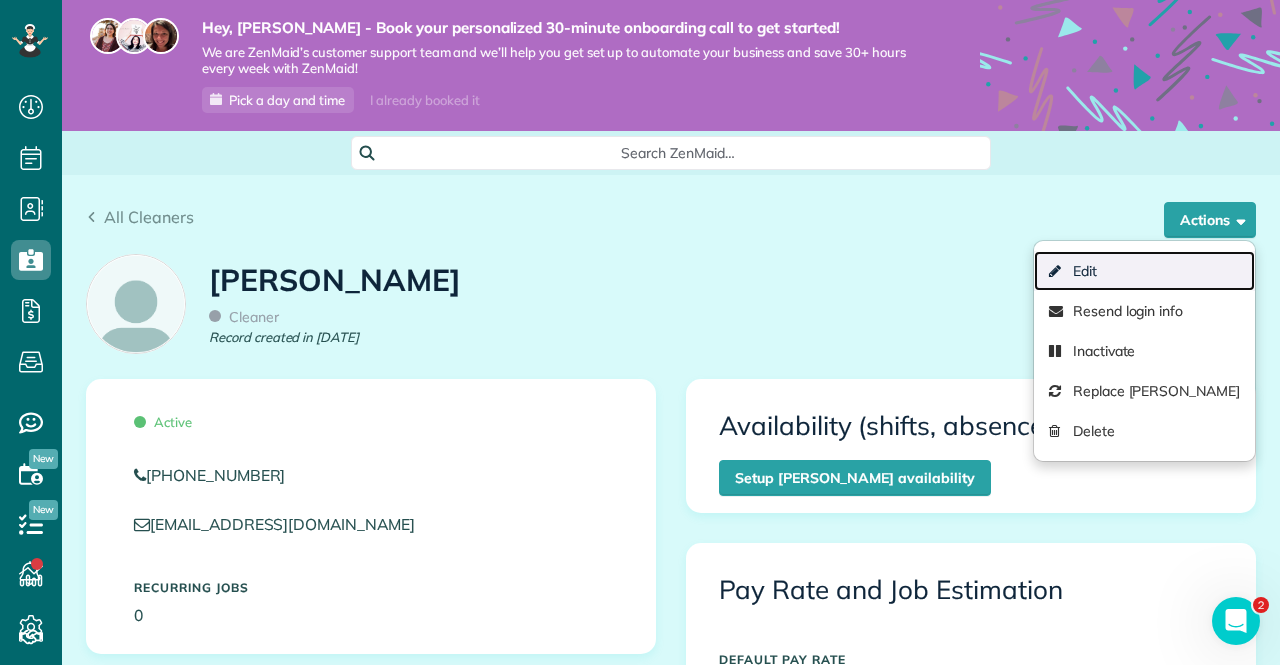 click on "Edit" at bounding box center (1144, 271) 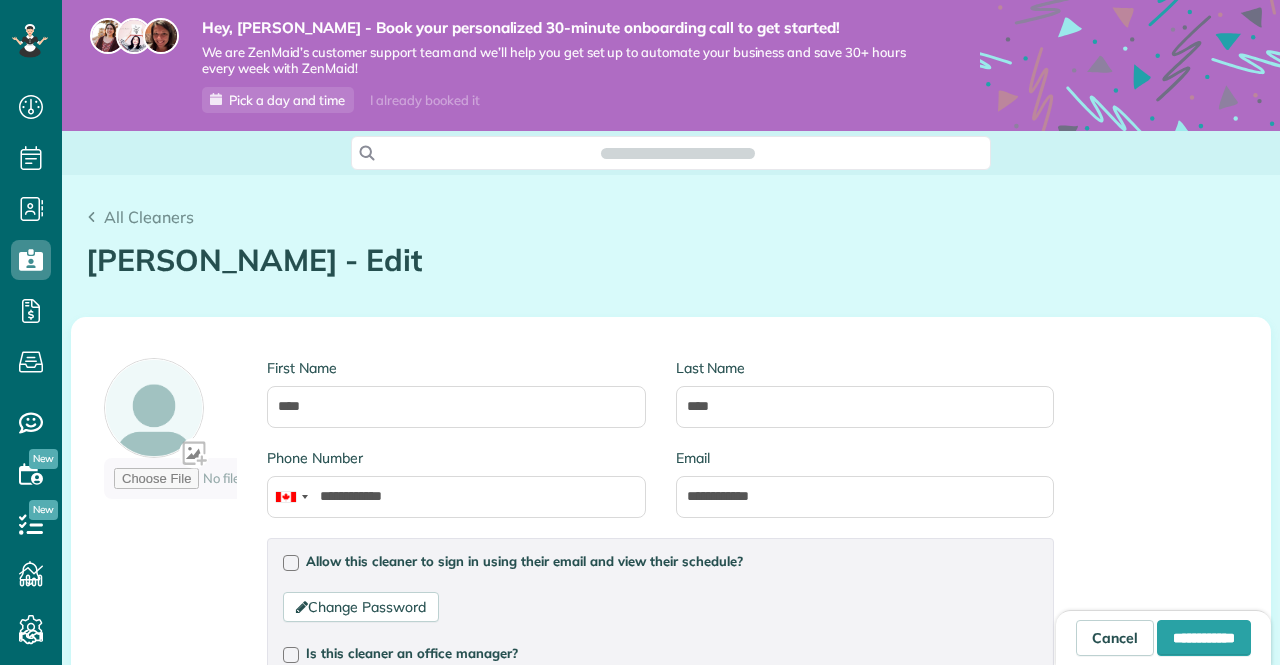 scroll, scrollTop: 0, scrollLeft: 0, axis: both 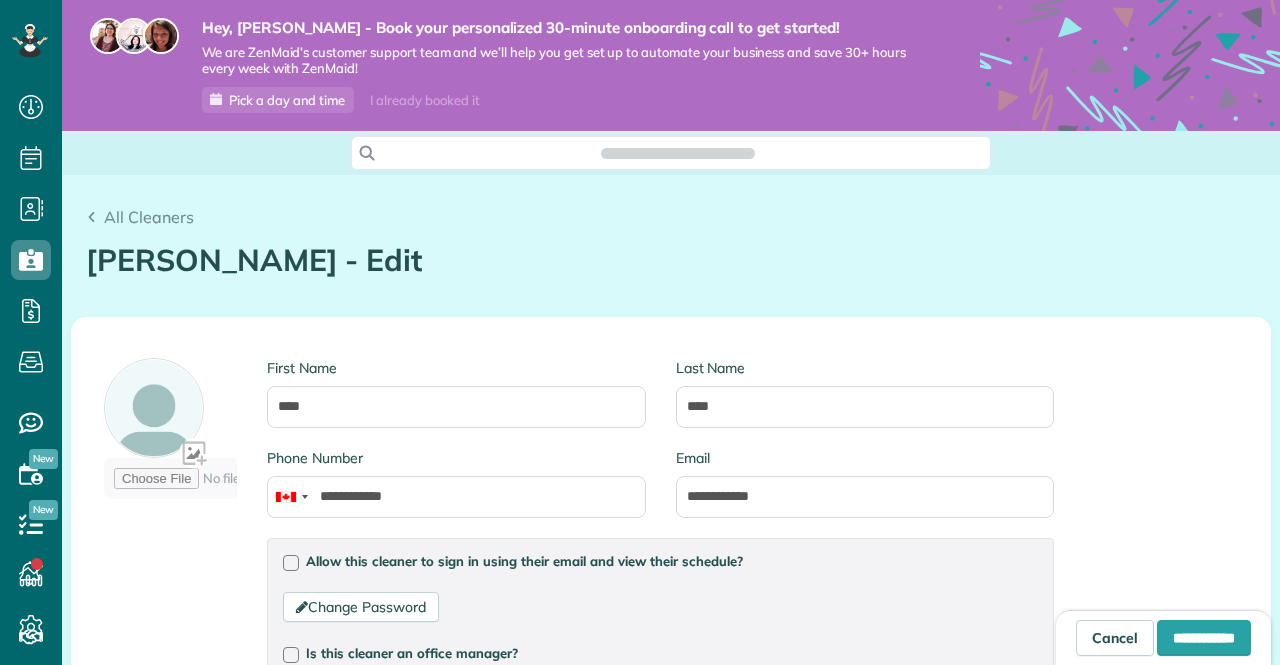 type on "**********" 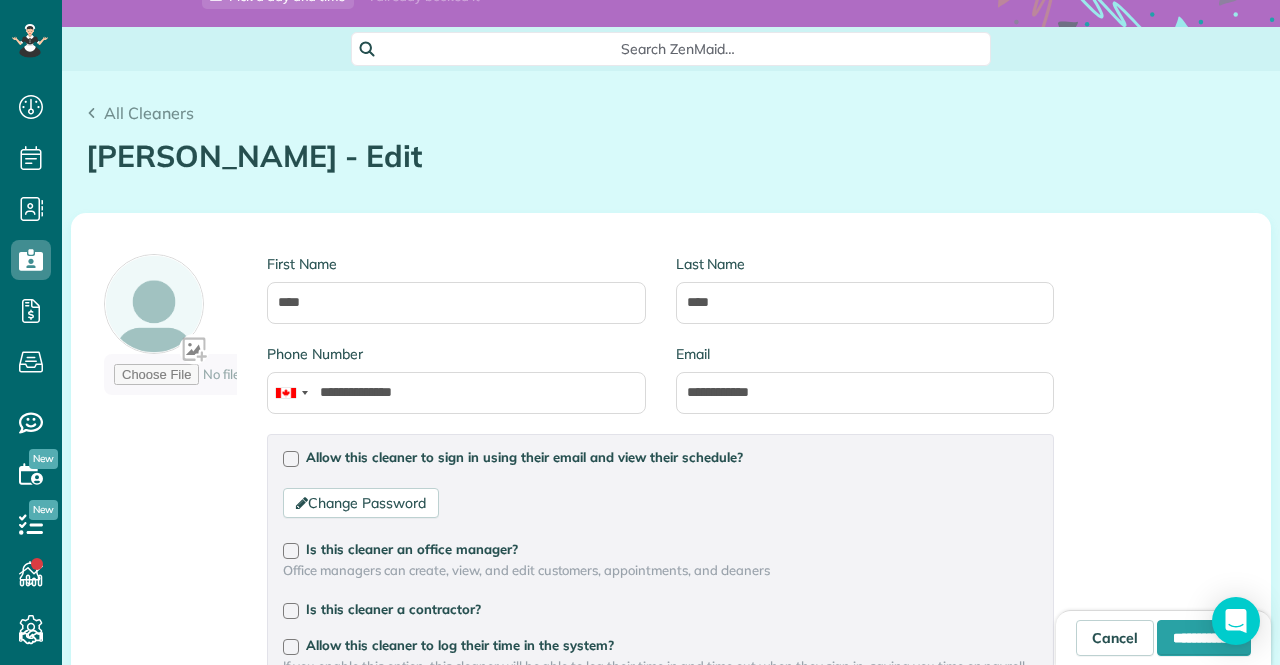 scroll, scrollTop: 200, scrollLeft: 0, axis: vertical 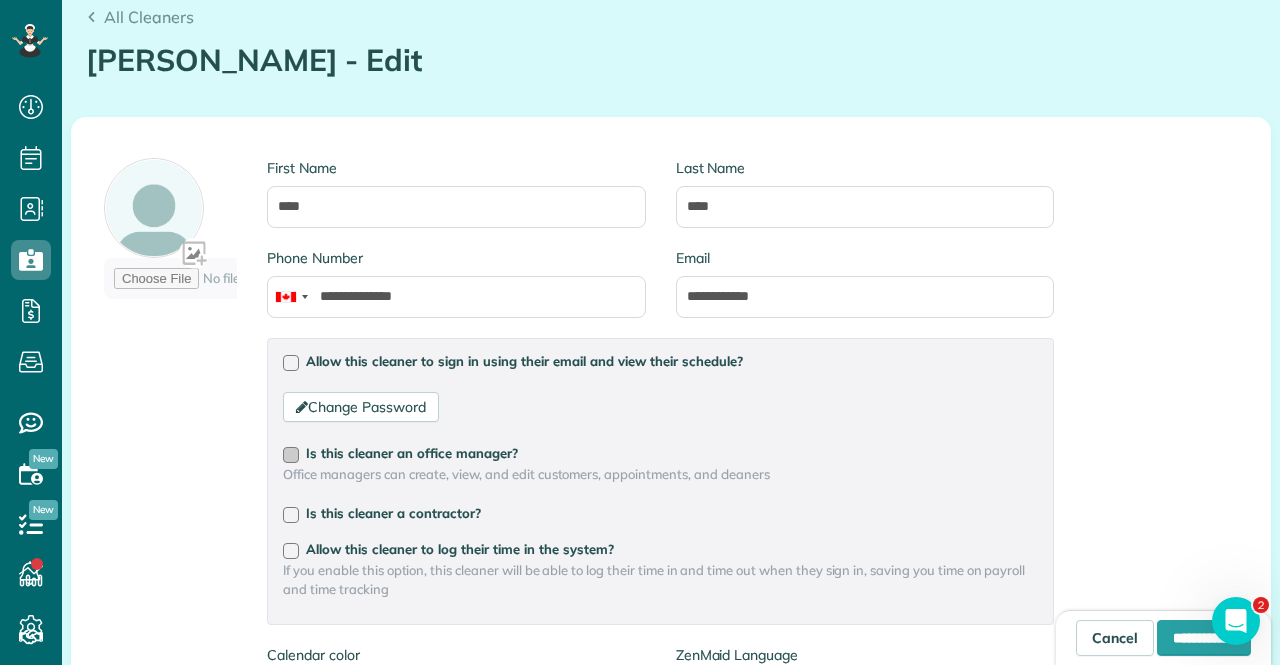 click at bounding box center [291, 455] 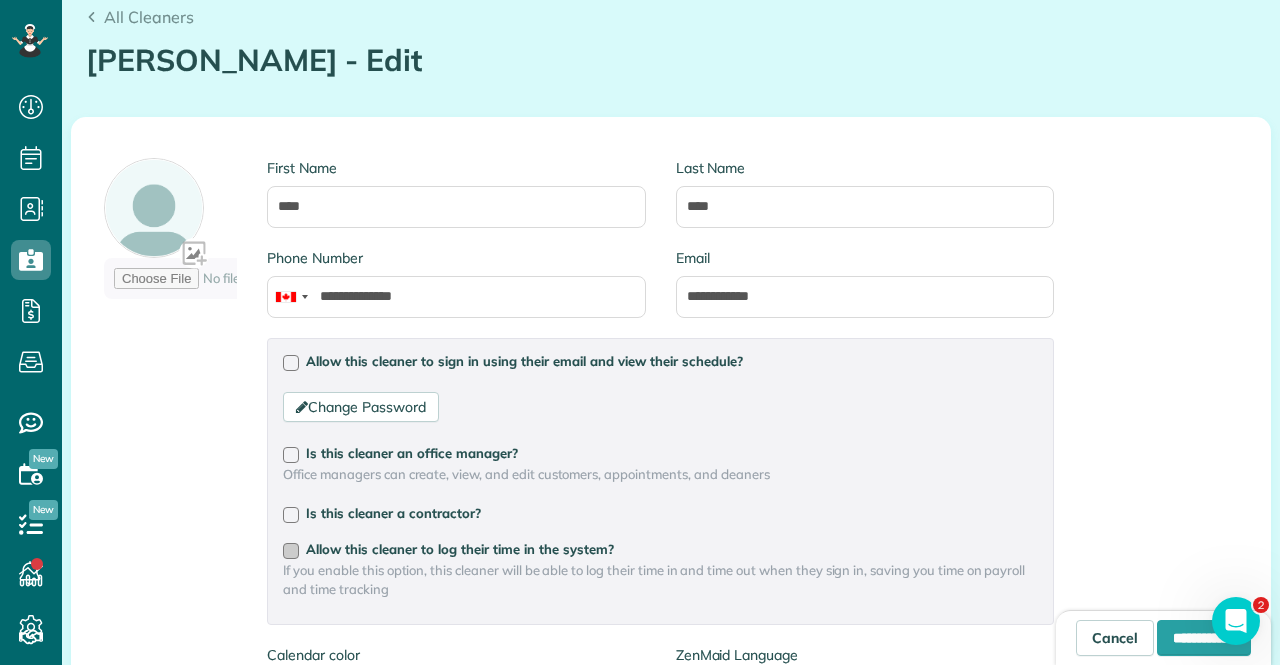 click at bounding box center (291, 551) 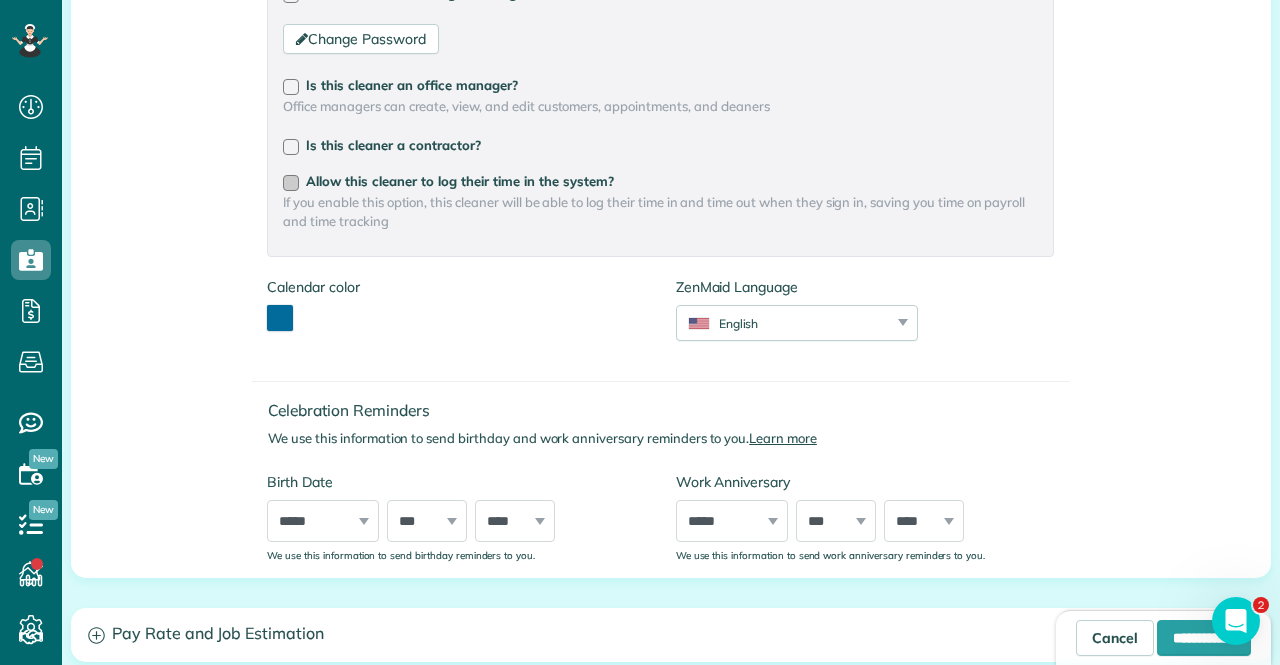 scroll, scrollTop: 600, scrollLeft: 0, axis: vertical 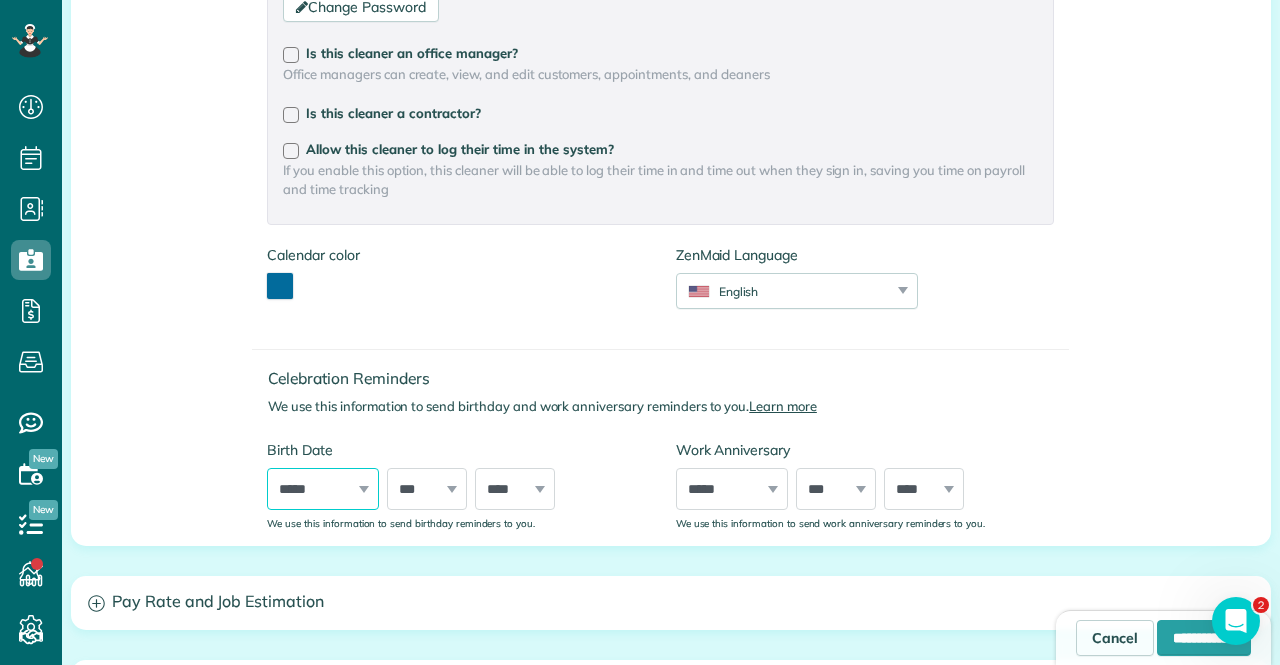 click on "*****
*******
********
*****
*****
***
****
****
******
*********
*******
********
********" at bounding box center (323, 489) 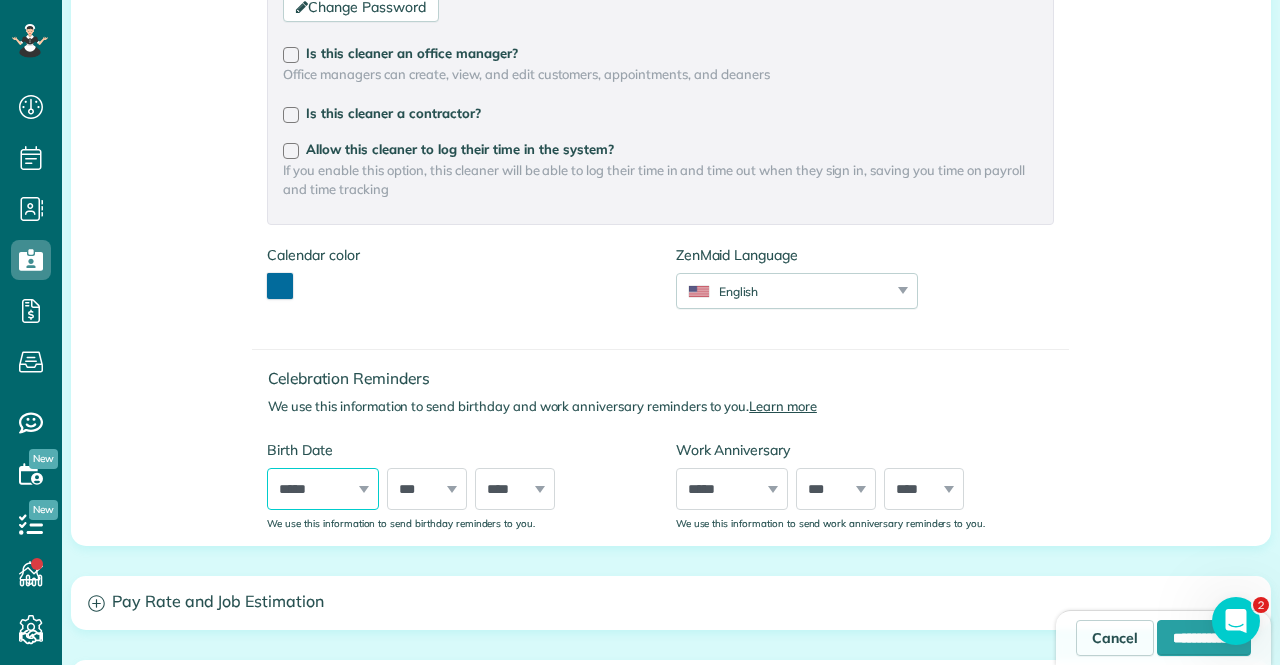 select on "*" 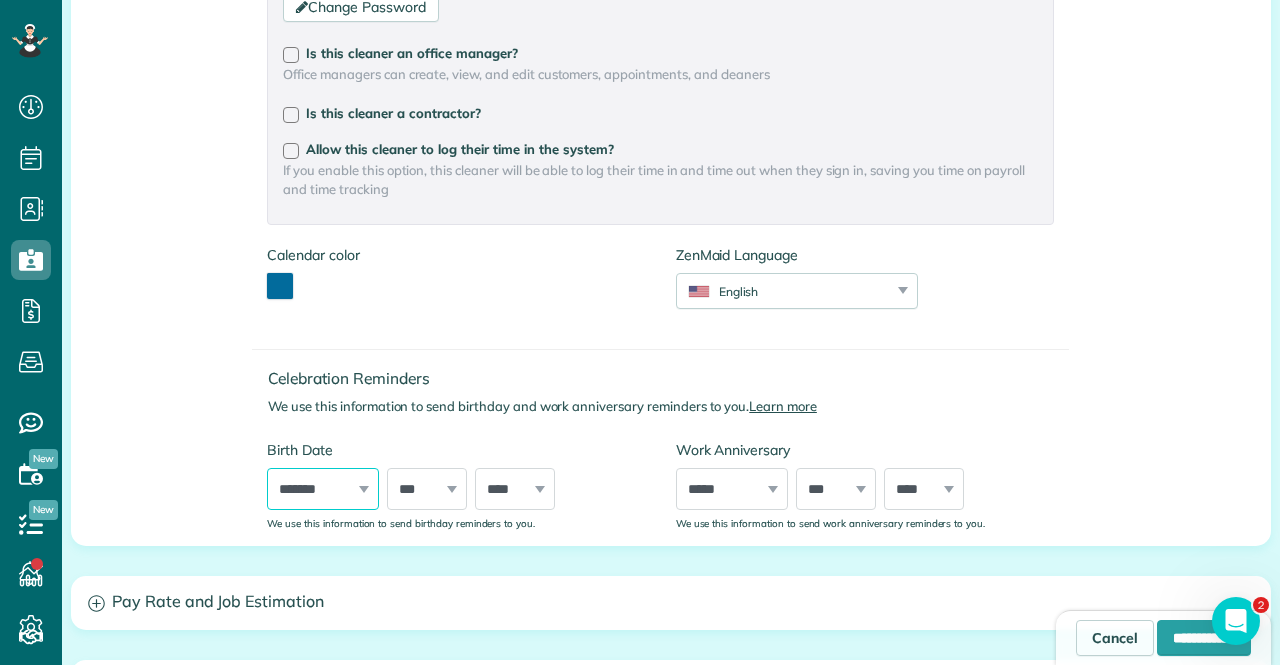 click on "*****
*******
********
*****
*****
***
****
****
******
*********
*******
********
********" at bounding box center [323, 489] 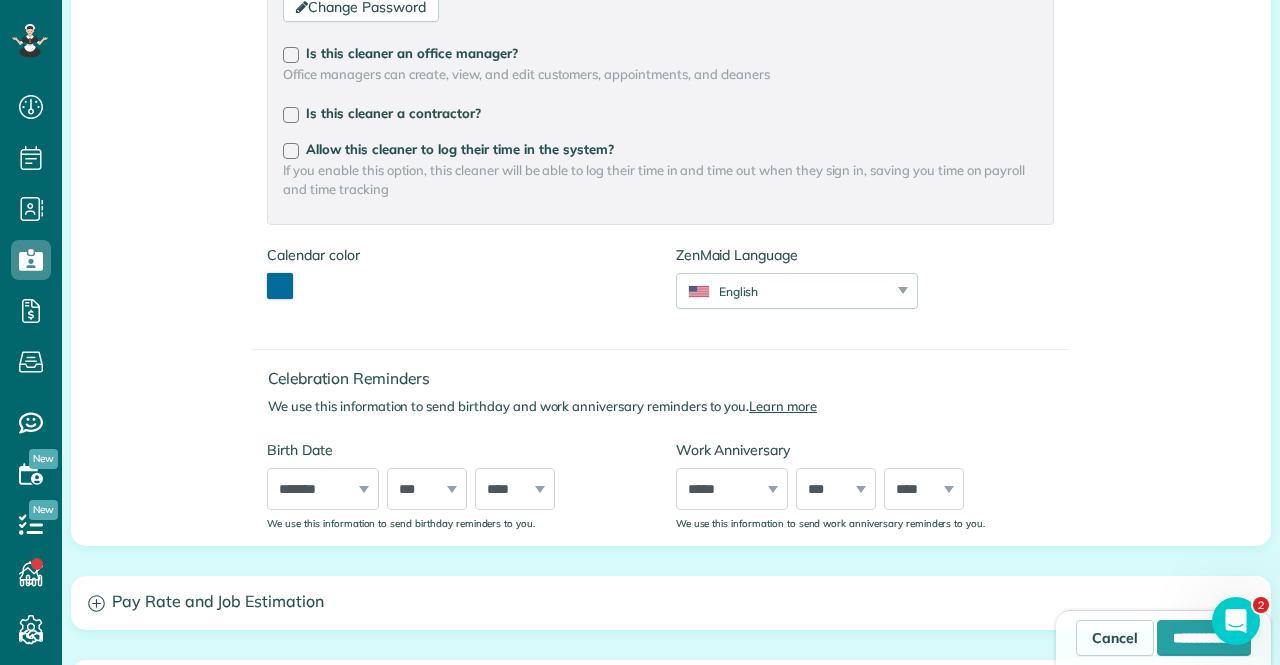 click on "***
*
*
*
*
*
*
*
*
*
**
**
**
**
**
**
**
**
**
**
**
**
**
**
**
**
**
**
**
**
**
**" at bounding box center (427, 489) 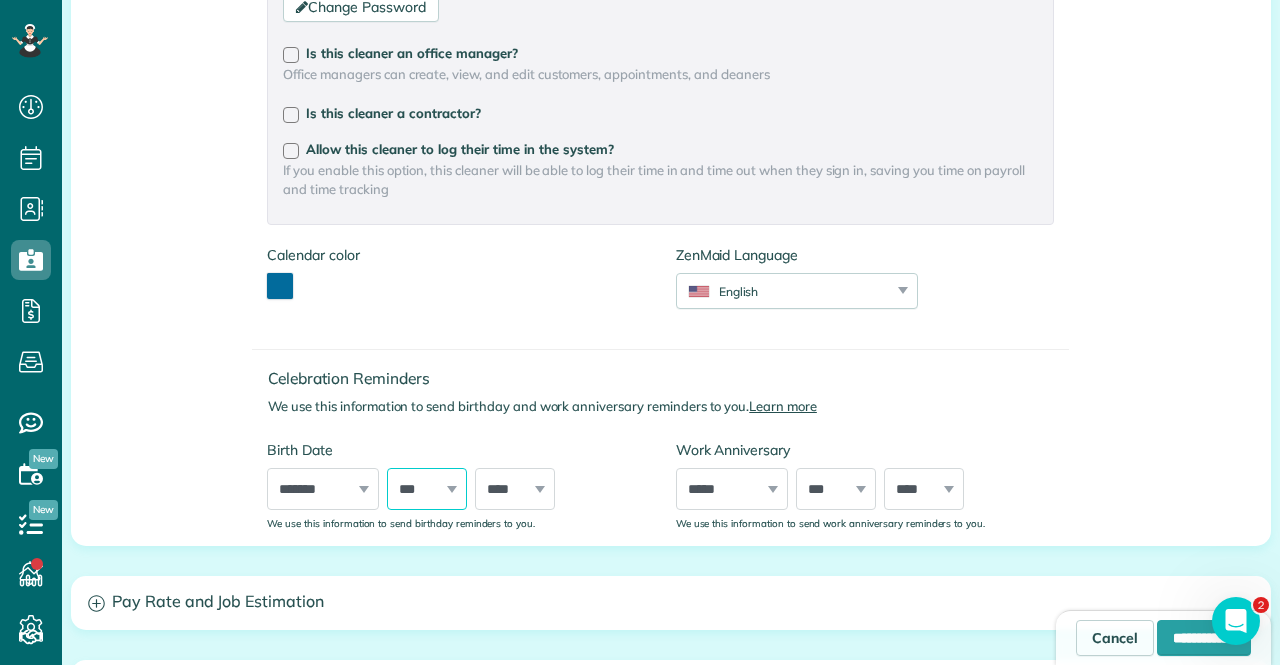 click on "***
*
*
*
*
*
*
*
*
*
**
**
**
**
**
**
**
**
**
**
**
**
**
**
**
**
**
**
**
**
**
**" at bounding box center [427, 489] 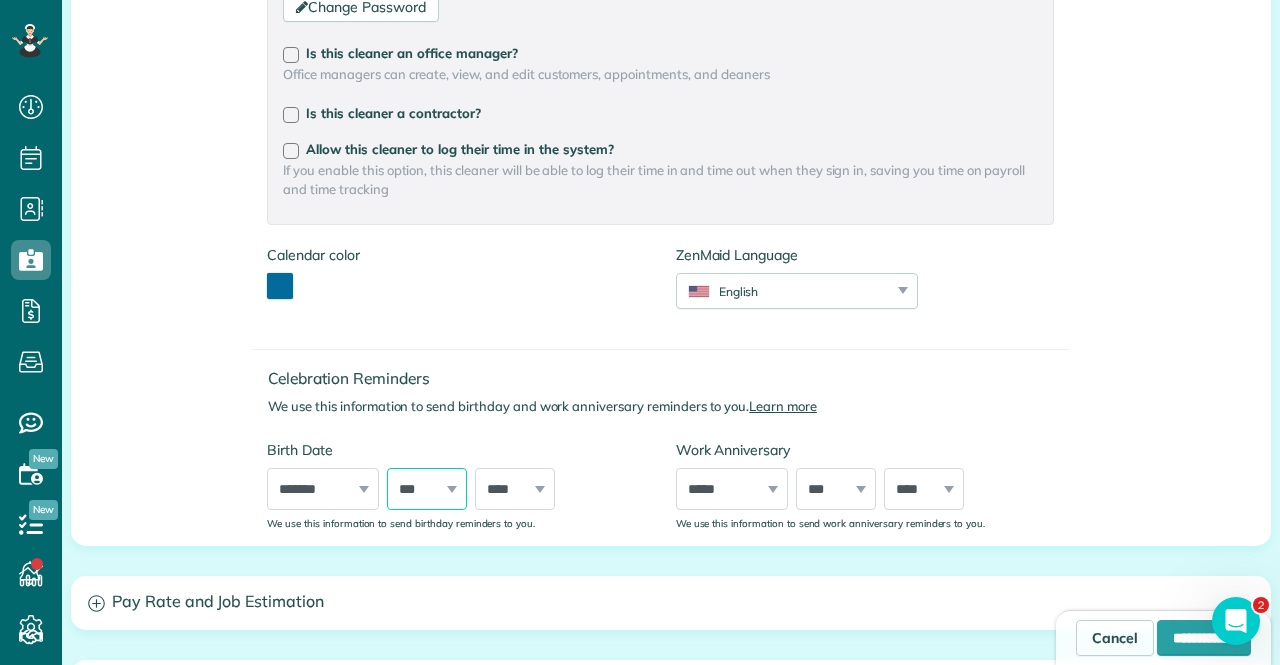 select on "**" 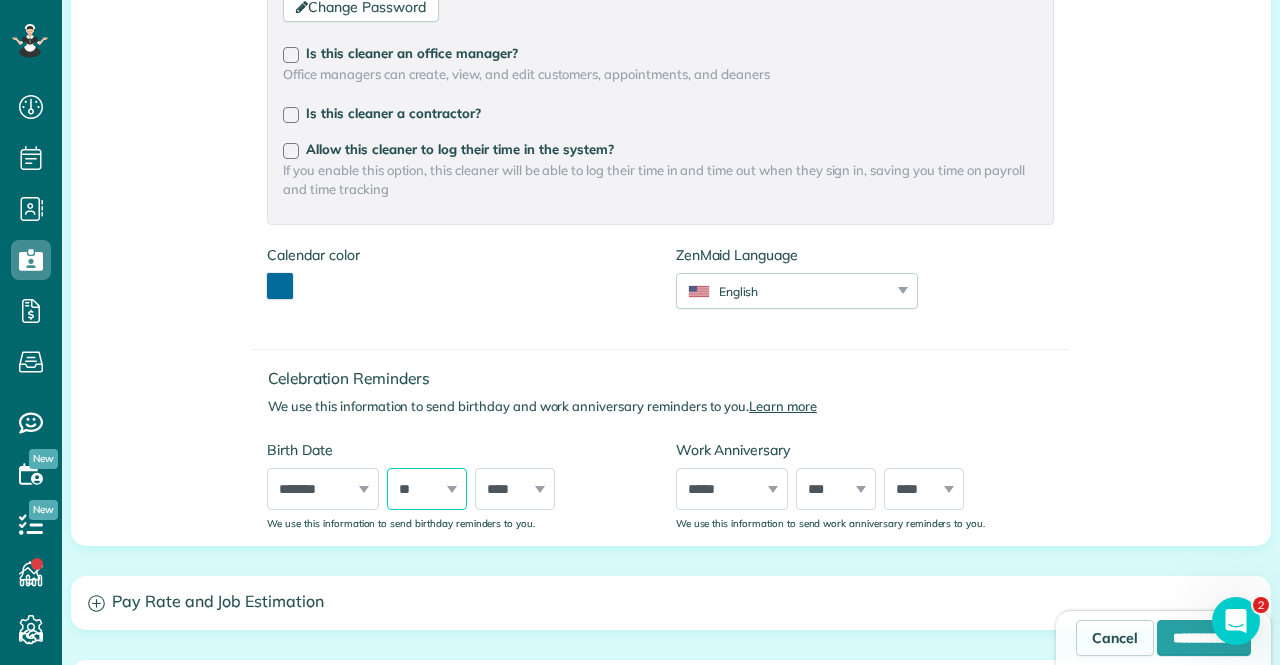 click on "***
*
*
*
*
*
*
*
*
*
**
**
**
**
**
**
**
**
**
**
**
**
**
**
**
**
**
**
**
**
**
**" at bounding box center [427, 489] 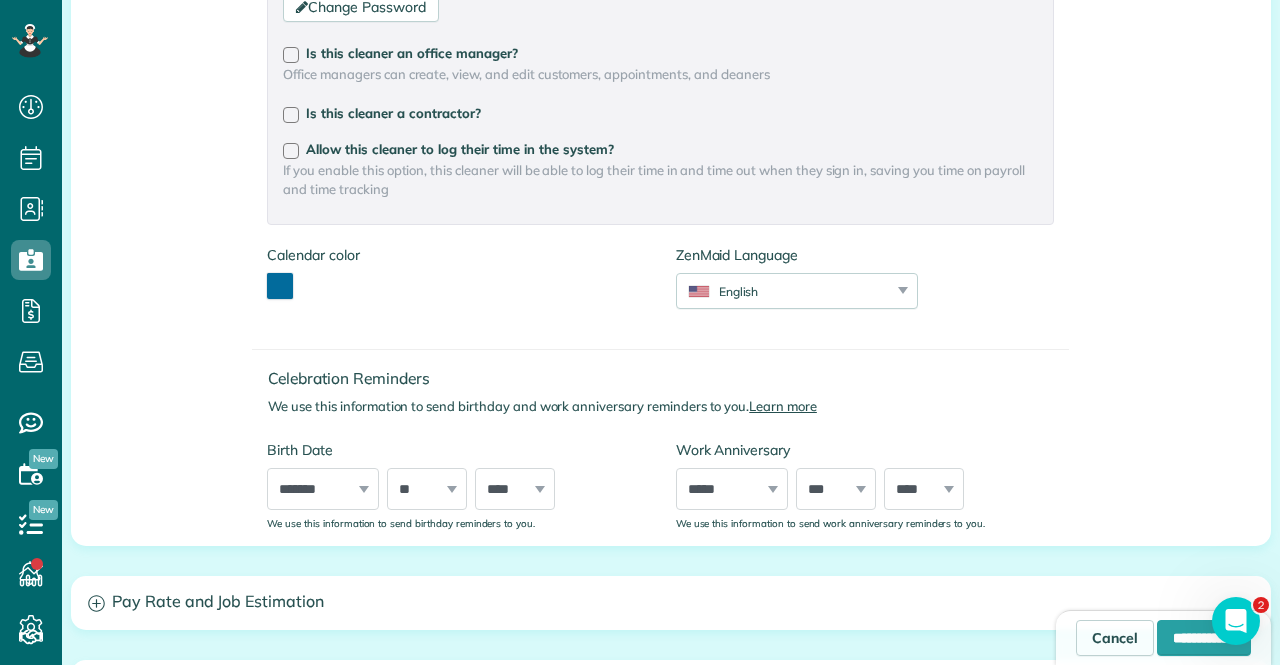 click on "****
****
****
****
****
****
****
****
****
****
****
****
****
****
****
****
****
****
****
****
****
****
****
****
****
****
****
****
****
****
****
****
****
****
****
****
****
****
****
****
****
****
****
****
****
****
****
****
****
****
****
****
****
****
****
****
****
****
****
****
****
****
****
****
****
****
****
****
****
****
****
****
****
****
****
****
****
****
****
****" at bounding box center [515, 489] 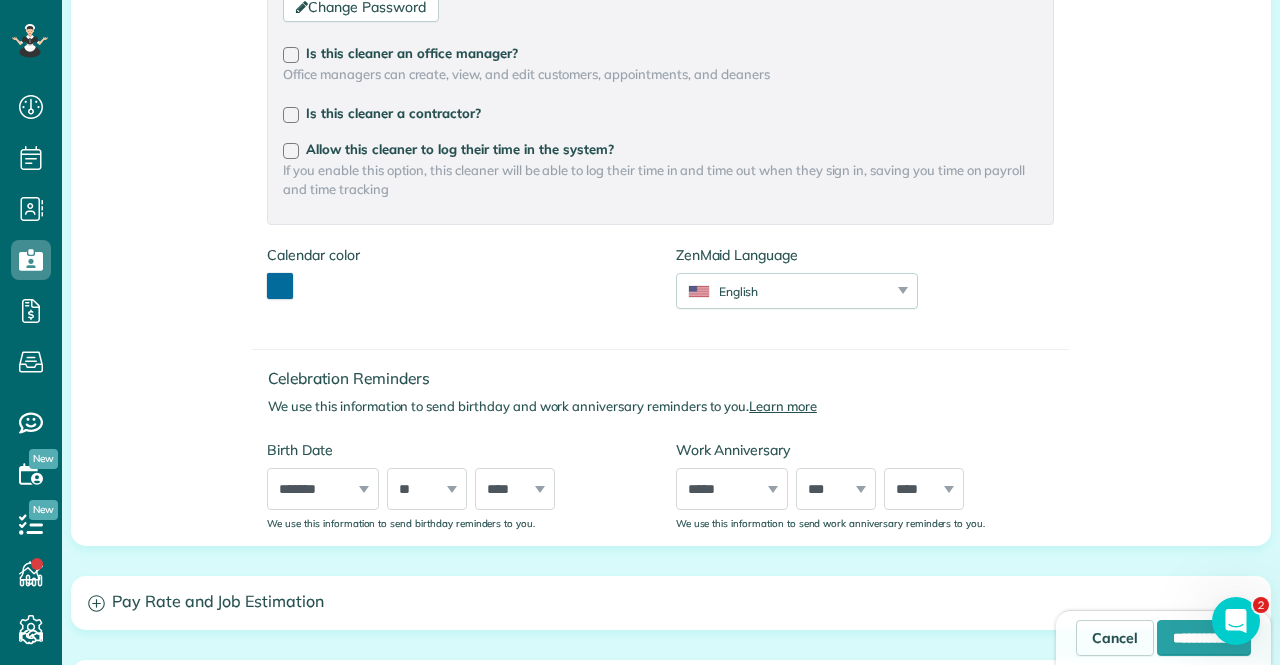 click on "****
****
****
****
****
****
****
****
****
****
****
****
****
****
****
****
****
****
****
****
****
****
****
****
****
****
****
****
****
****
****
****
****
****
****
****
****
****
****
****
****
****
****
****
****
****
****
****
****
****
****
****
****
****
****
****
****
****
****
****
****
****
****
****
****
****
****
****
****
****
****
****
****
****
****
****
****
****
****
****" at bounding box center (515, 489) 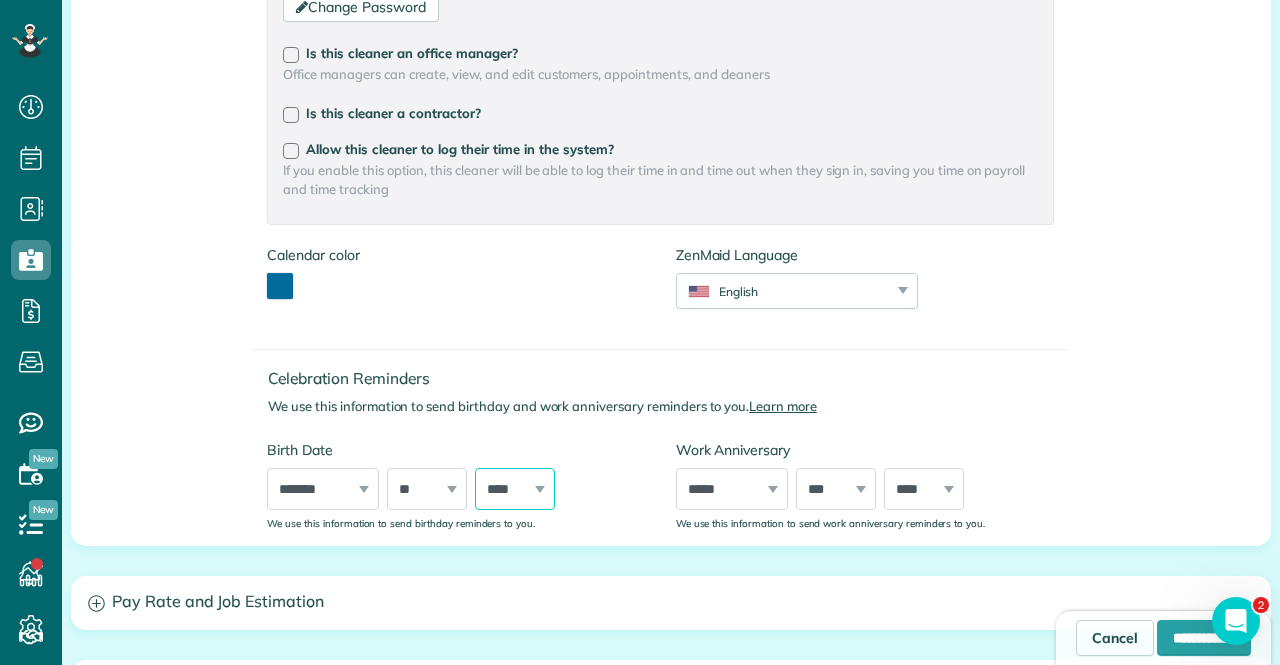 click on "****
****
****
****
****
****
****
****
****
****
****
****
****
****
****
****
****
****
****
****
****
****
****
****
****
****
****
****
****
****
****
****
****
****
****
****
****
****
****
****
****
****
****
****
****
****
****
****
****
****
****
****
****
****
****
****
****
****
****
****
****
****
****
****
****
****
****
****
****
****
****
****
****
****
****
****
****
****
****
****" at bounding box center (515, 489) 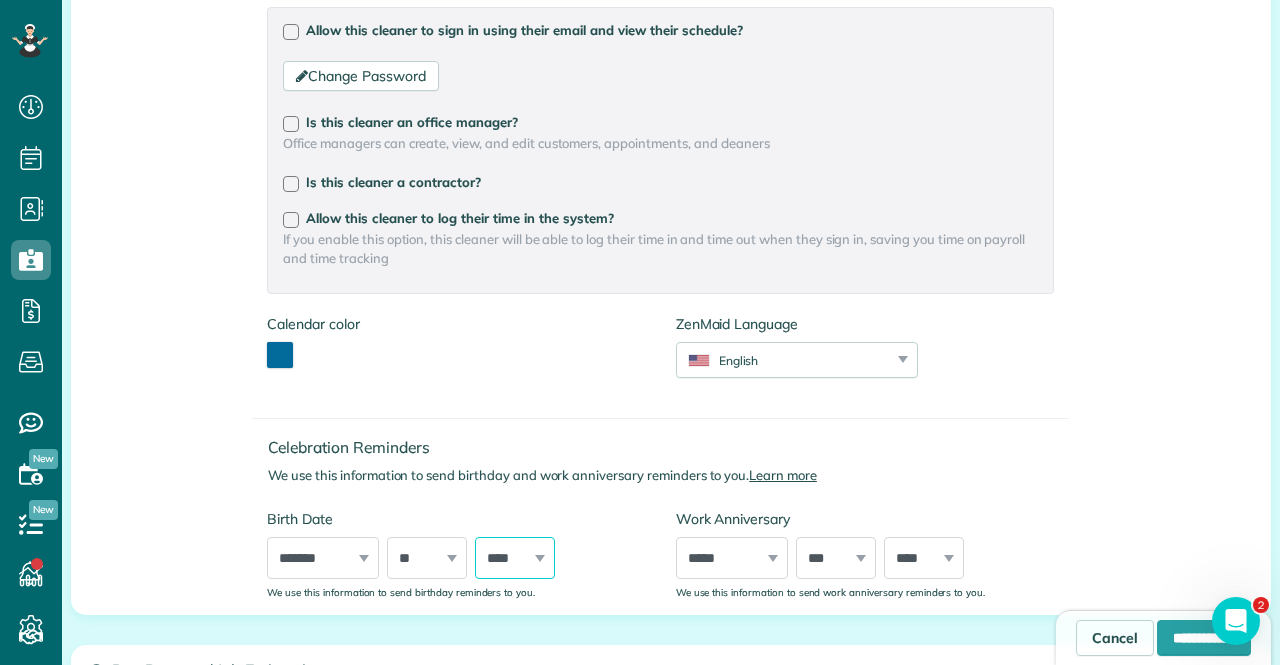 scroll, scrollTop: 500, scrollLeft: 0, axis: vertical 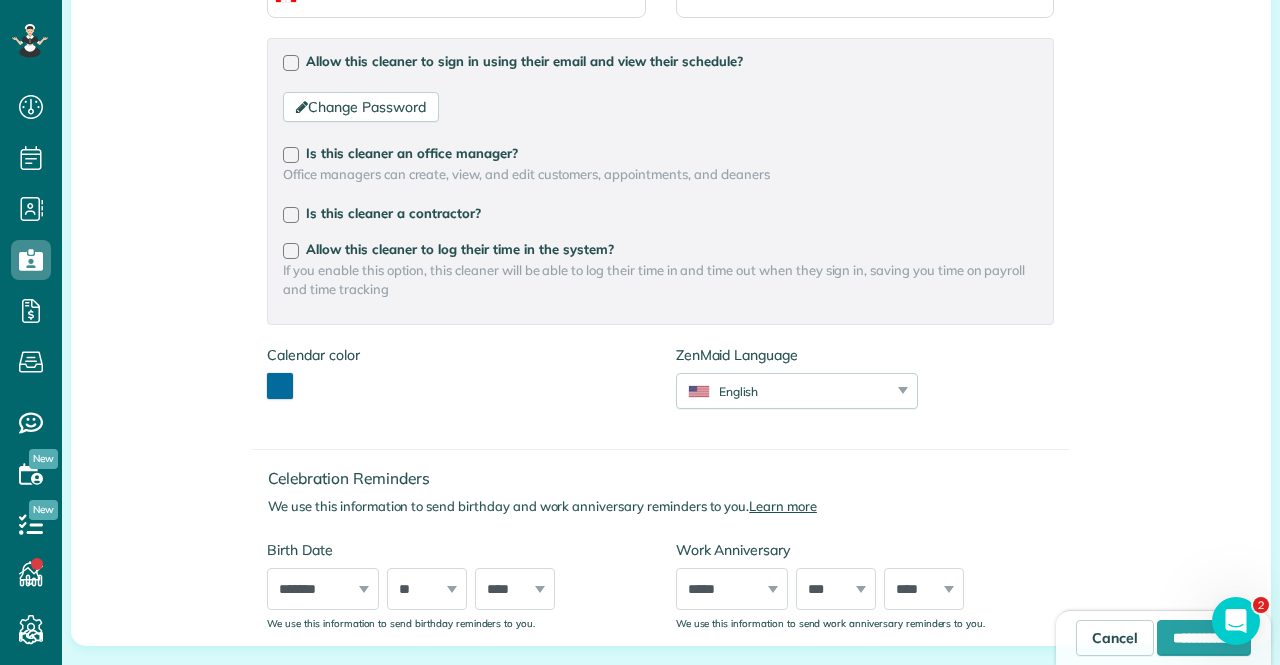 click on "****
****
****
****
****
****
****
****
****
****
****
****
****
****
****
****
****
****
****
****
****
****
****
****
****
****
****
****
****
****
****
****
****
****
****
****
****
****
****
****
****
****
****
****
****
****
****
****
****
****
****
****
****
****
****
****
****
****
****
****
****
****
****
****
****
****
****
****
****
****
****
****
****
****
****
****
****
****
****
****" at bounding box center (515, 589) 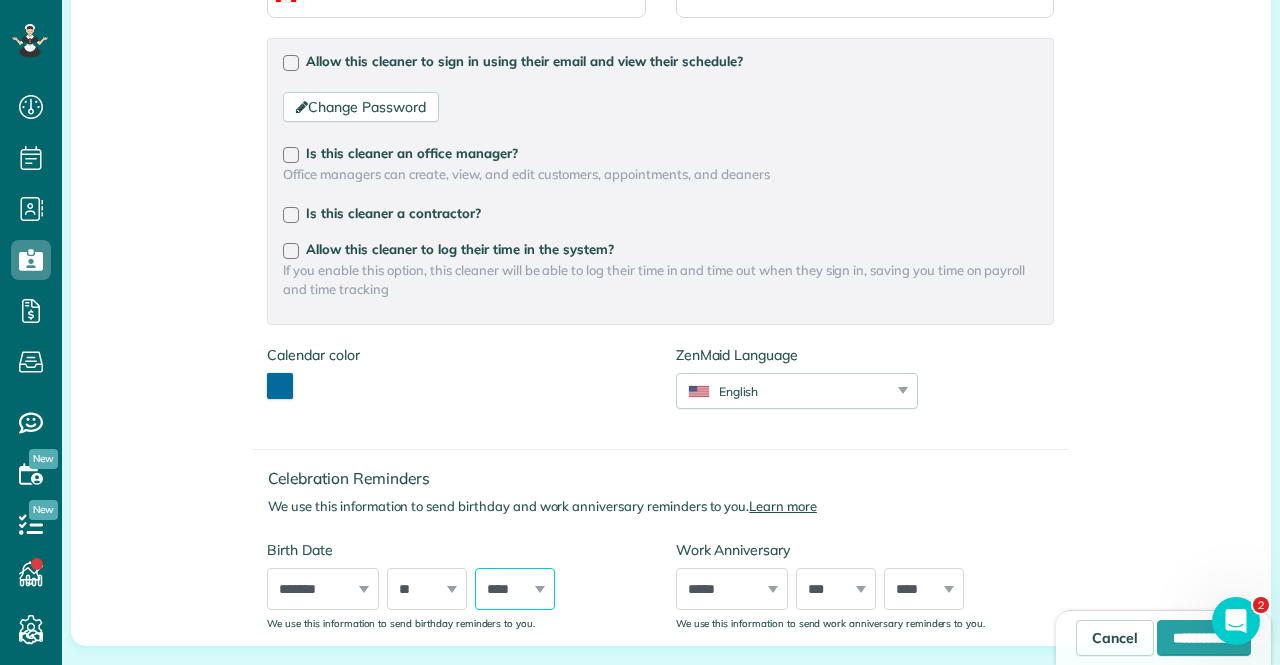 click on "****
****
****
****
****
****
****
****
****
****
****
****
****
****
****
****
****
****
****
****
****
****
****
****
****
****
****
****
****
****
****
****
****
****
****
****
****
****
****
****
****
****
****
****
****
****
****
****
****
****
****
****
****
****
****
****
****
****
****
****
****
****
****
****
****
****
****
****
****
****
****
****
****
****
****
****
****
****
****
****" at bounding box center (515, 589) 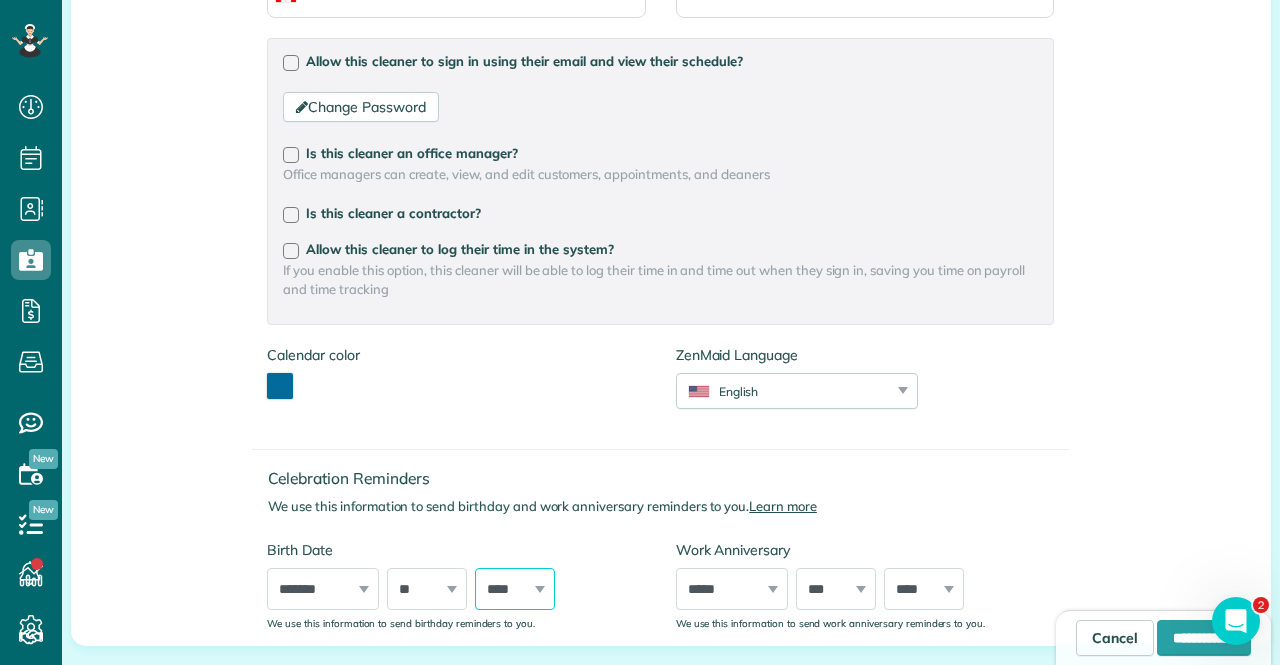 select on "****" 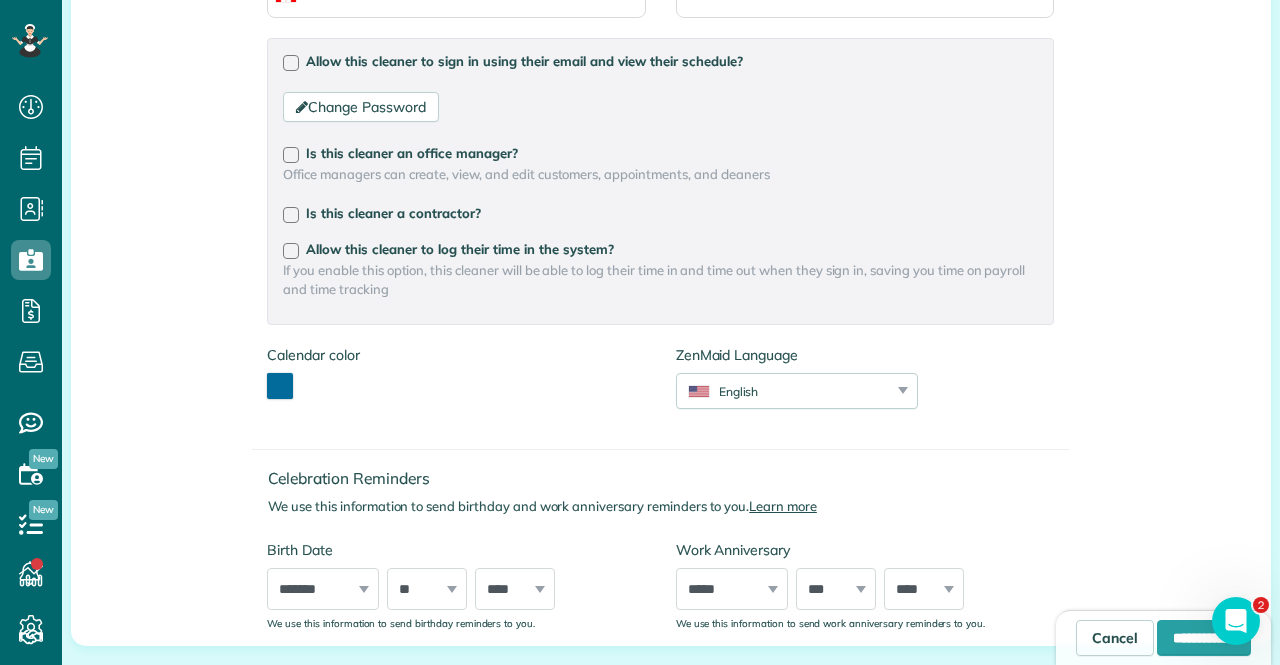 click on "Allow this cleaner to sign in using their email and view their schedule?
Change Password
Password
Password Confirmation
Password Password should contain letters and numbers only and be at least 8 characters long
Password Confirmation
Is this cleaner an office manager? Office managers can create, view, and edit customers, appointments, and cleaners
Is this cleaner a contractor?
Allow this cleaner to log their time in the system? If you enable this option, this cleaner will be able to log their time in and time out when they sign in, saving you time on payroll and time tracking
Calendar color
*******" at bounding box center (660, 233) 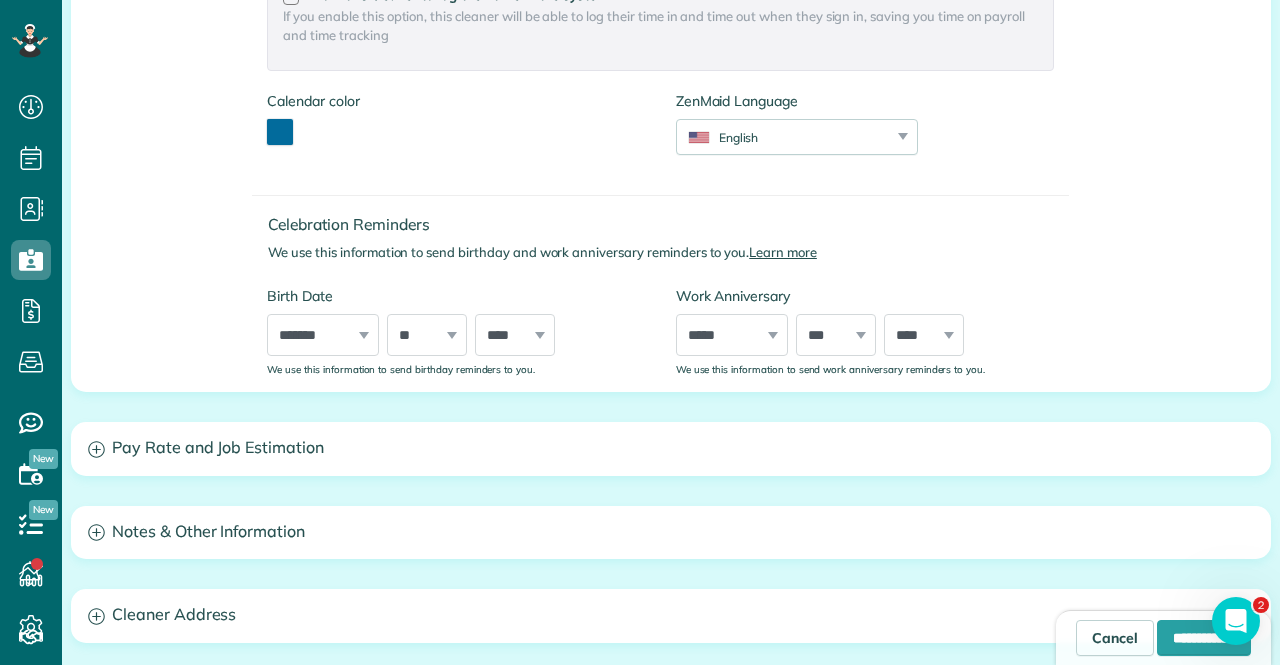 scroll, scrollTop: 800, scrollLeft: 0, axis: vertical 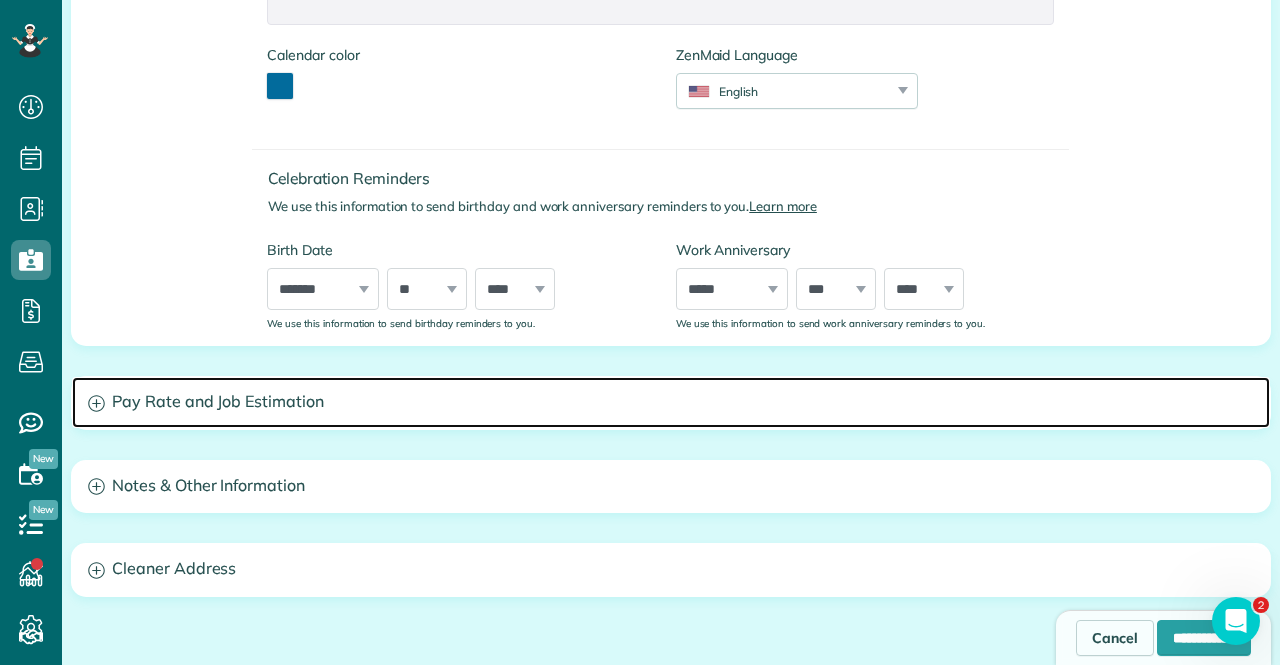 click 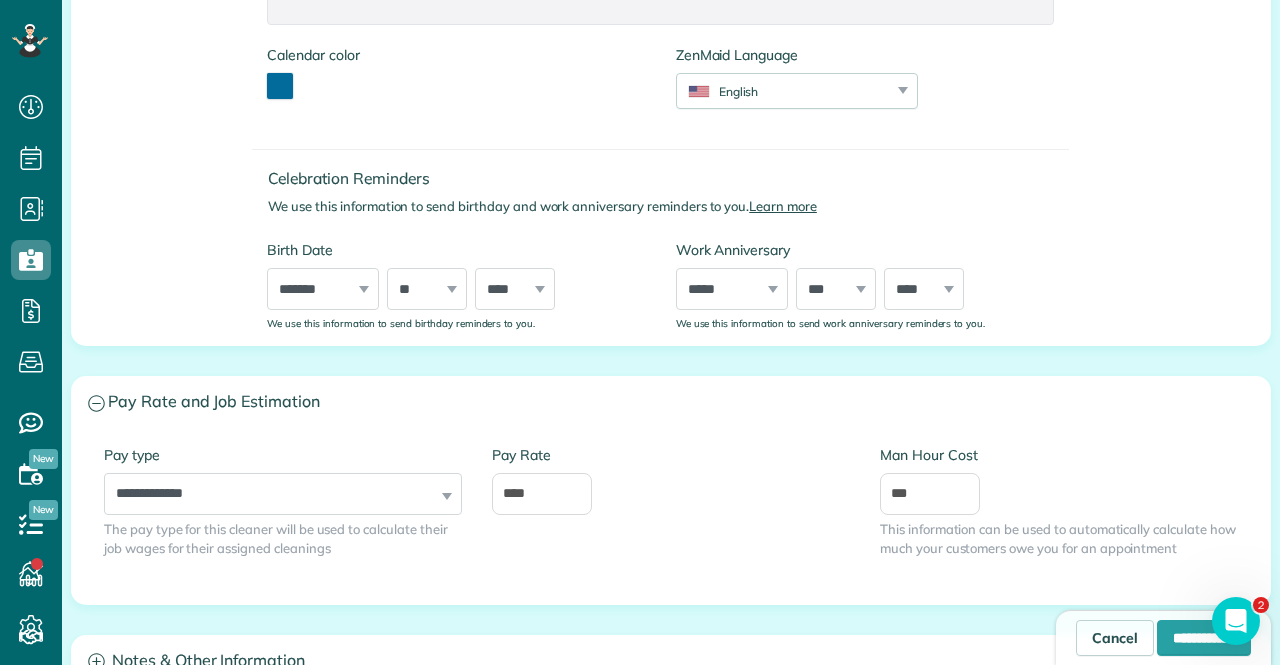 click on "**********" at bounding box center [671, -69] 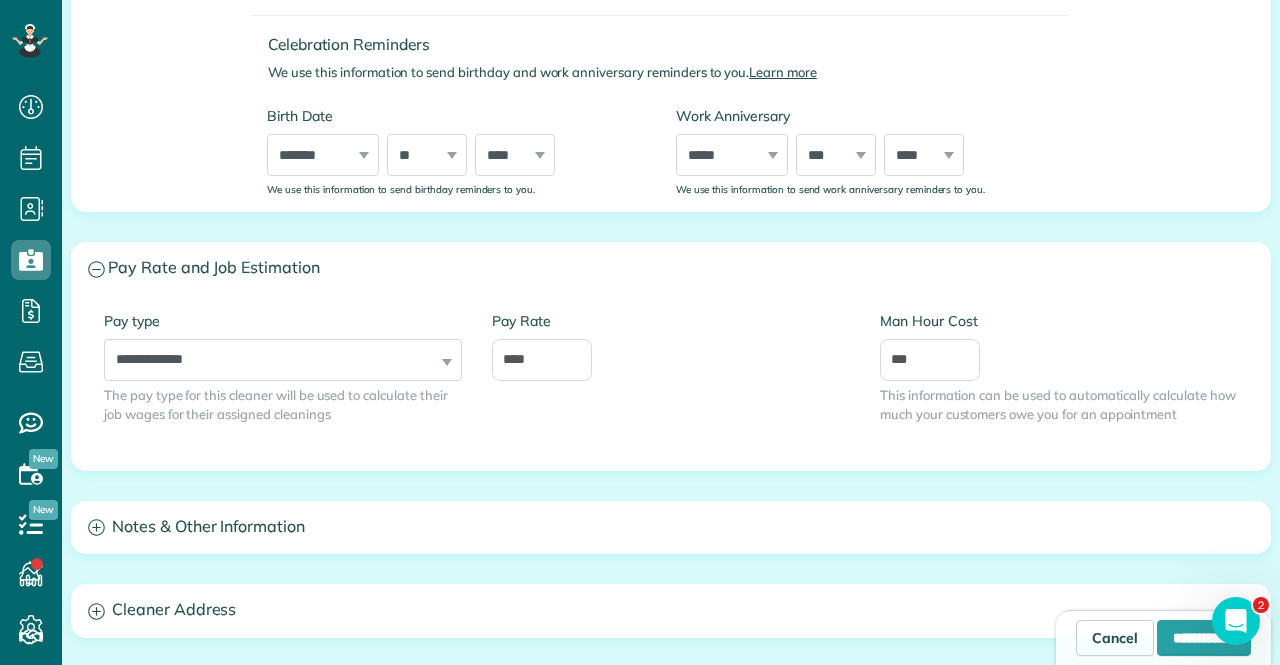 scroll, scrollTop: 1100, scrollLeft: 0, axis: vertical 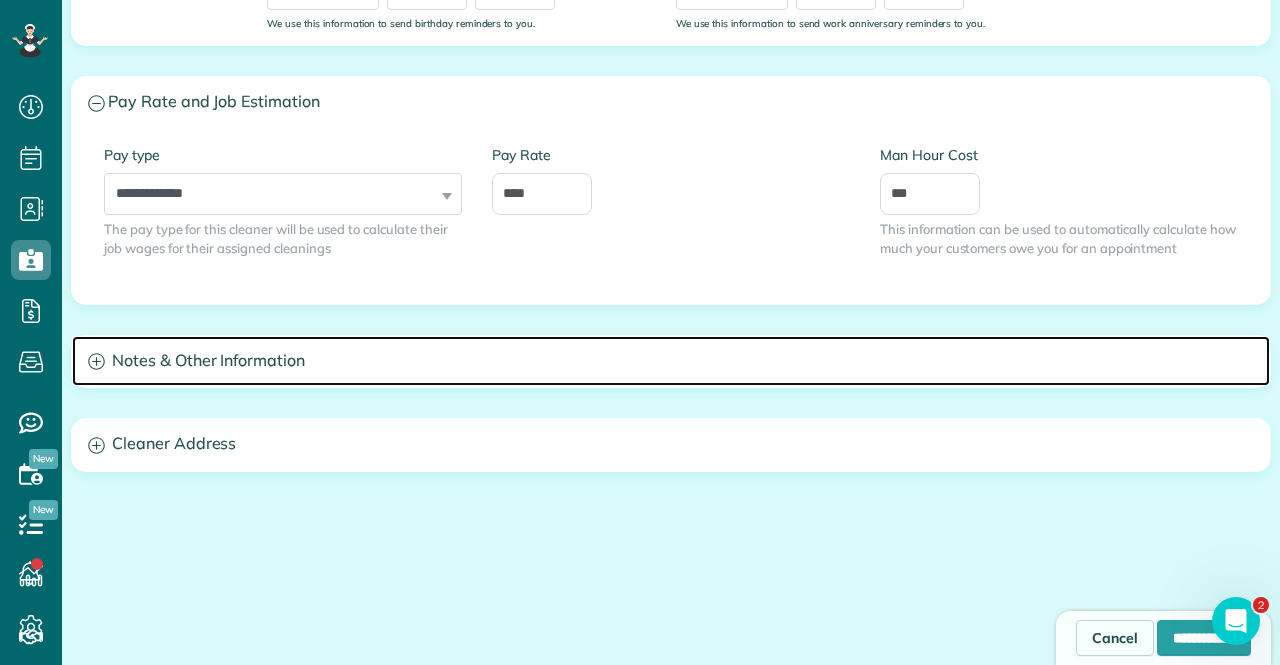 click 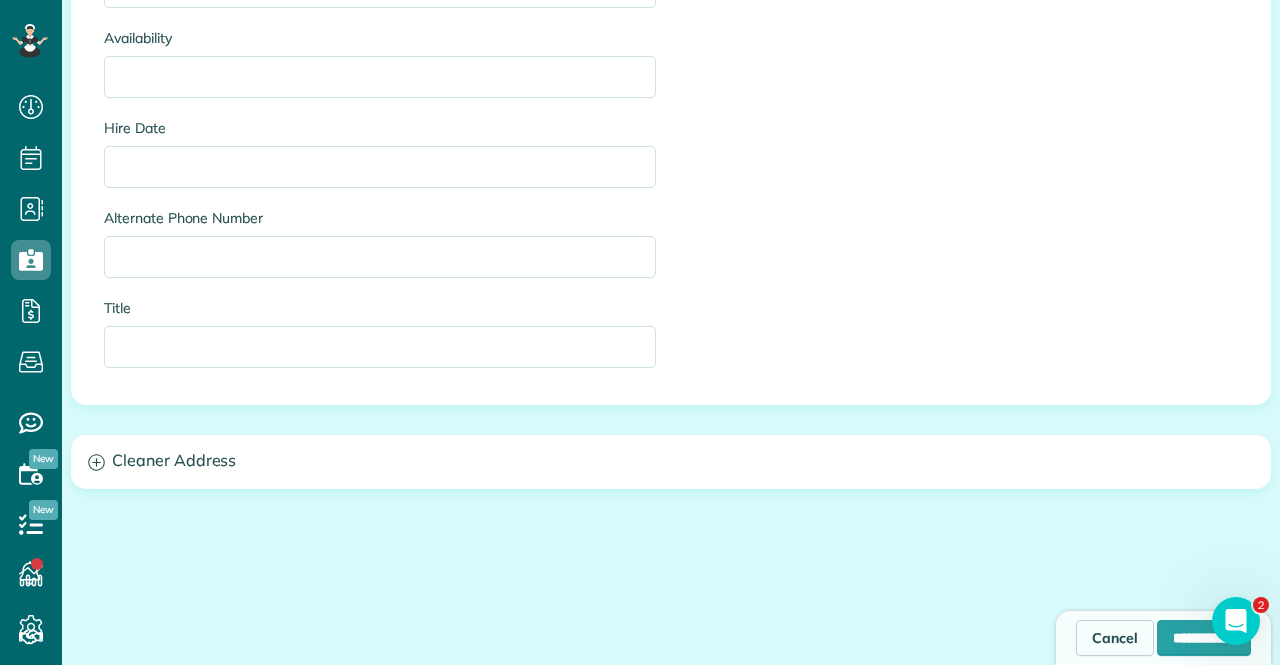 scroll, scrollTop: 1872, scrollLeft: 0, axis: vertical 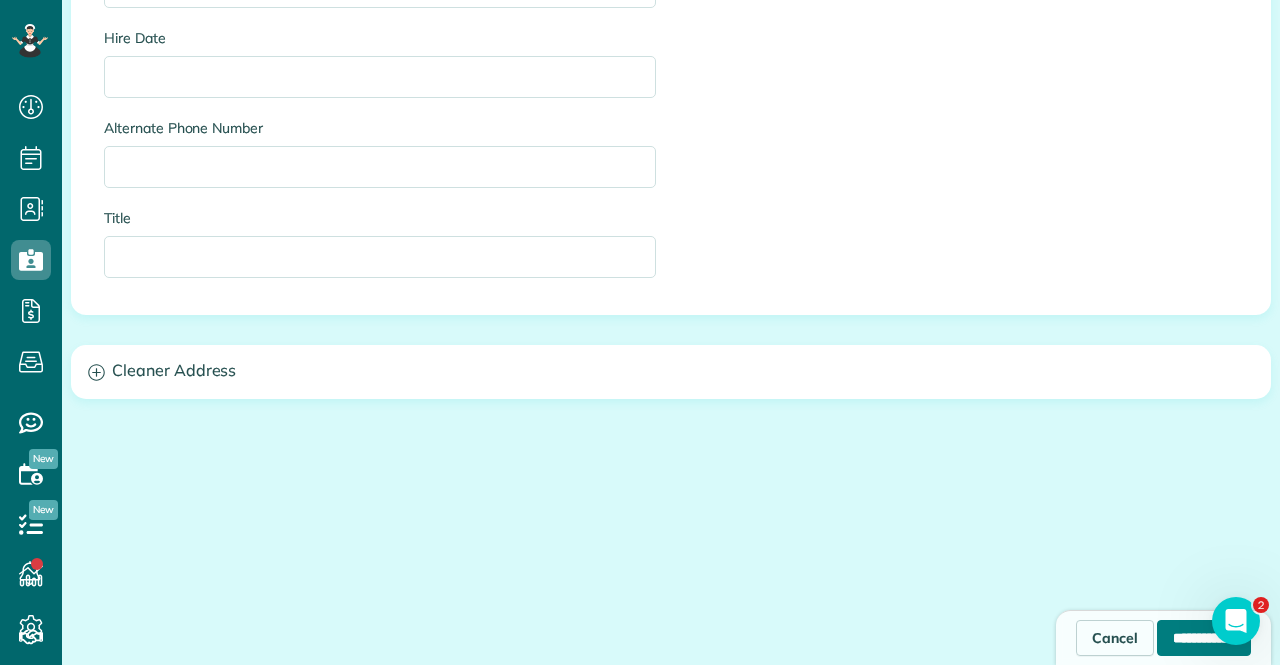 click on "**********" at bounding box center (1204, 638) 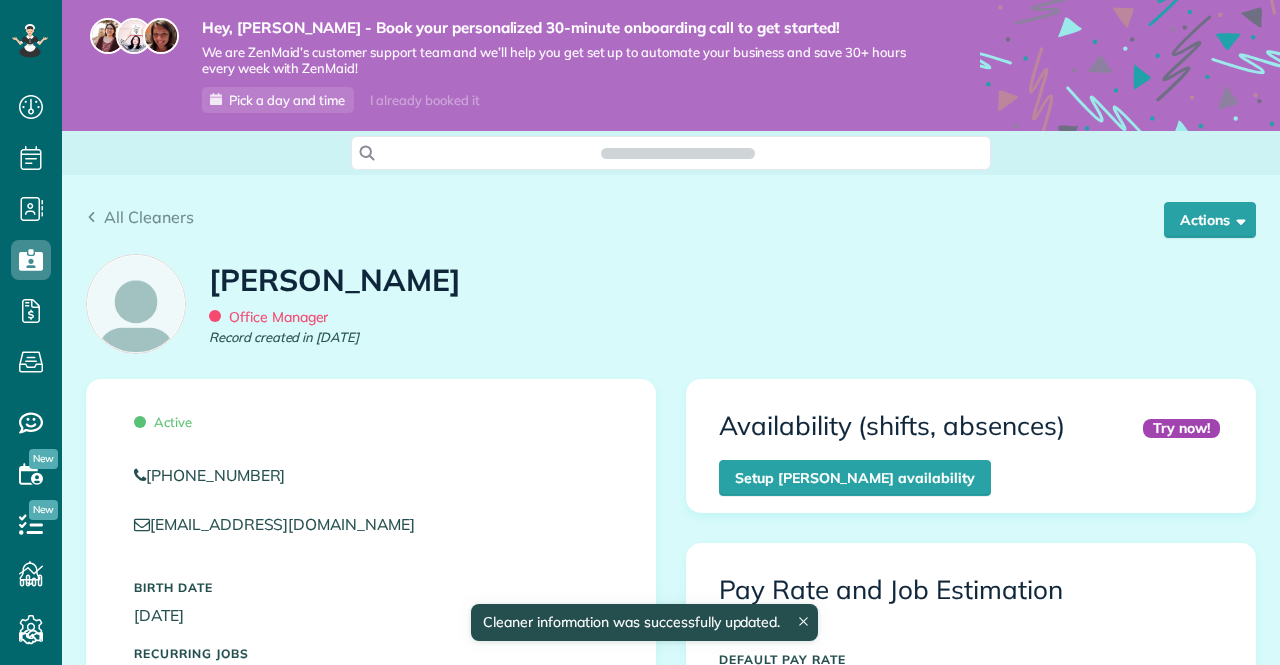scroll, scrollTop: 0, scrollLeft: 0, axis: both 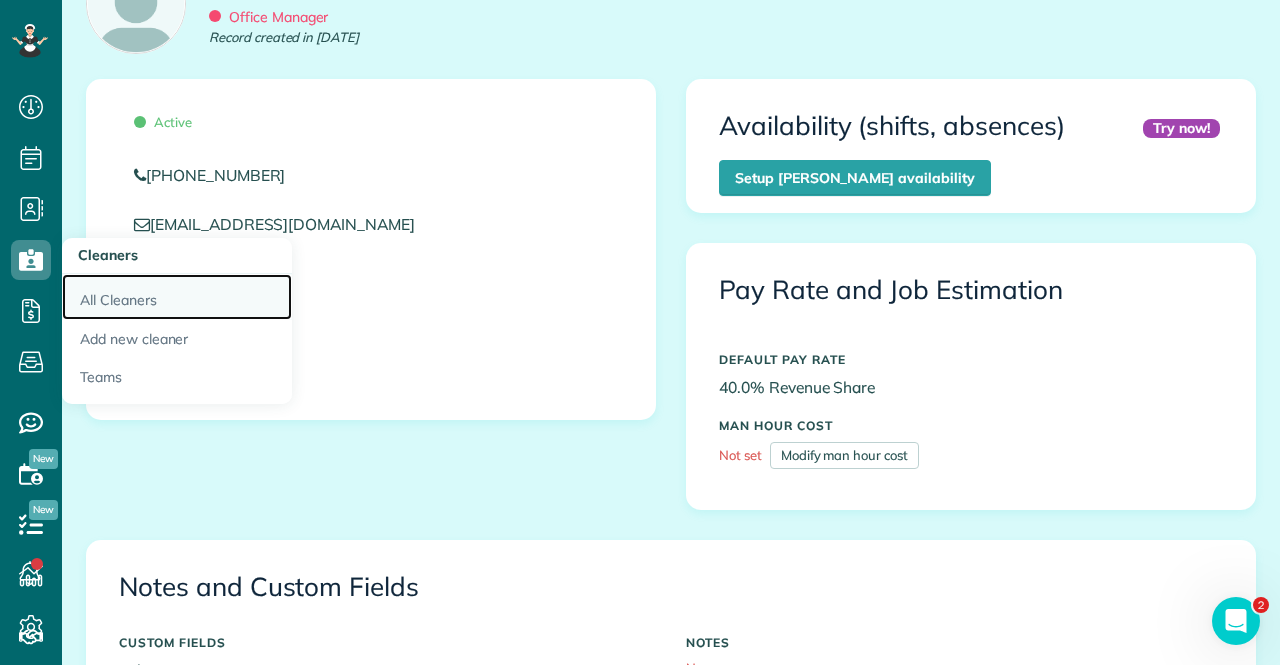 click on "All Cleaners" at bounding box center (177, 297) 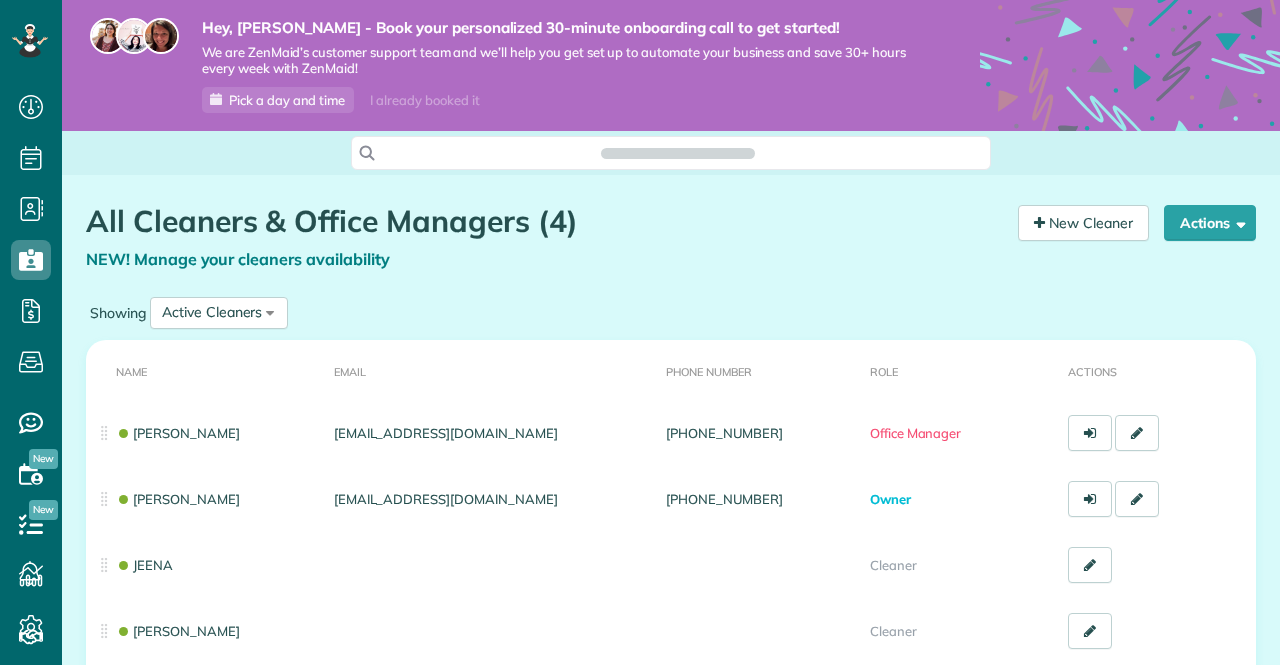 scroll, scrollTop: 0, scrollLeft: 0, axis: both 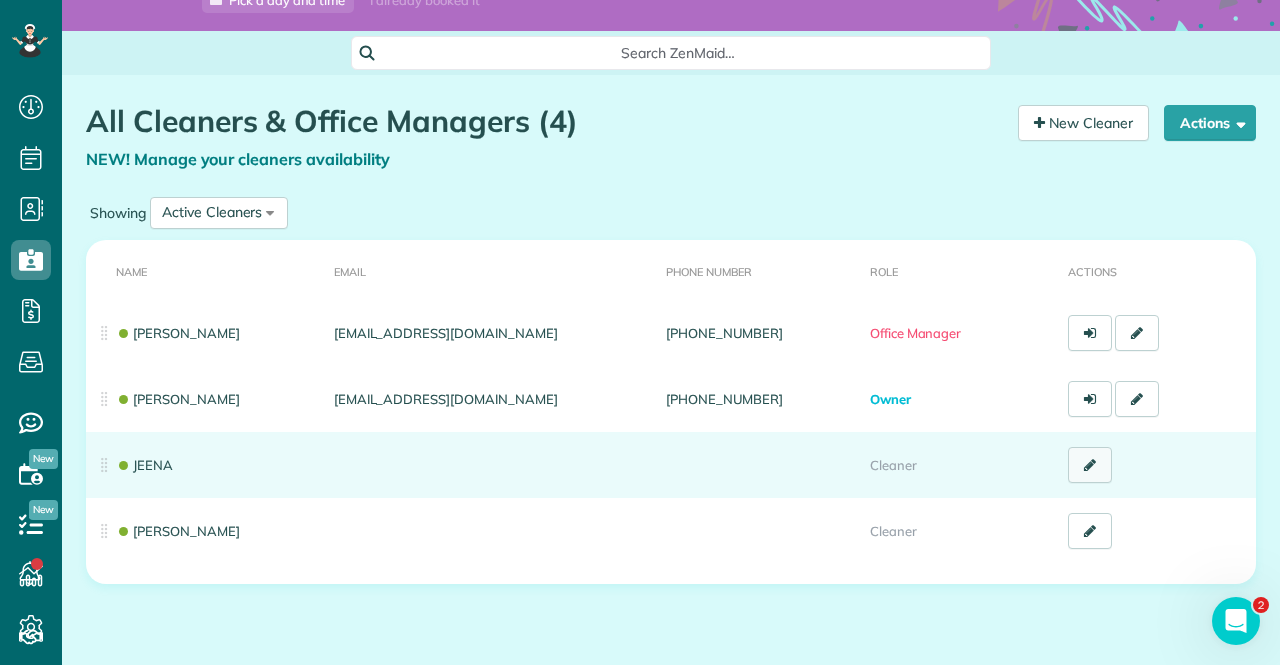 click at bounding box center [1090, 465] 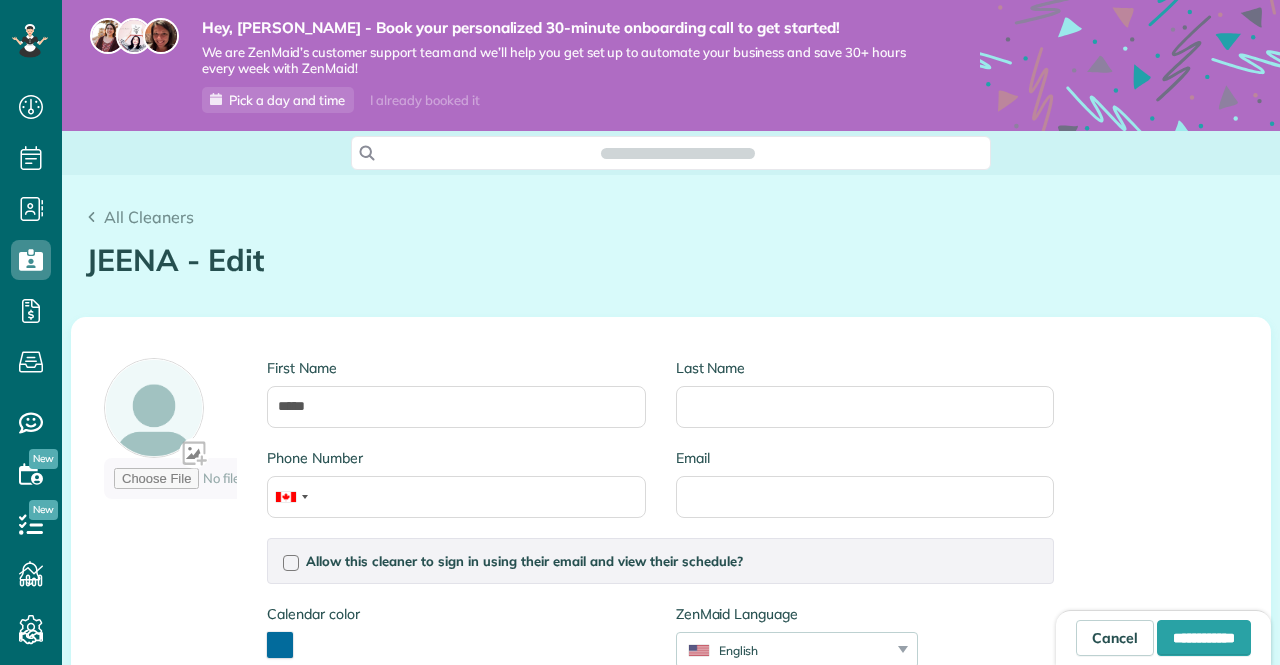 scroll, scrollTop: 0, scrollLeft: 0, axis: both 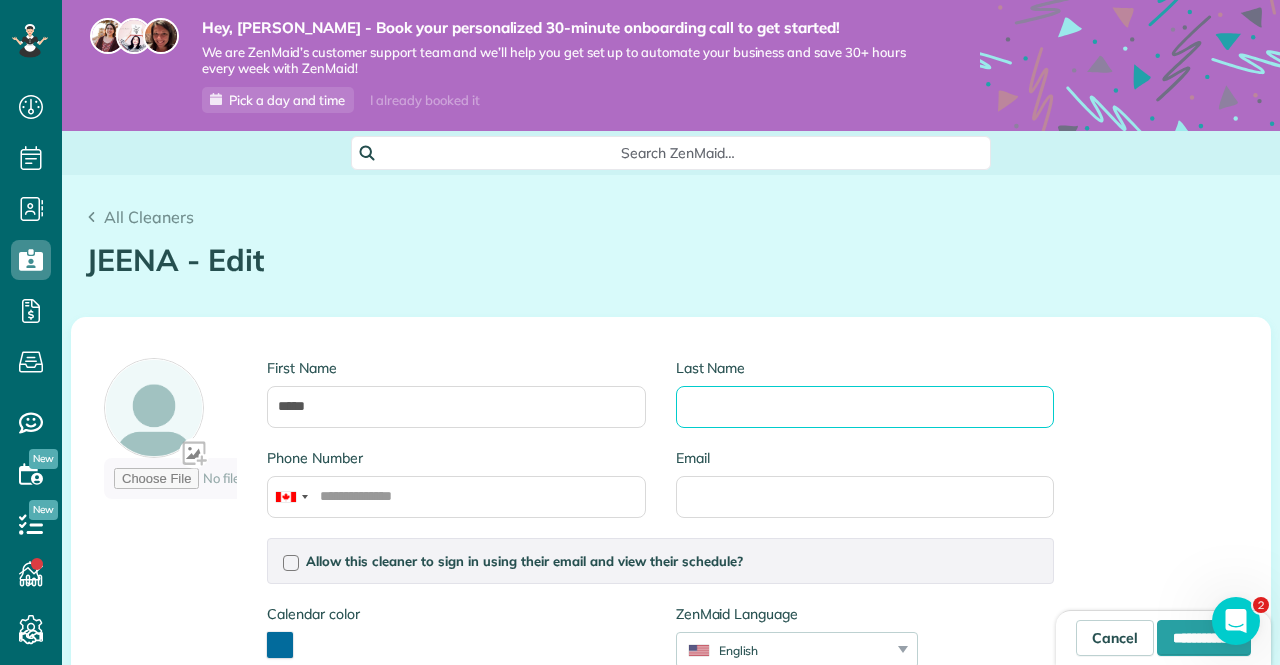 click on "Last Name" at bounding box center [865, 407] 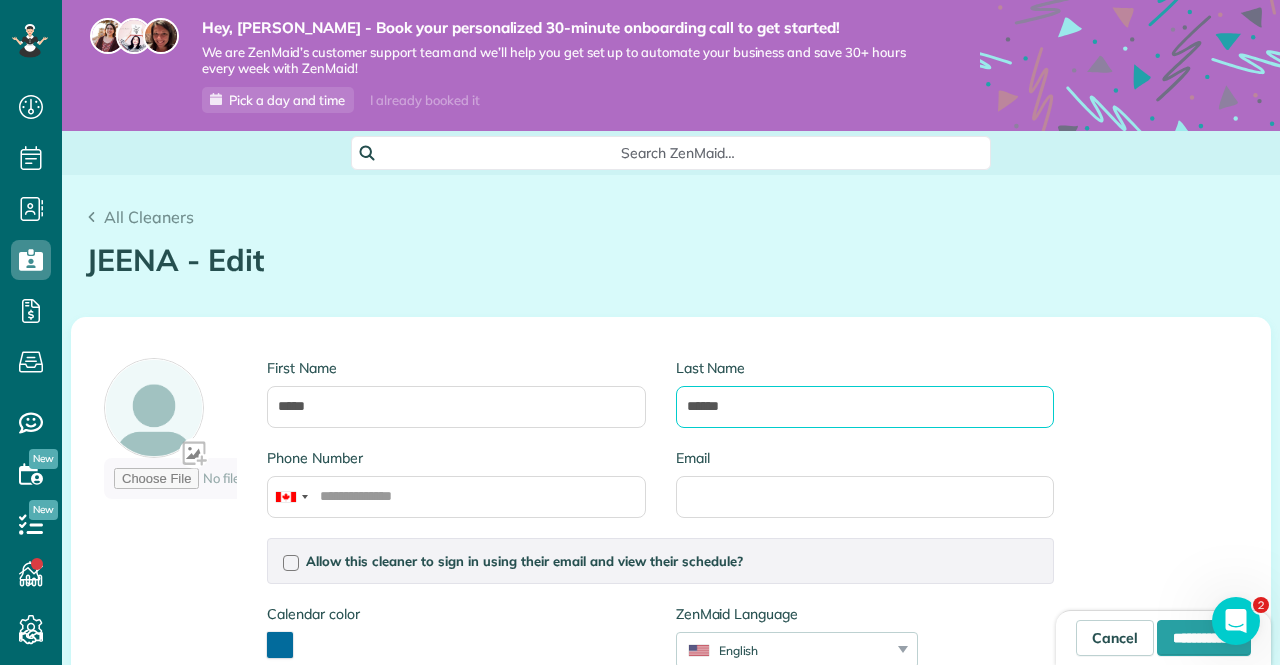 type on "******" 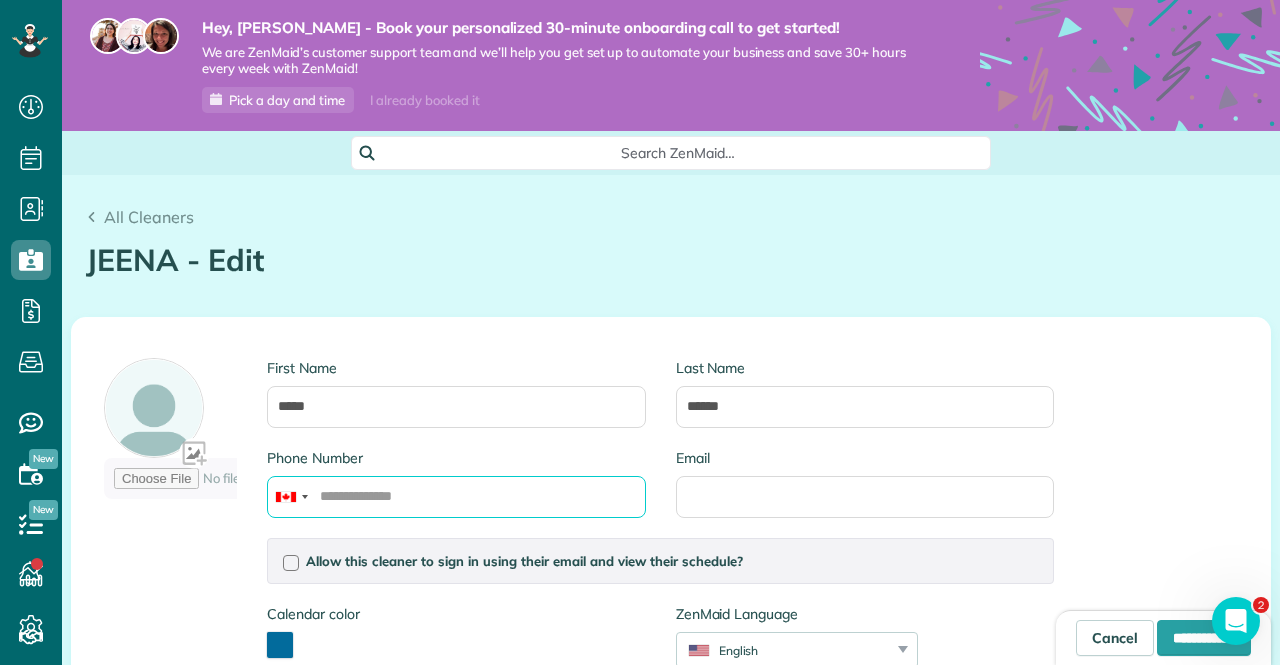 click on "Phone Number" at bounding box center (456, 497) 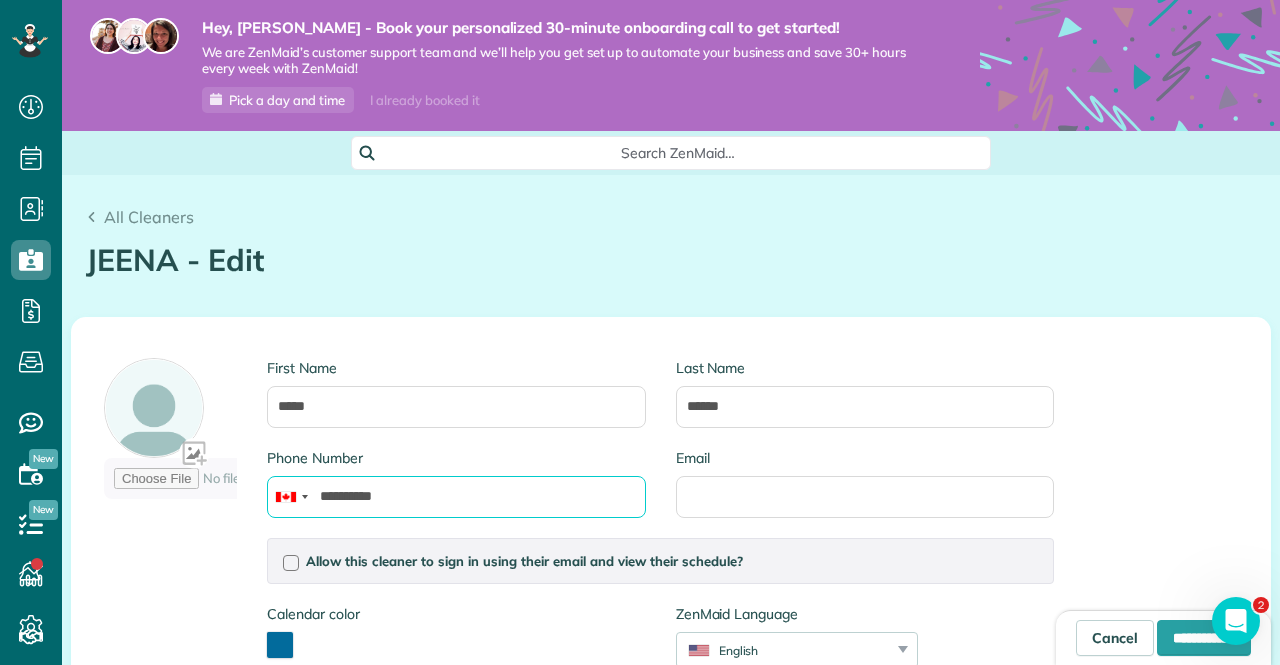 type on "**********" 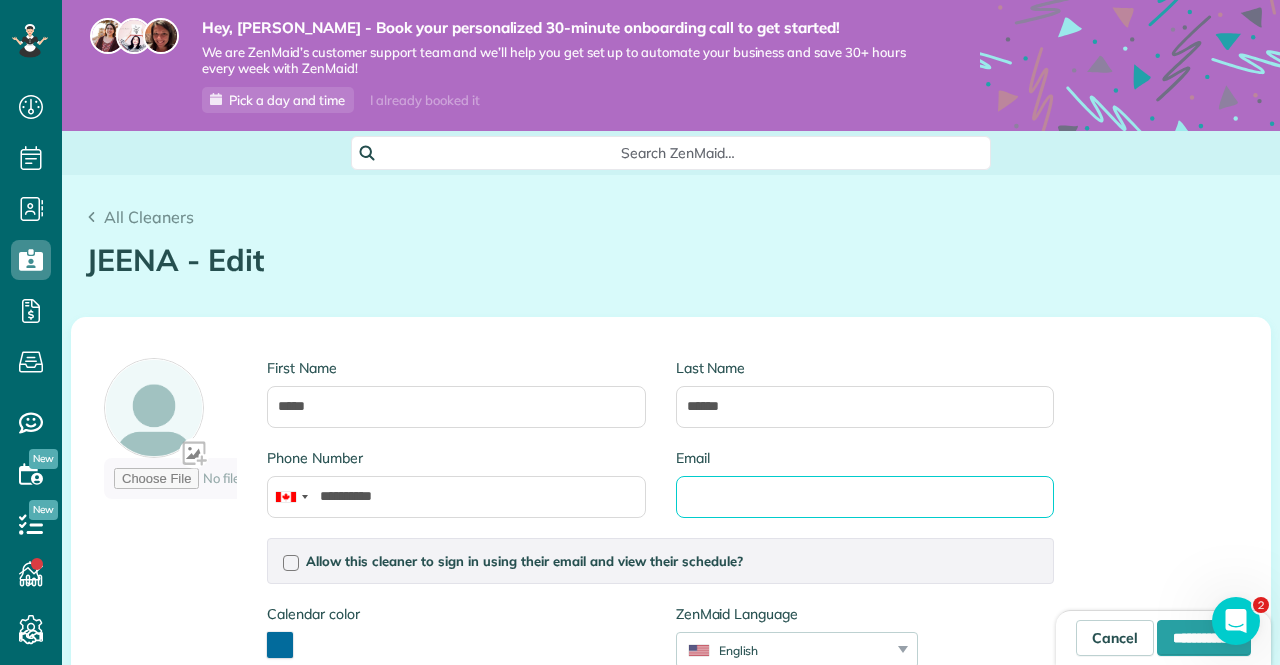 click on "Email" at bounding box center (865, 497) 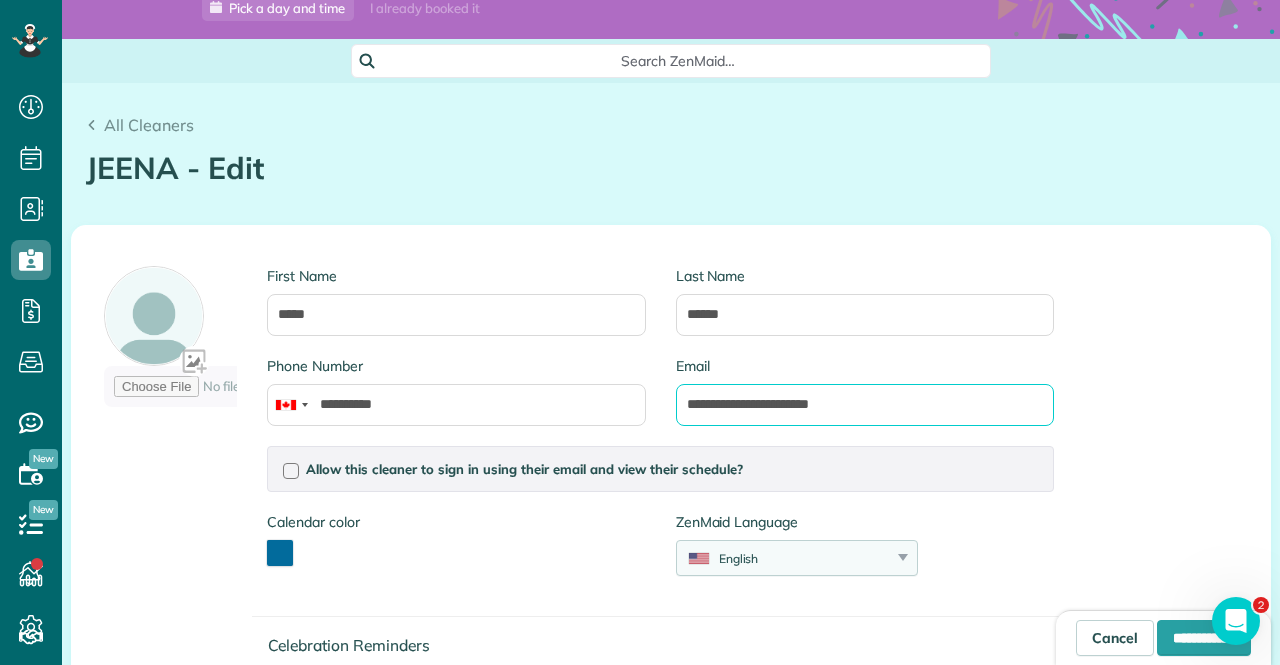 scroll, scrollTop: 200, scrollLeft: 0, axis: vertical 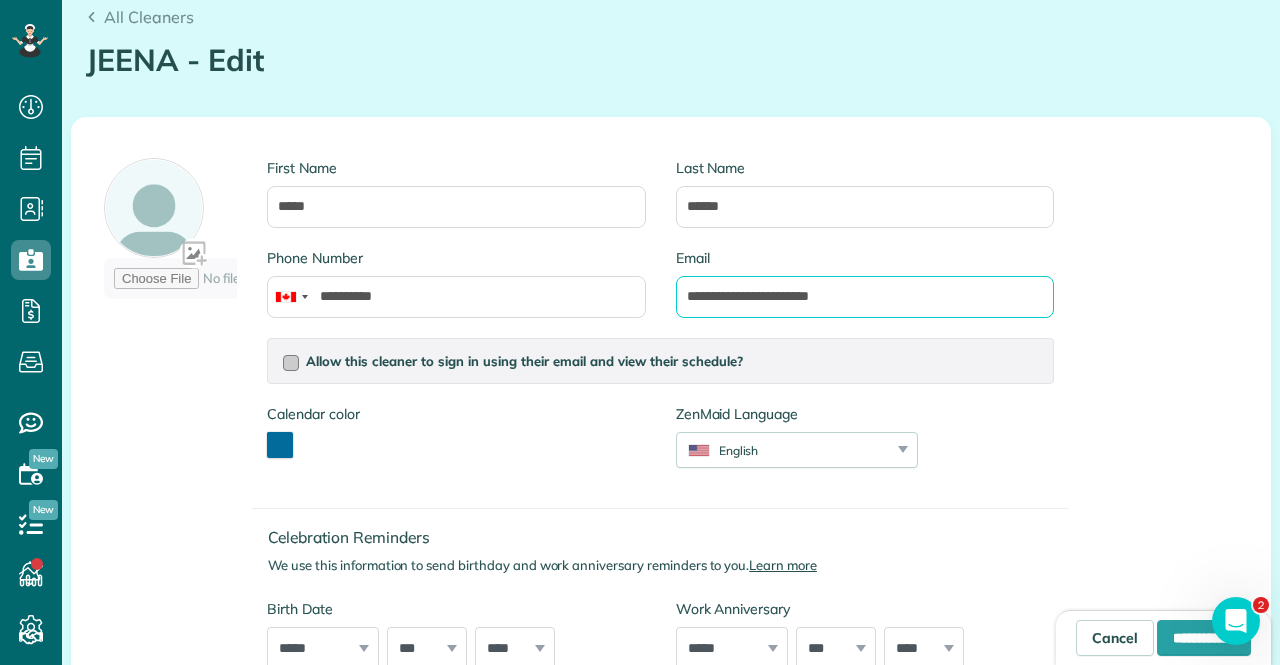 type on "**********" 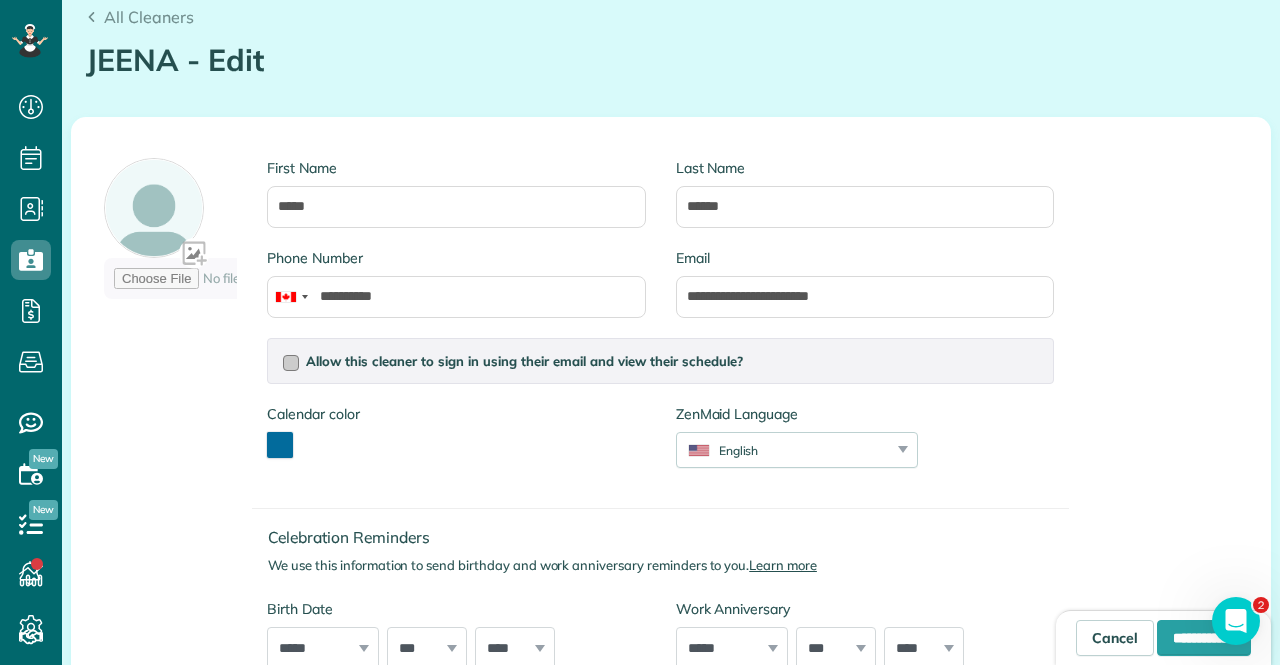 click at bounding box center [291, 363] 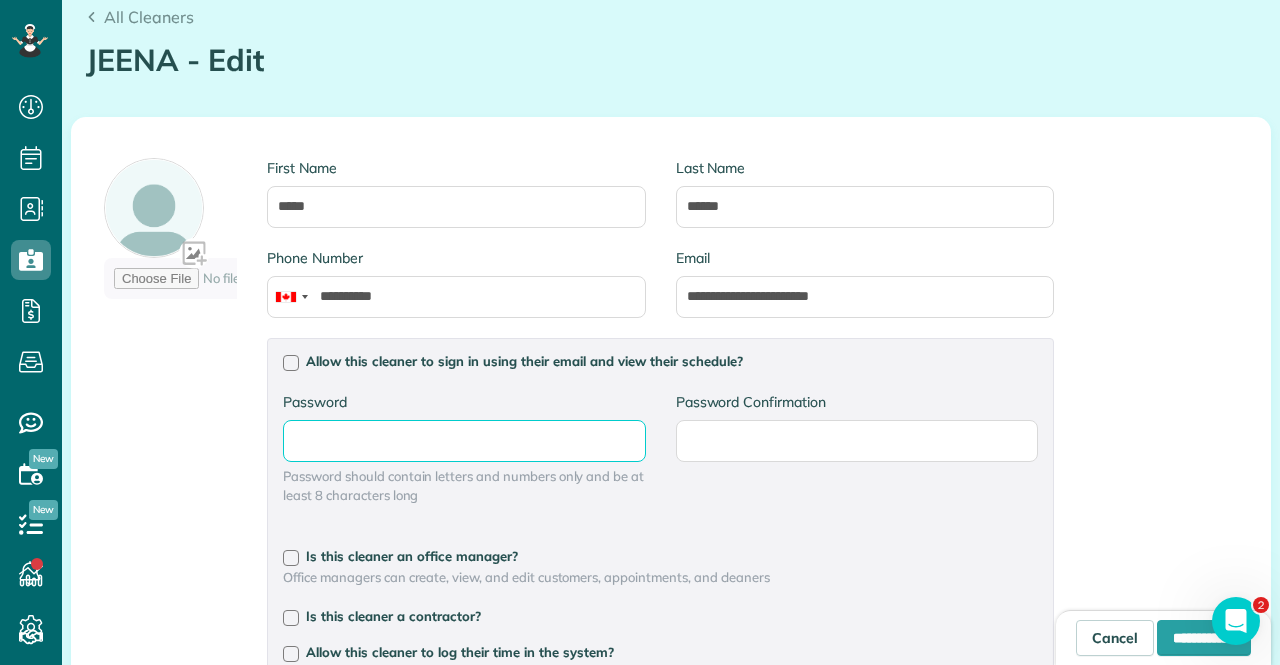 click on "Password" at bounding box center (0, 0) 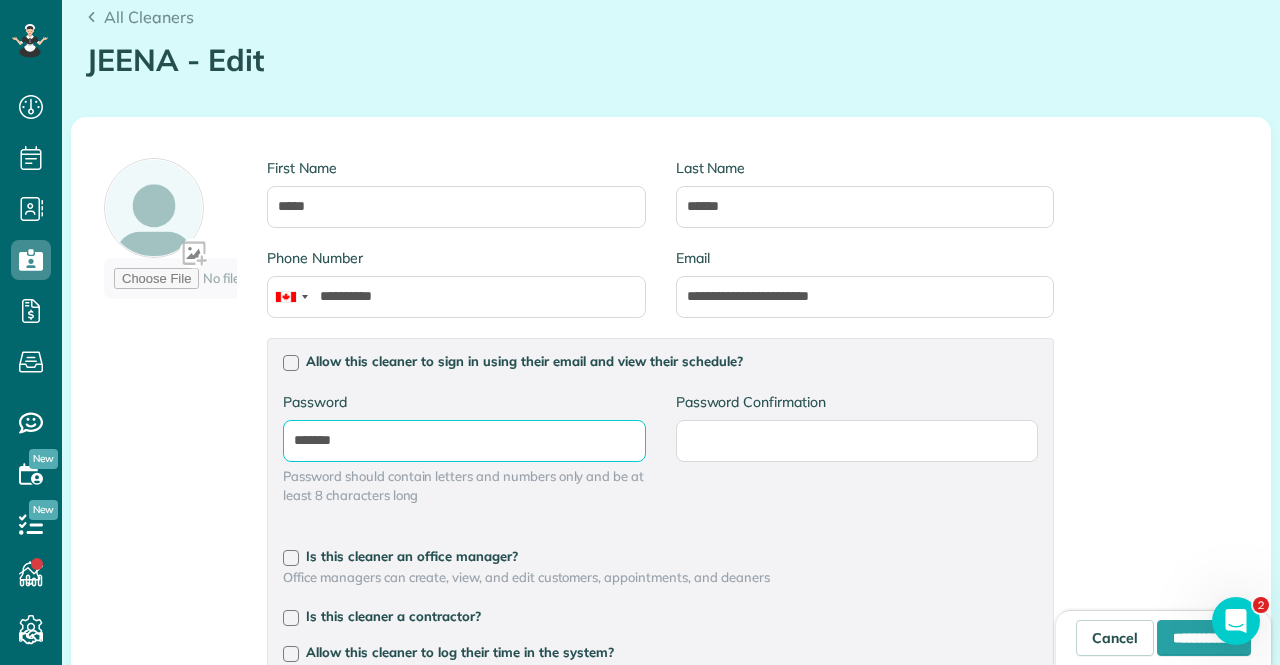 type on "*******" 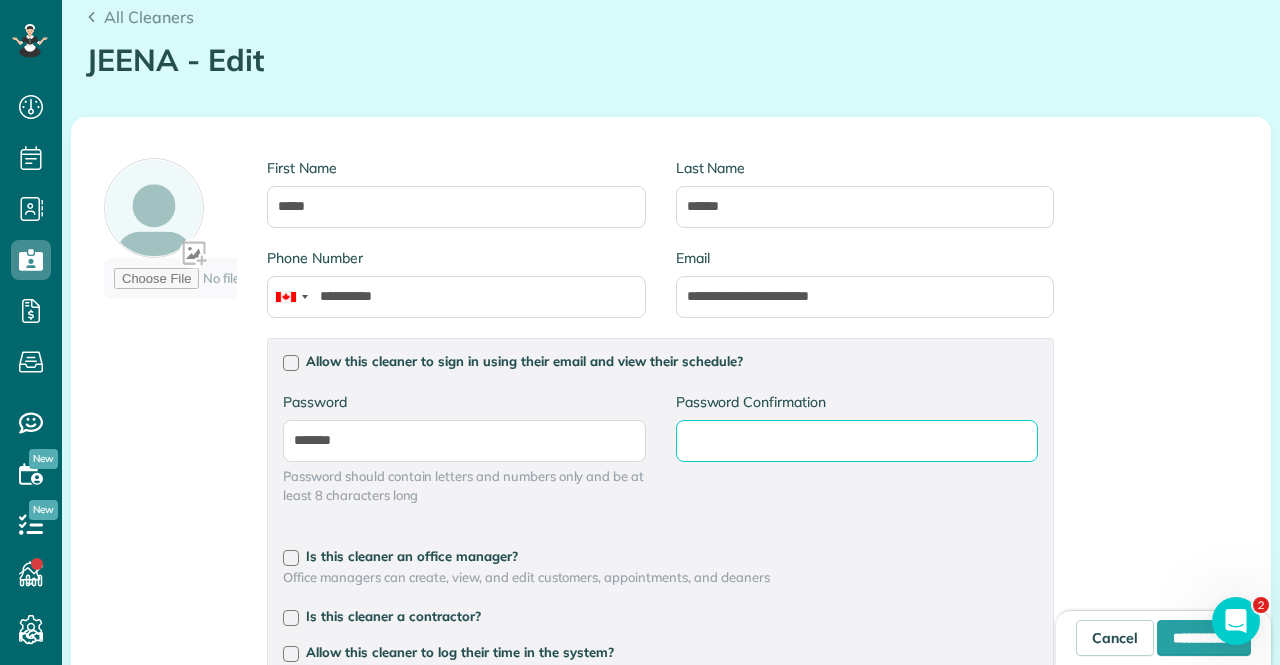 click on "Password Confirmation" at bounding box center [0, 0] 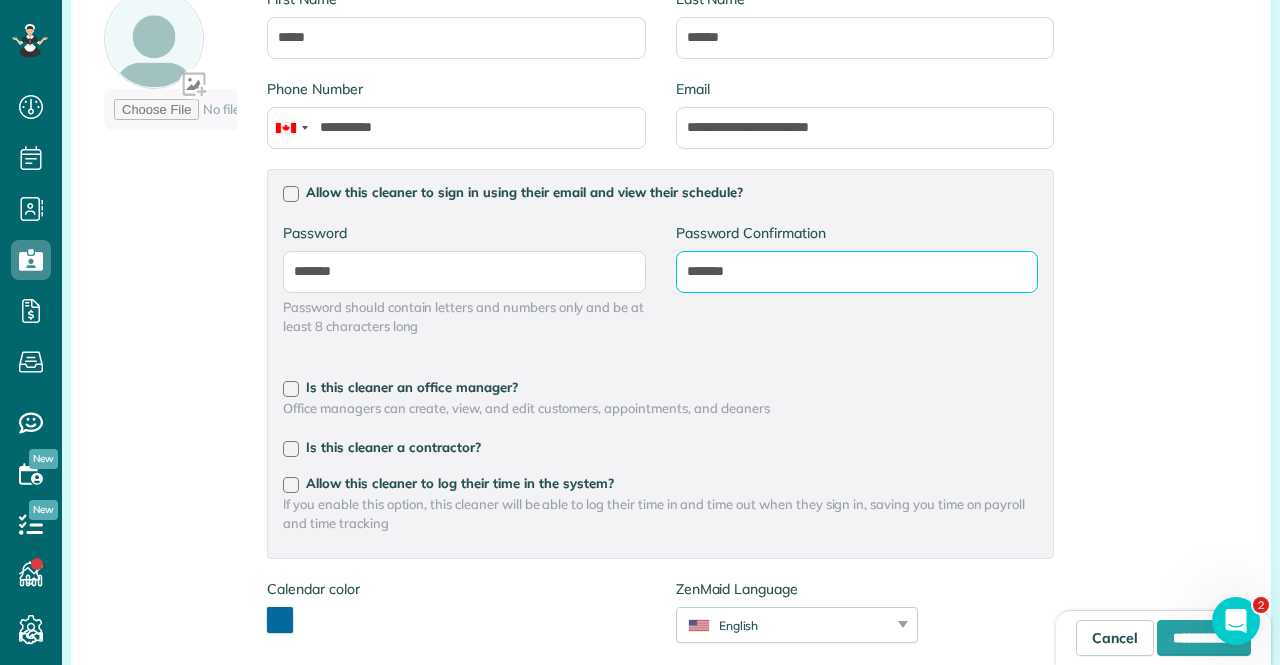 scroll, scrollTop: 400, scrollLeft: 0, axis: vertical 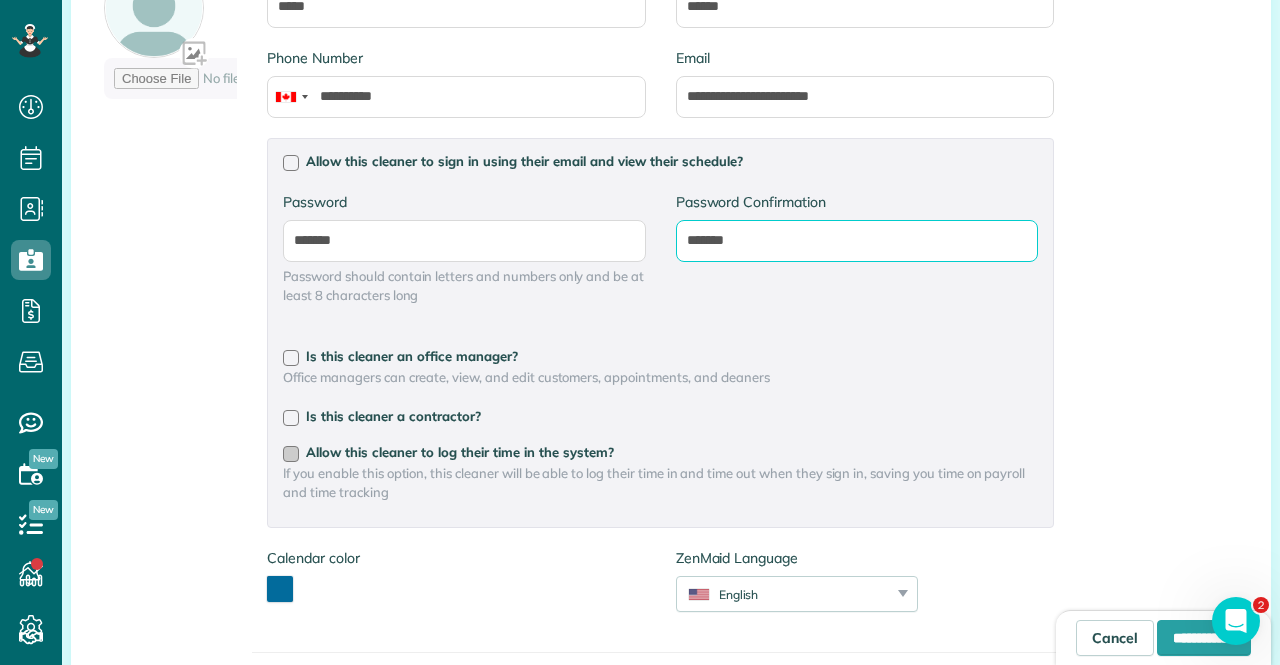 type on "*******" 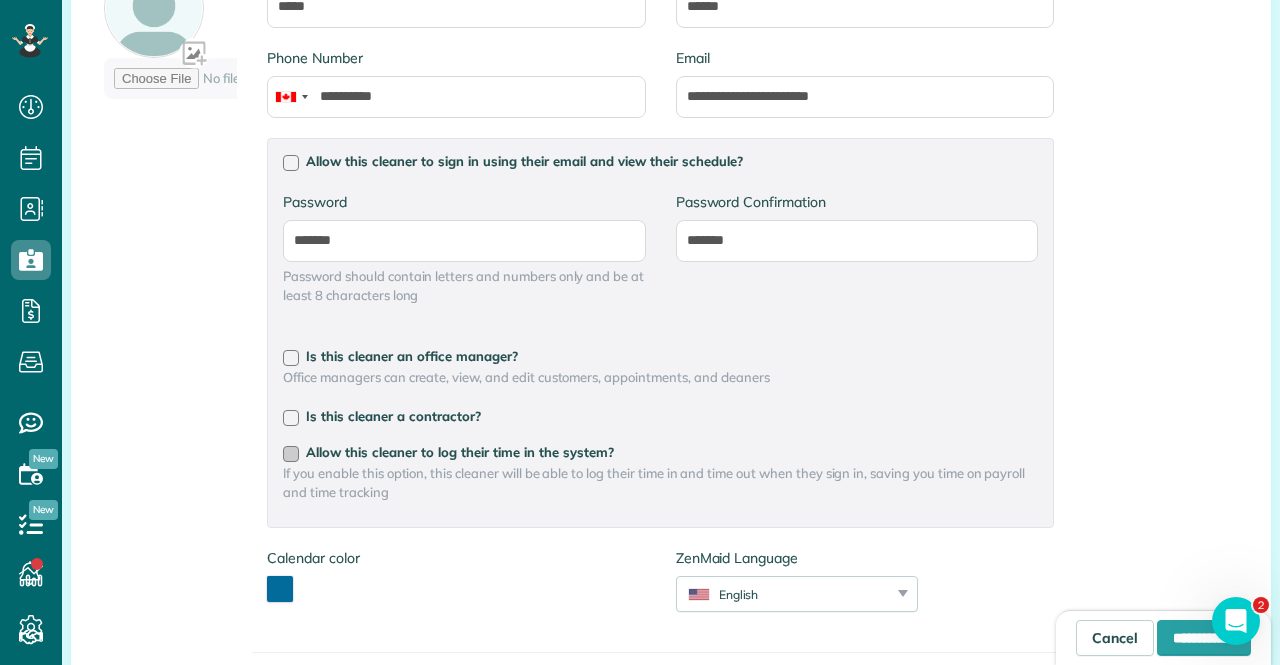 click at bounding box center (291, 454) 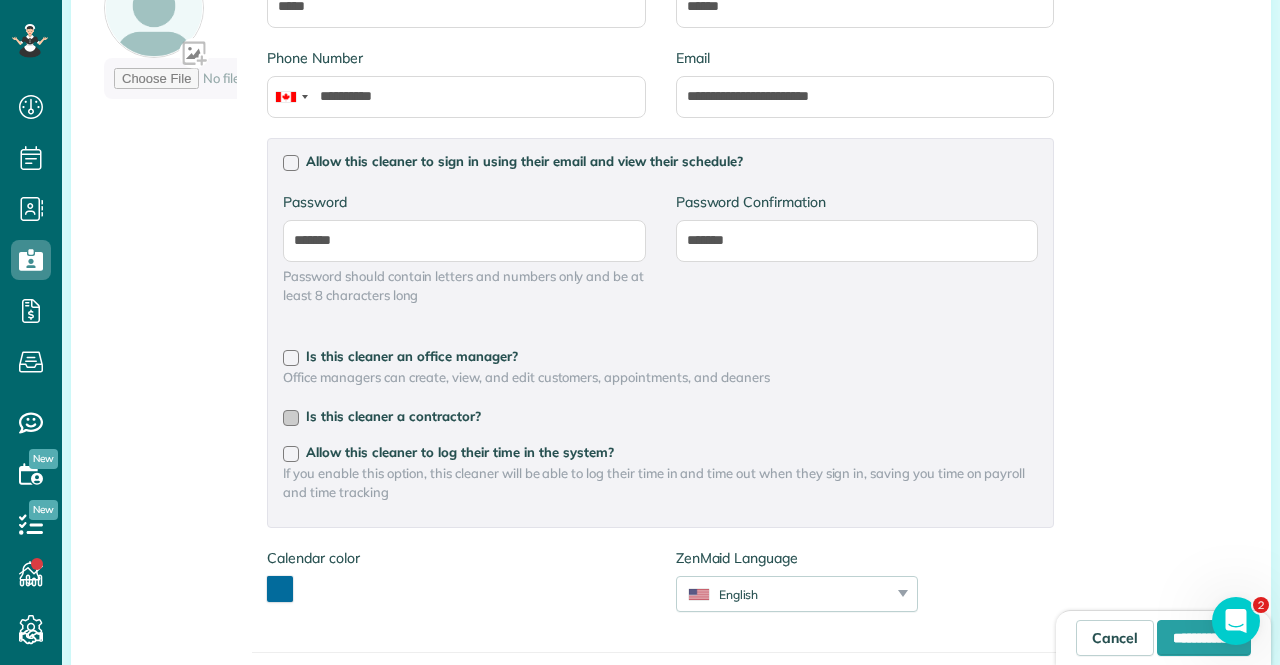 click at bounding box center (291, 418) 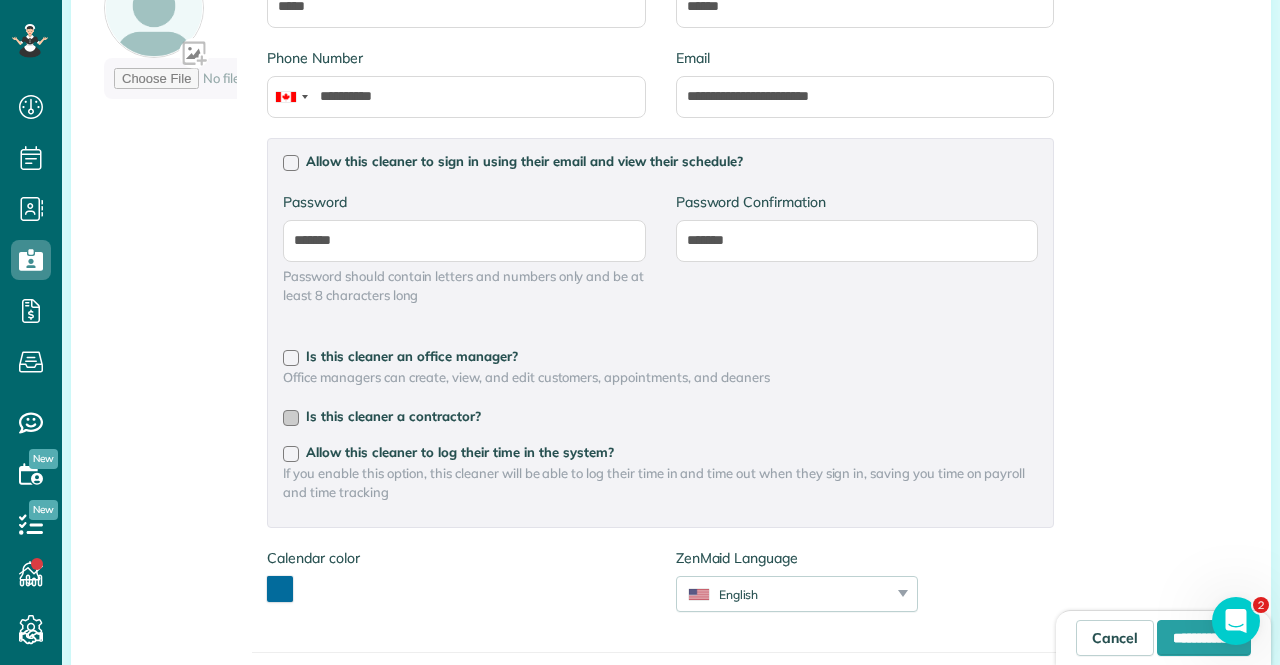click at bounding box center (291, 418) 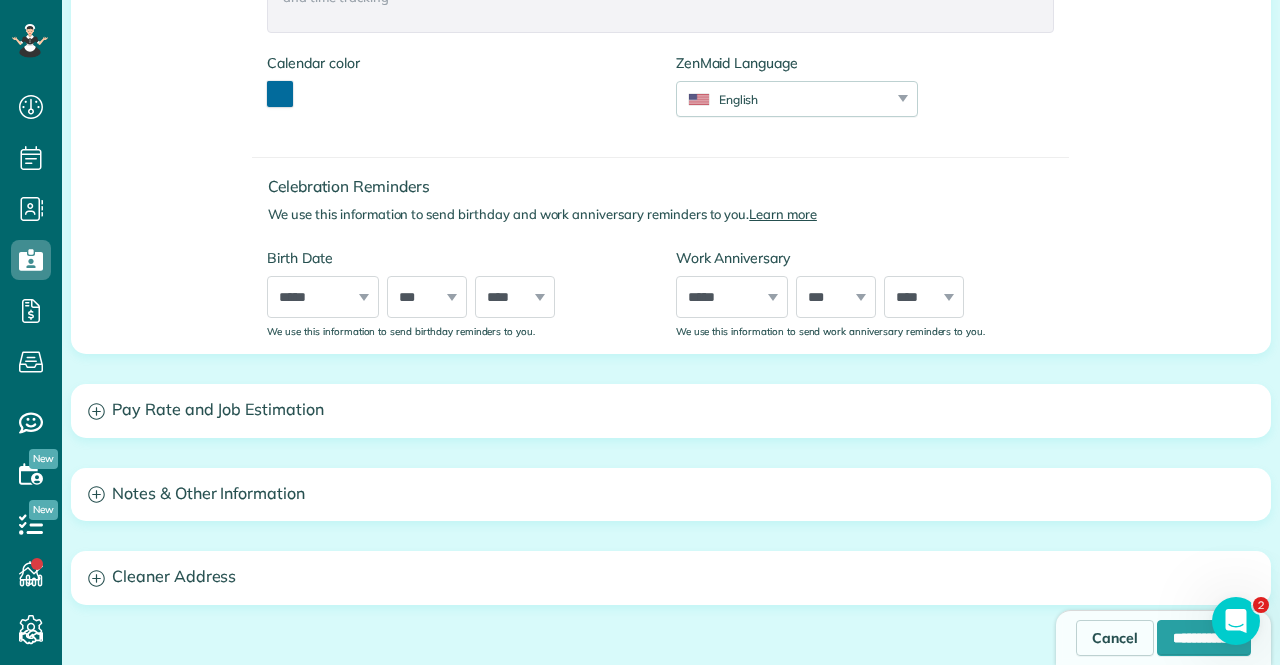 scroll, scrollTop: 900, scrollLeft: 0, axis: vertical 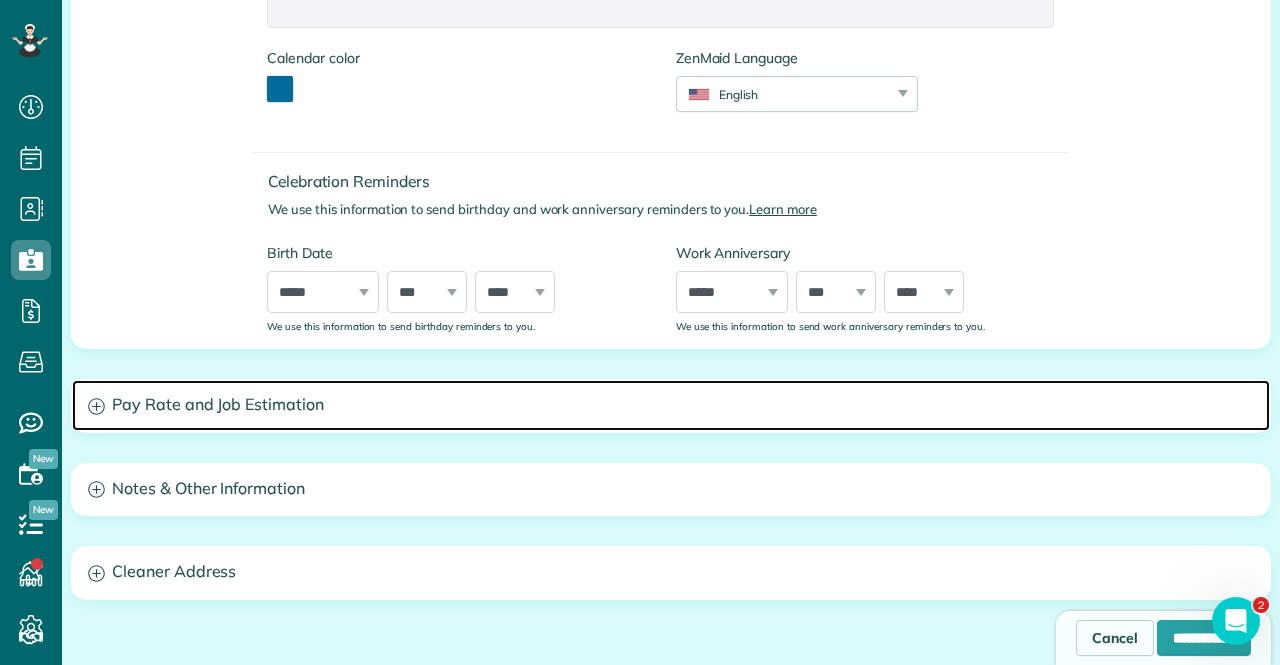 click on "Pay Rate and Job Estimation" at bounding box center [671, 405] 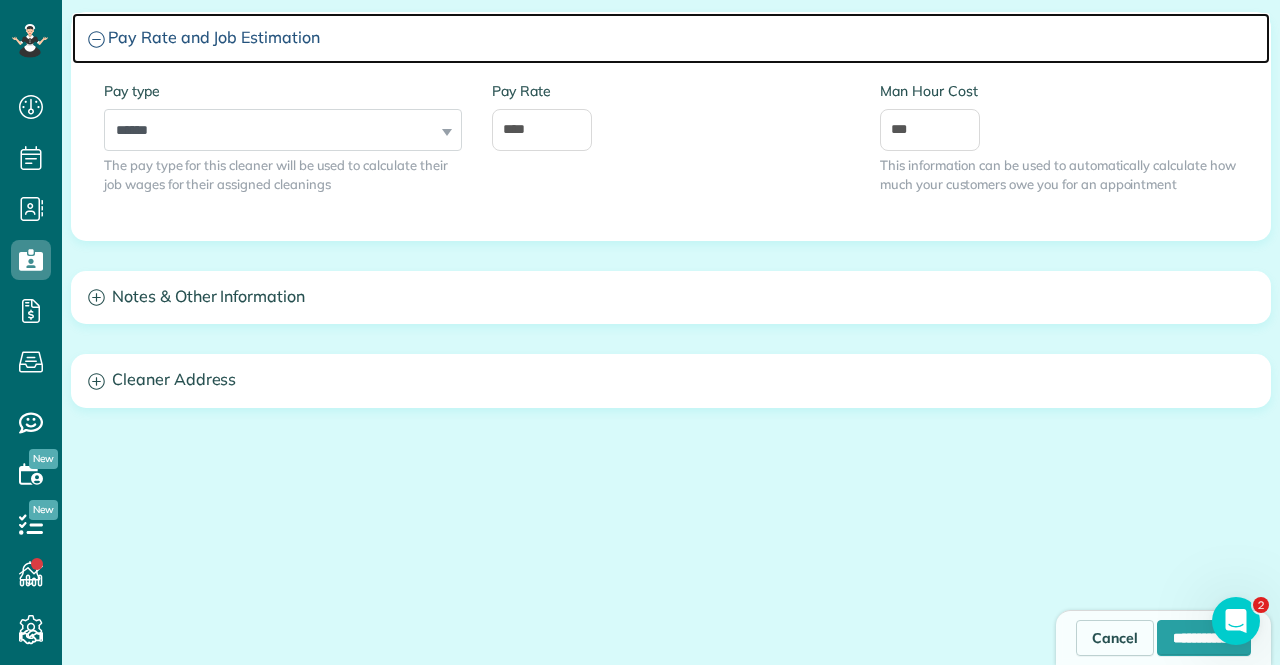 scroll, scrollTop: 1276, scrollLeft: 0, axis: vertical 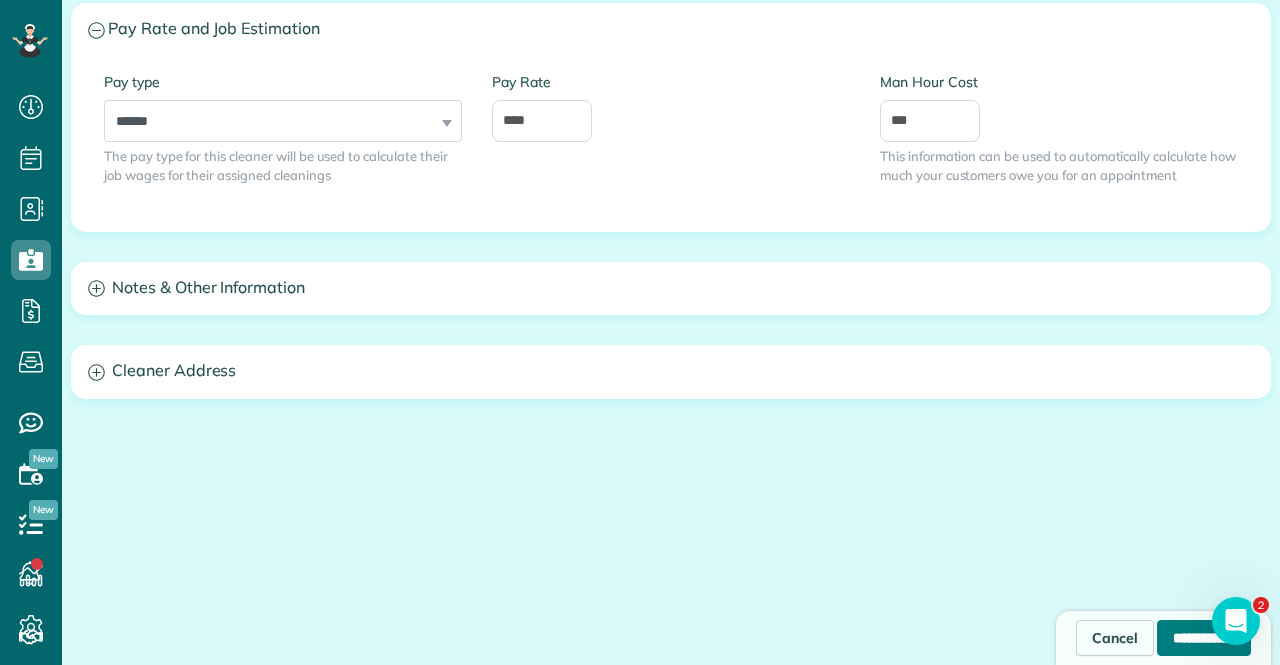 click on "**********" at bounding box center [1204, 638] 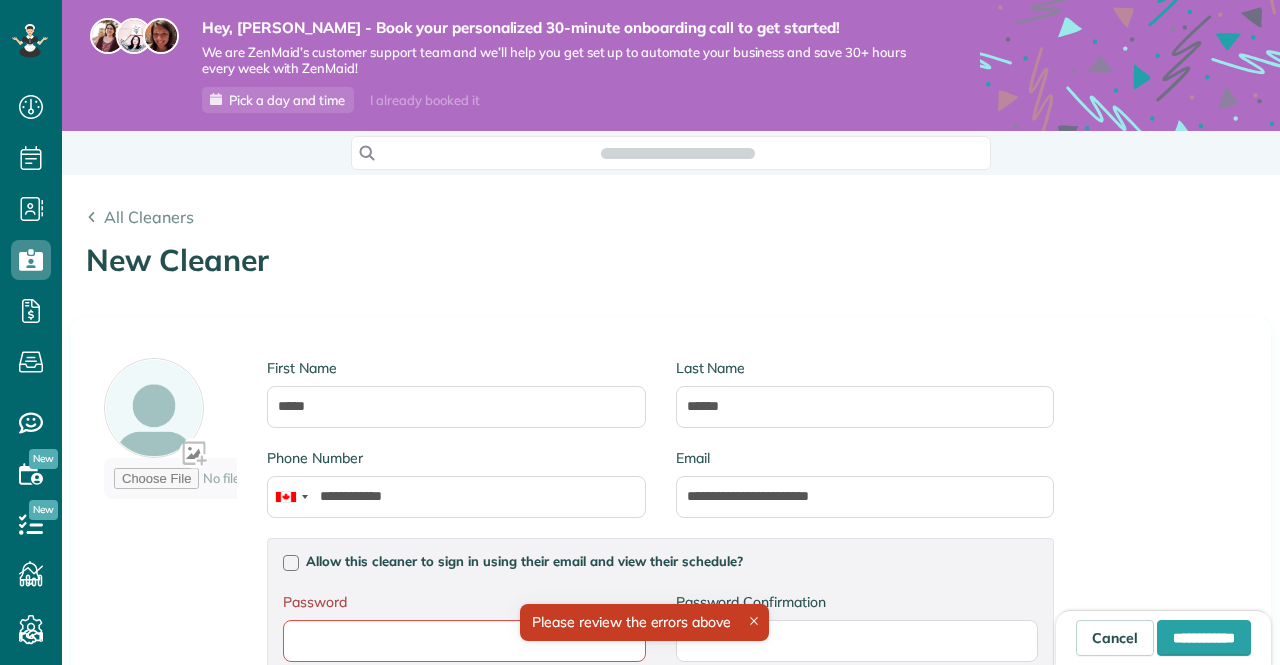scroll, scrollTop: 0, scrollLeft: 0, axis: both 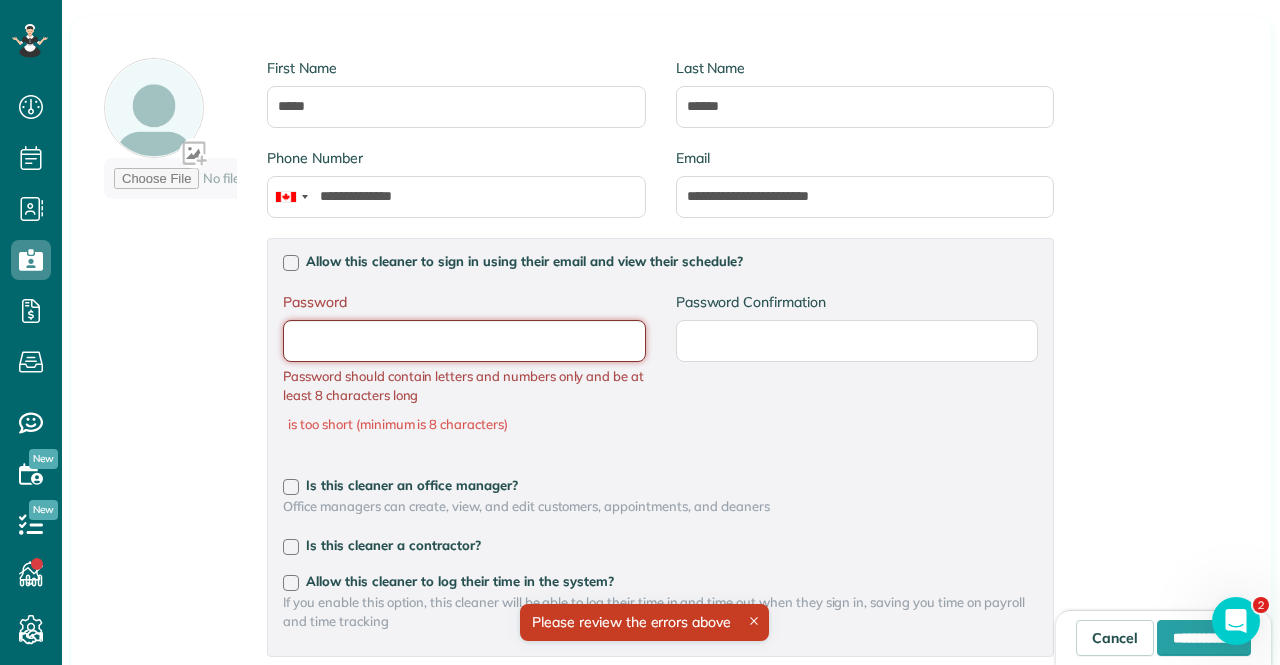 click on "Password" at bounding box center [0, 0] 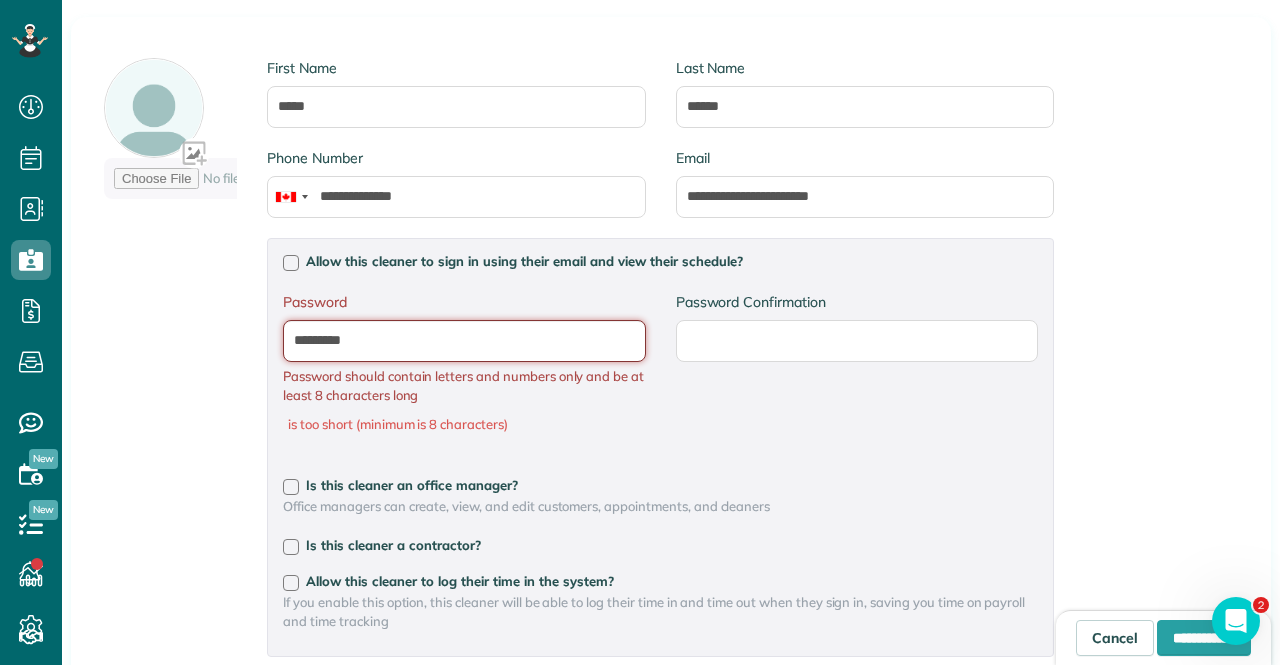 type on "*********" 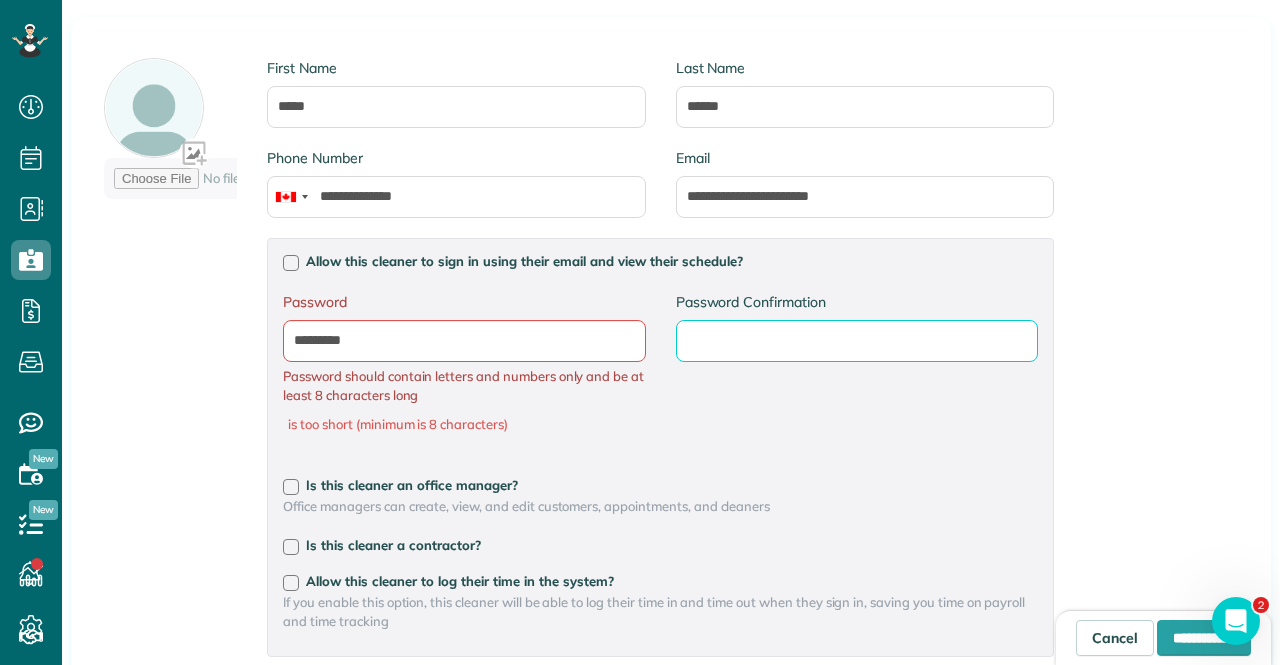 click on "Password Confirmation" at bounding box center (0, 0) 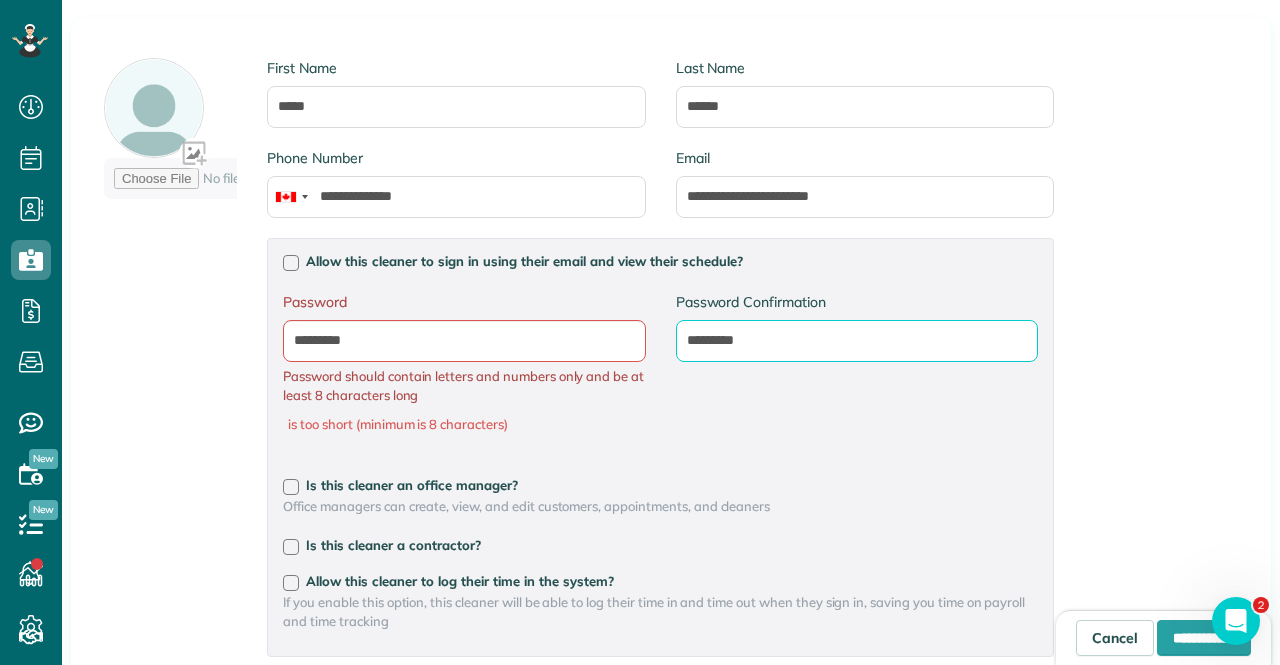type on "*********" 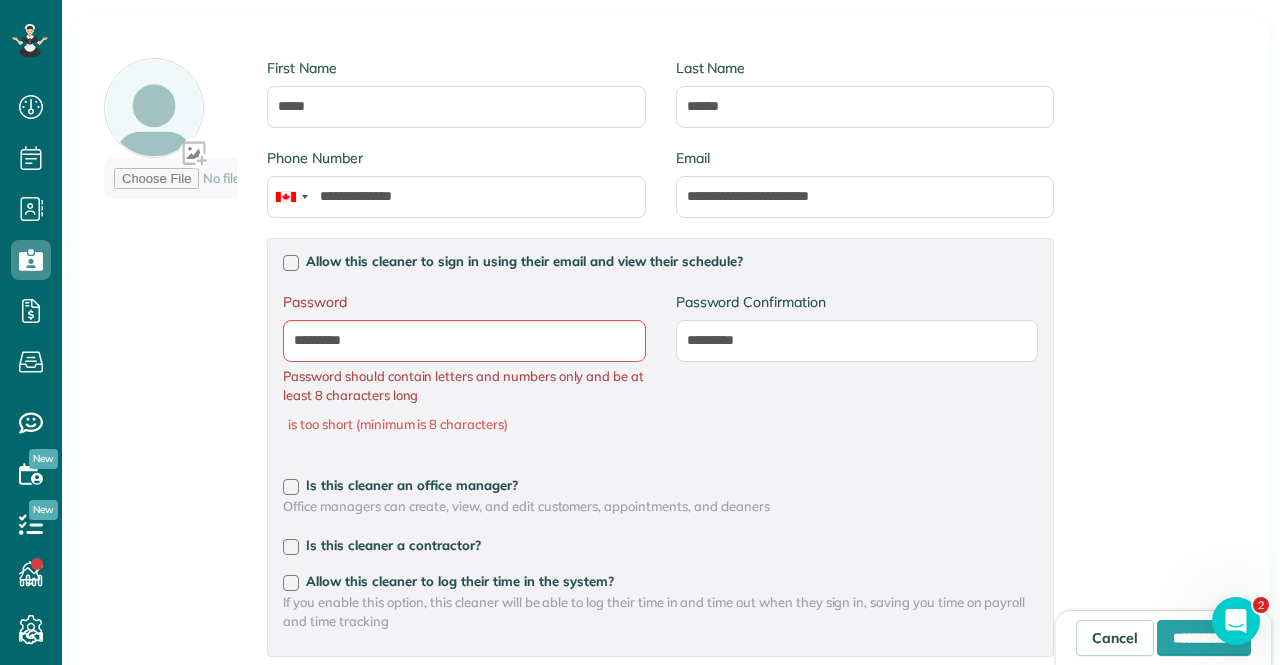 click on "Password is too short (minimum is 8 characters)
Password Confirmation
Password ********* Password should contain letters and numbers only and be at least 8 characters long is too short (minimum is 8 characters)
Password Confirmation *********" at bounding box center (660, 373) 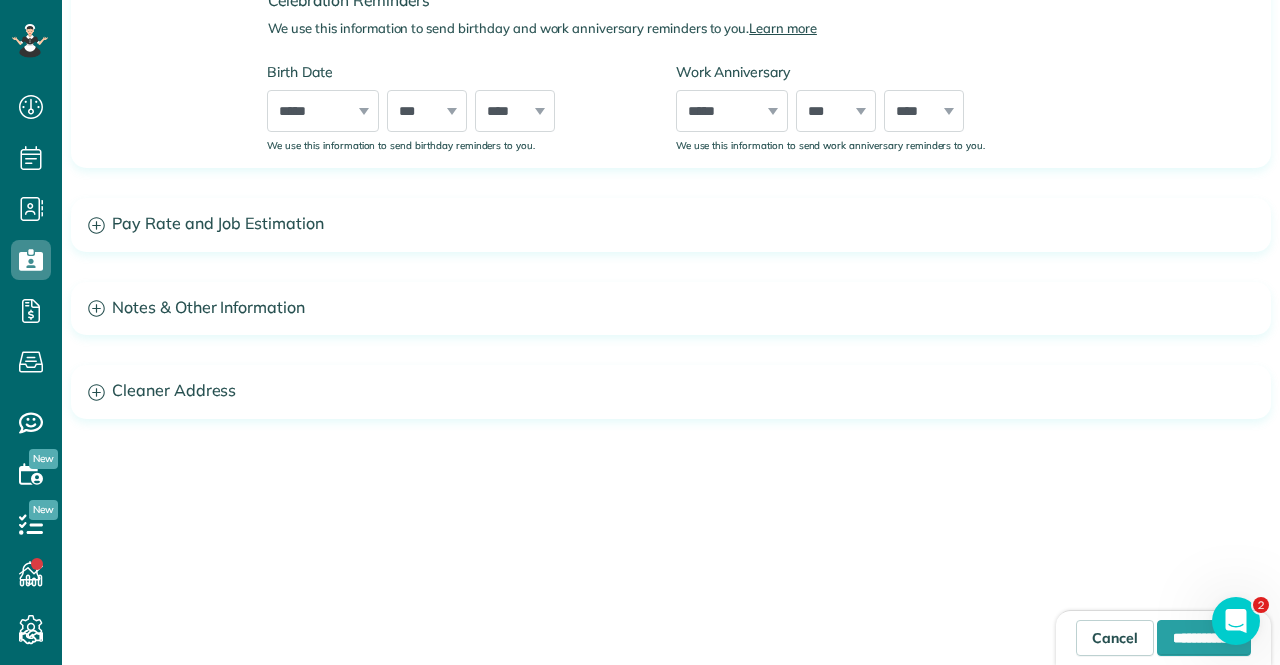 scroll, scrollTop: 1130, scrollLeft: 0, axis: vertical 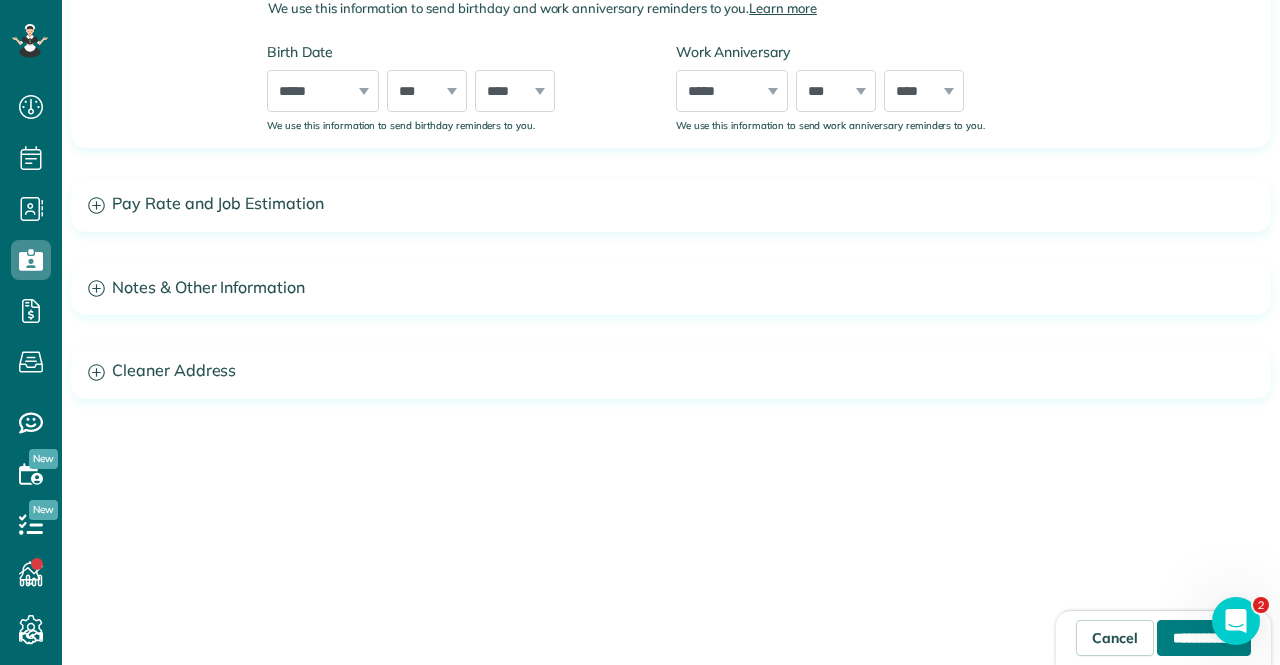 click on "**********" at bounding box center (1204, 638) 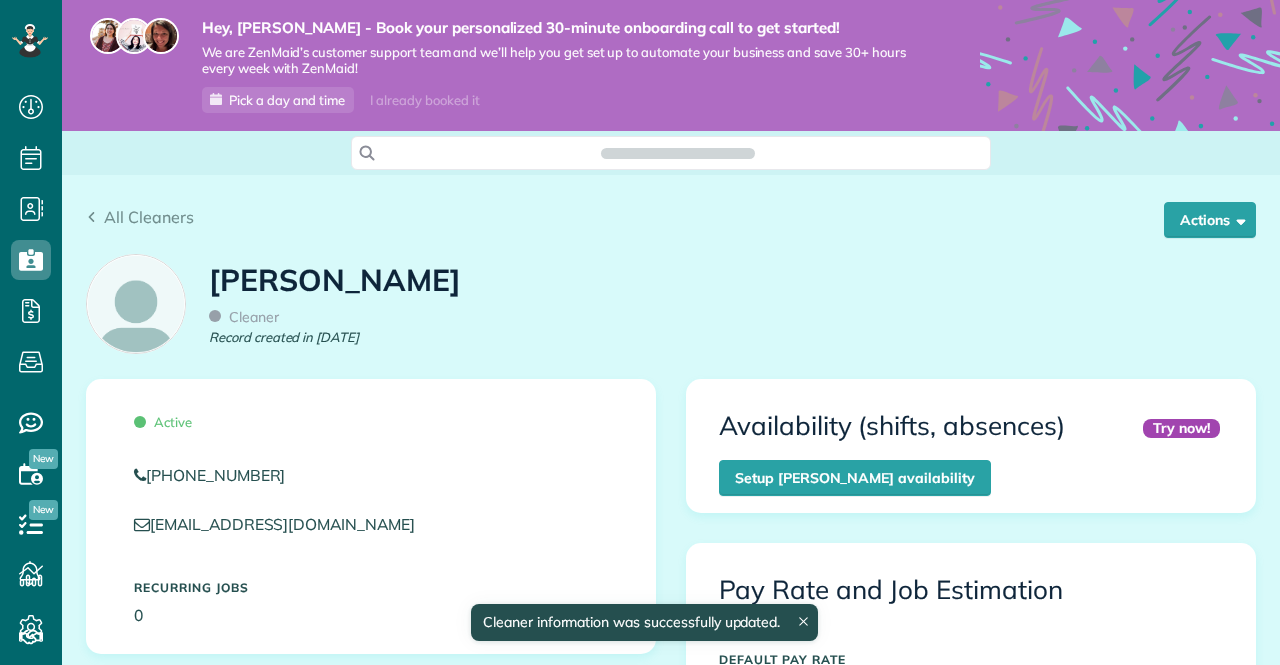 scroll, scrollTop: 0, scrollLeft: 0, axis: both 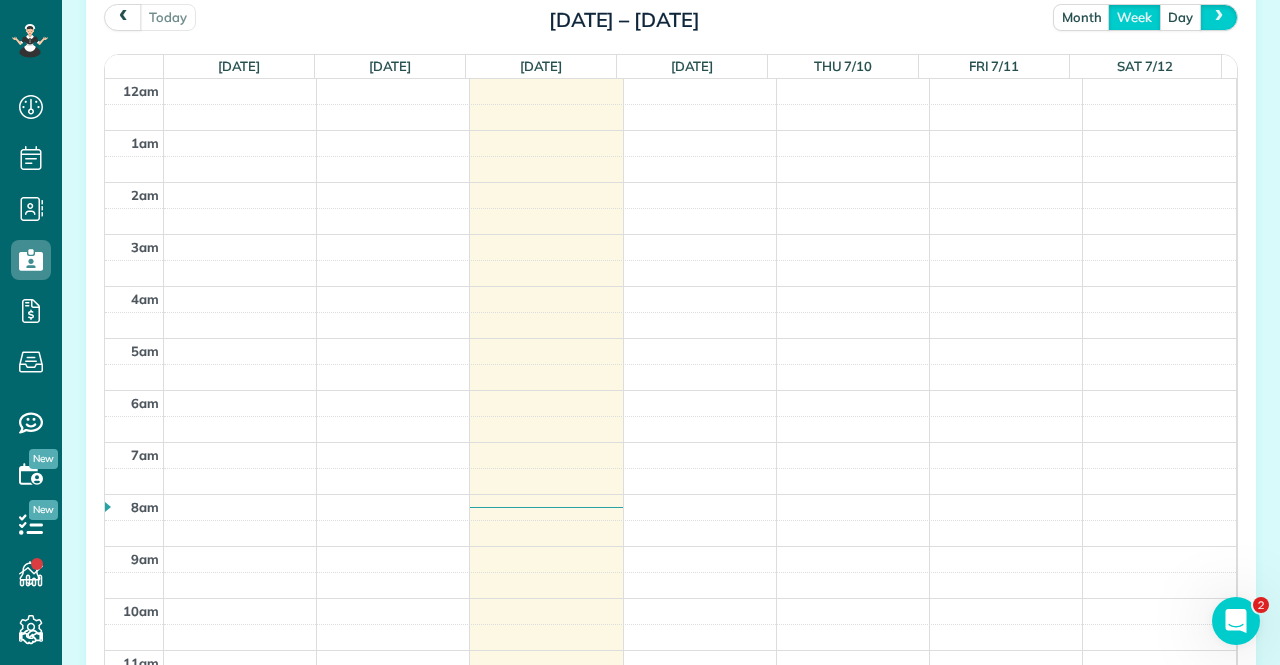 click at bounding box center (1219, 16) 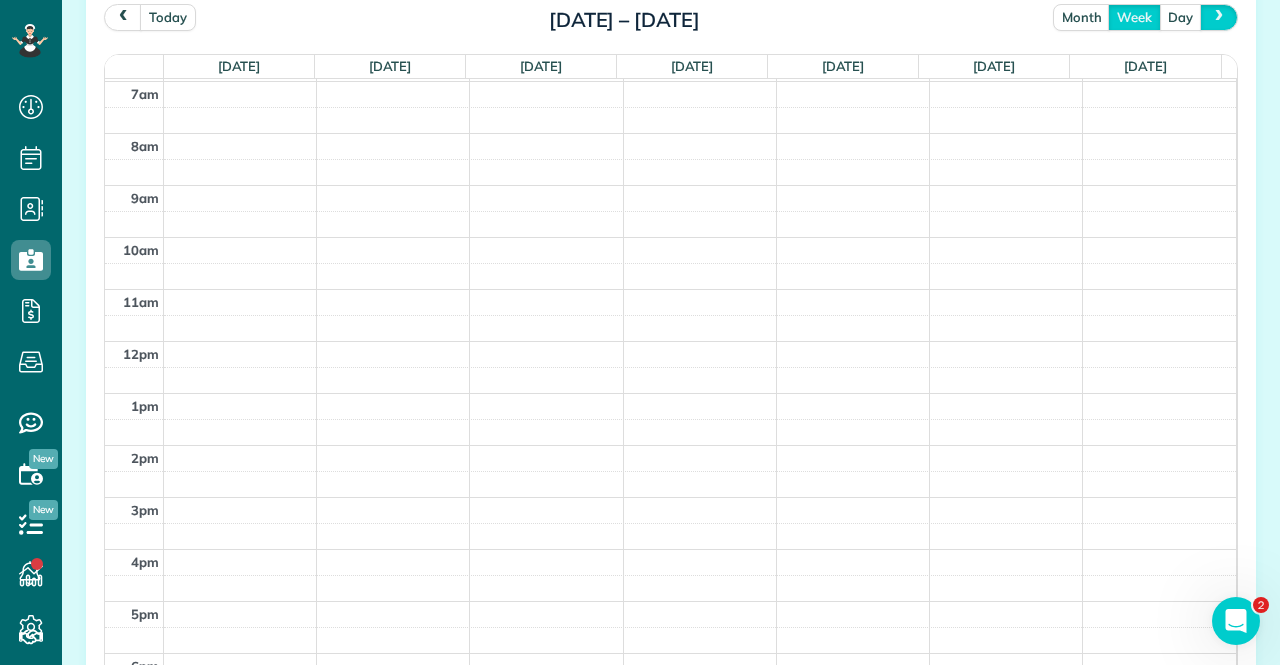 click at bounding box center [1219, 16] 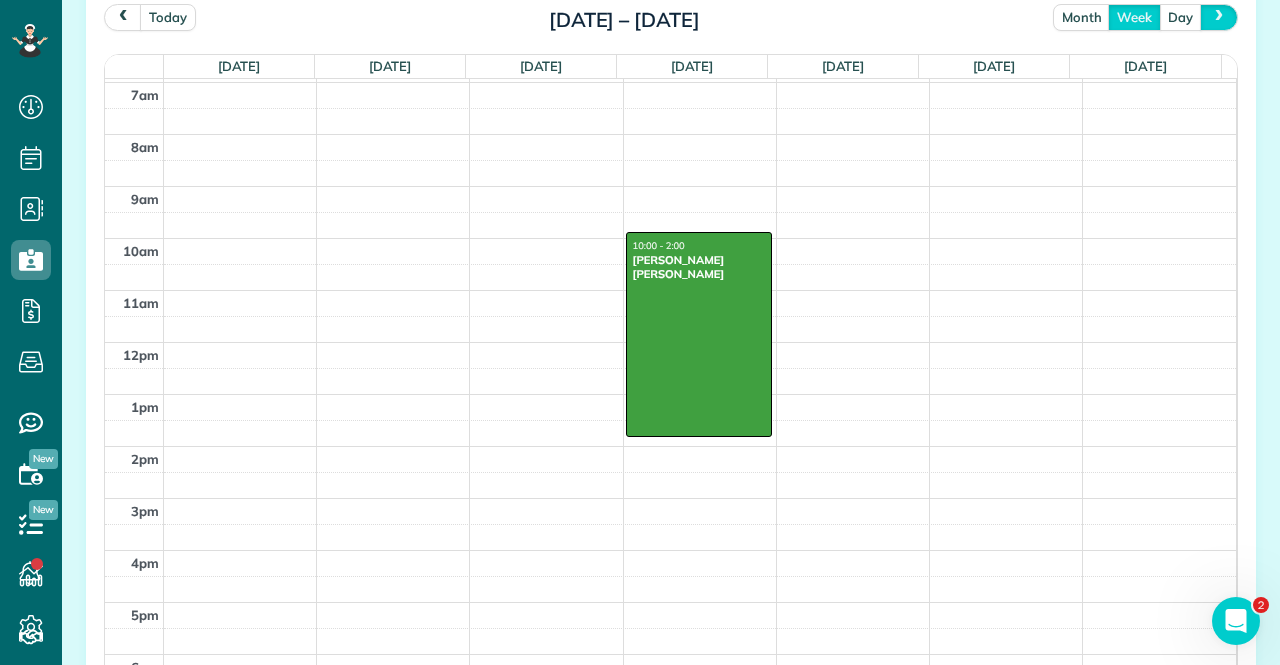 click at bounding box center (1219, 16) 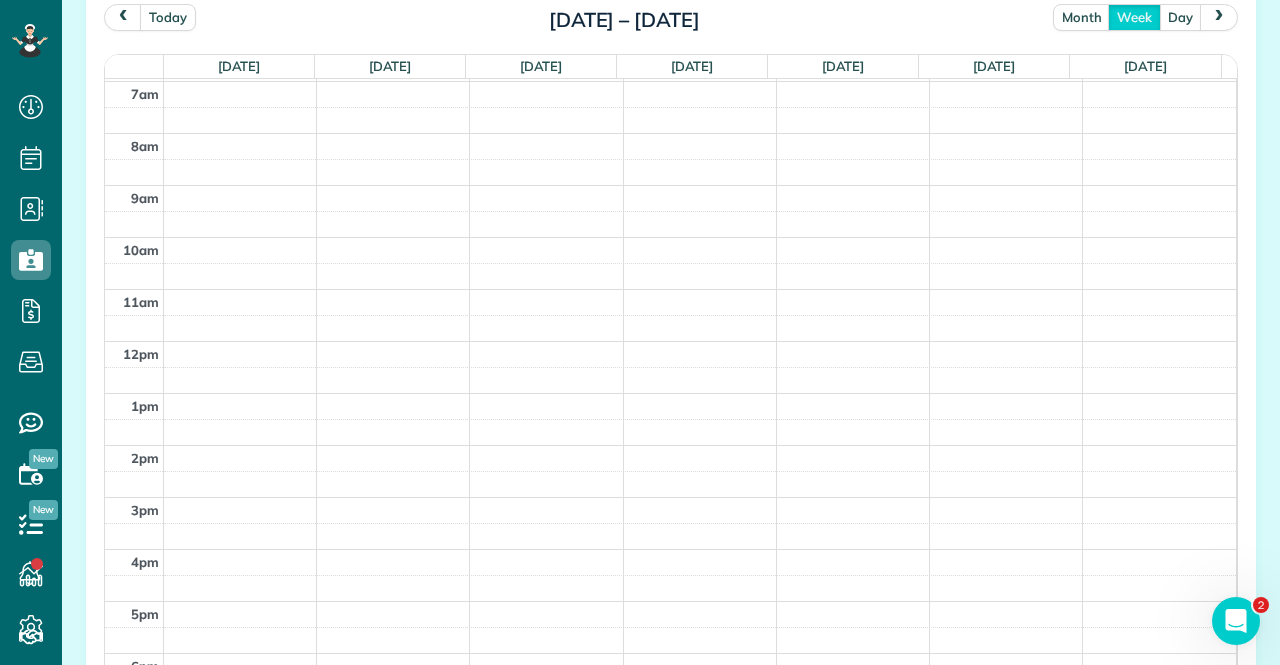 click at bounding box center [1219, 16] 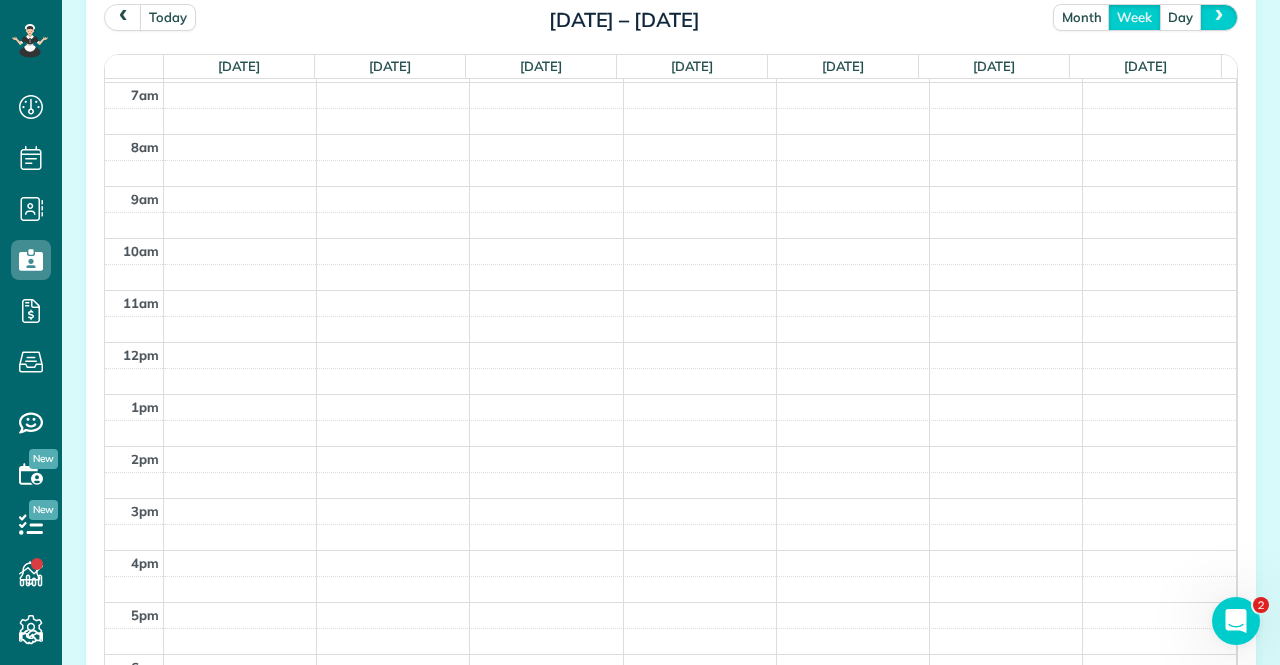 click at bounding box center [1219, 16] 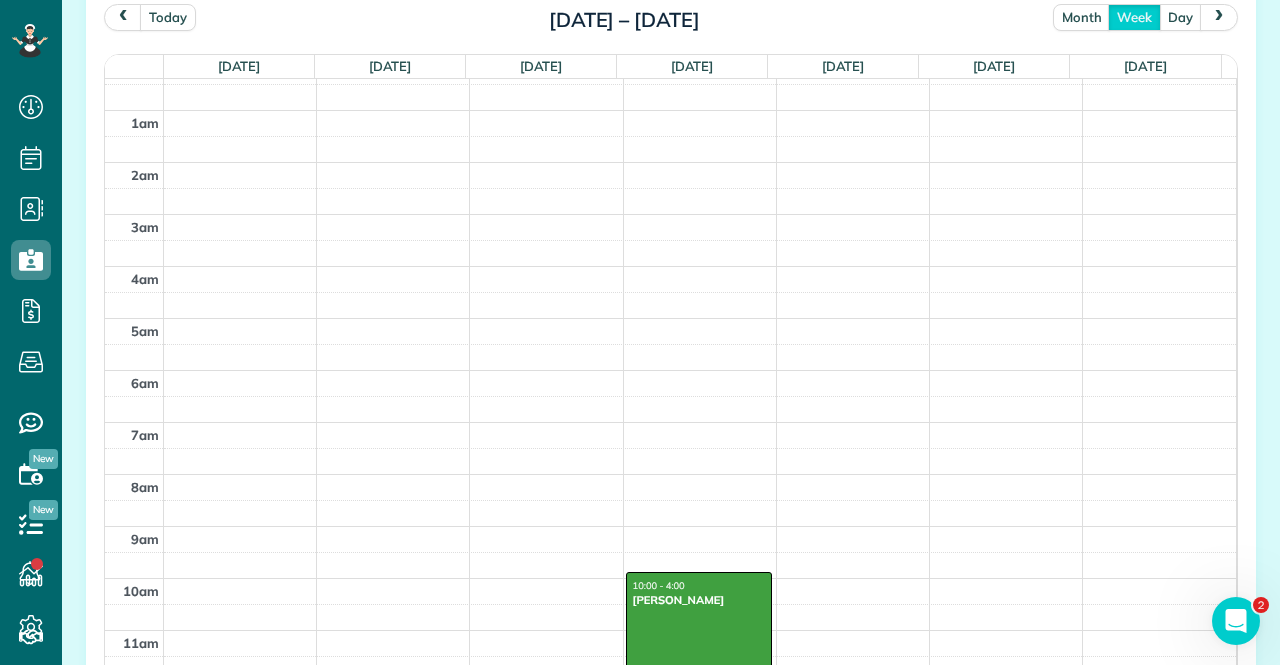 scroll, scrollTop: 0, scrollLeft: 0, axis: both 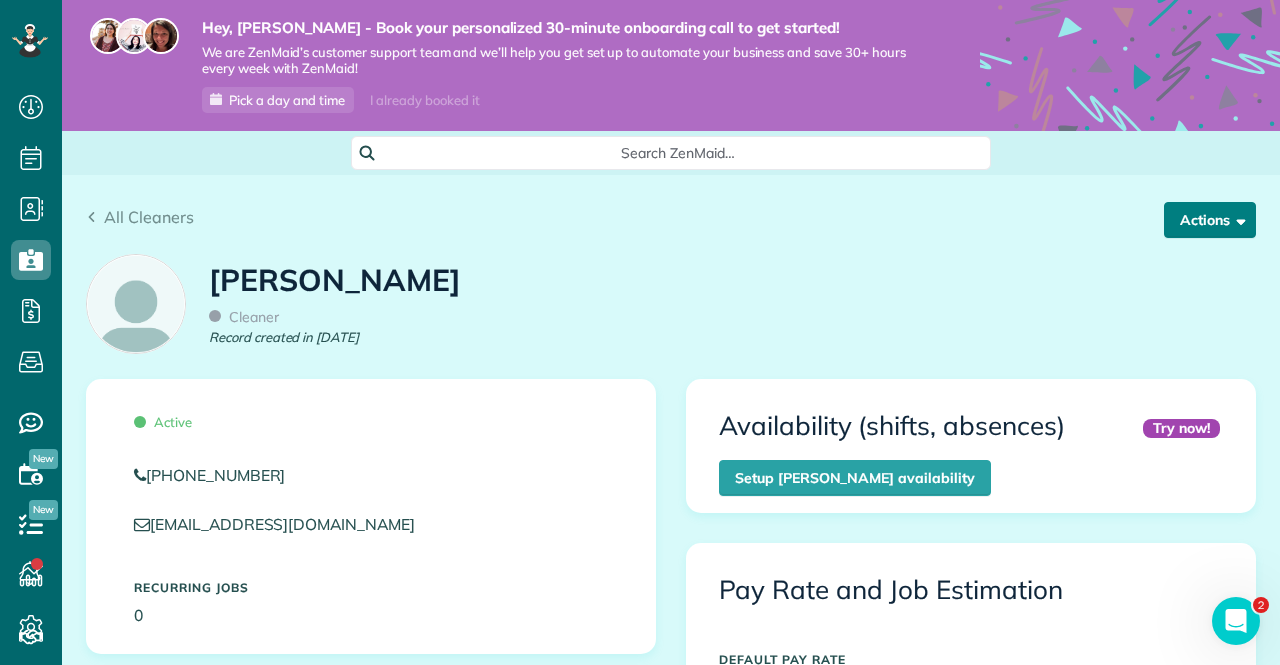 click at bounding box center [1237, 219] 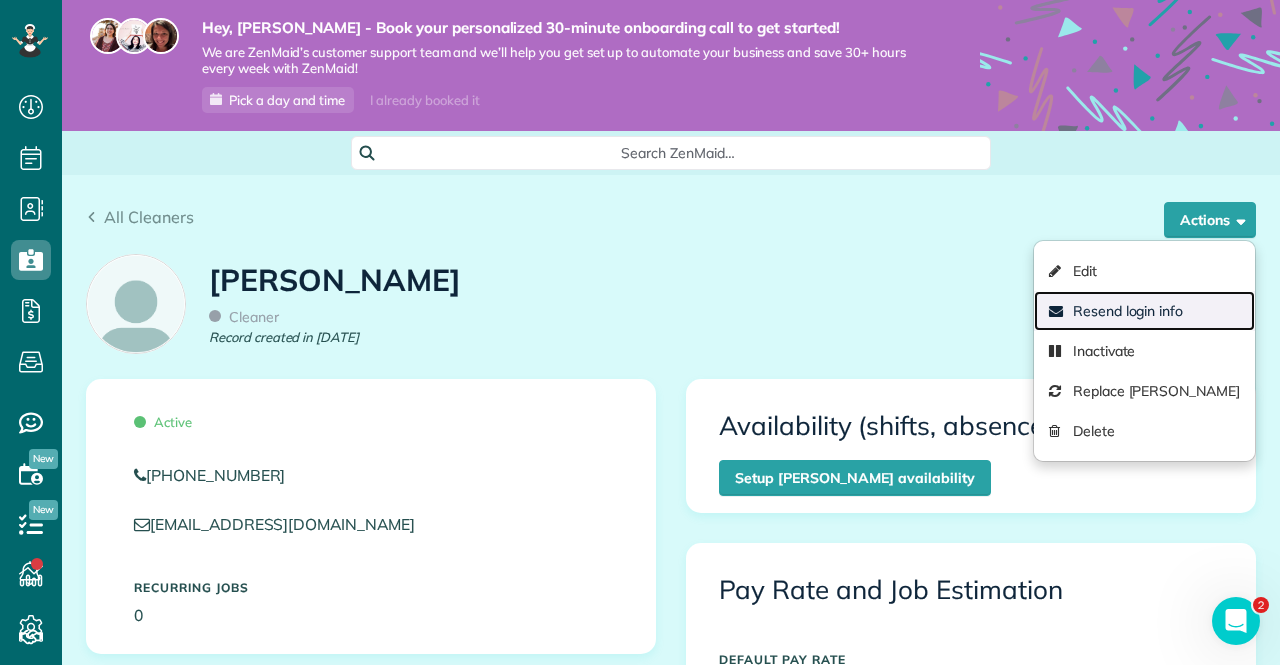 click on "Resend login info" at bounding box center (1144, 311) 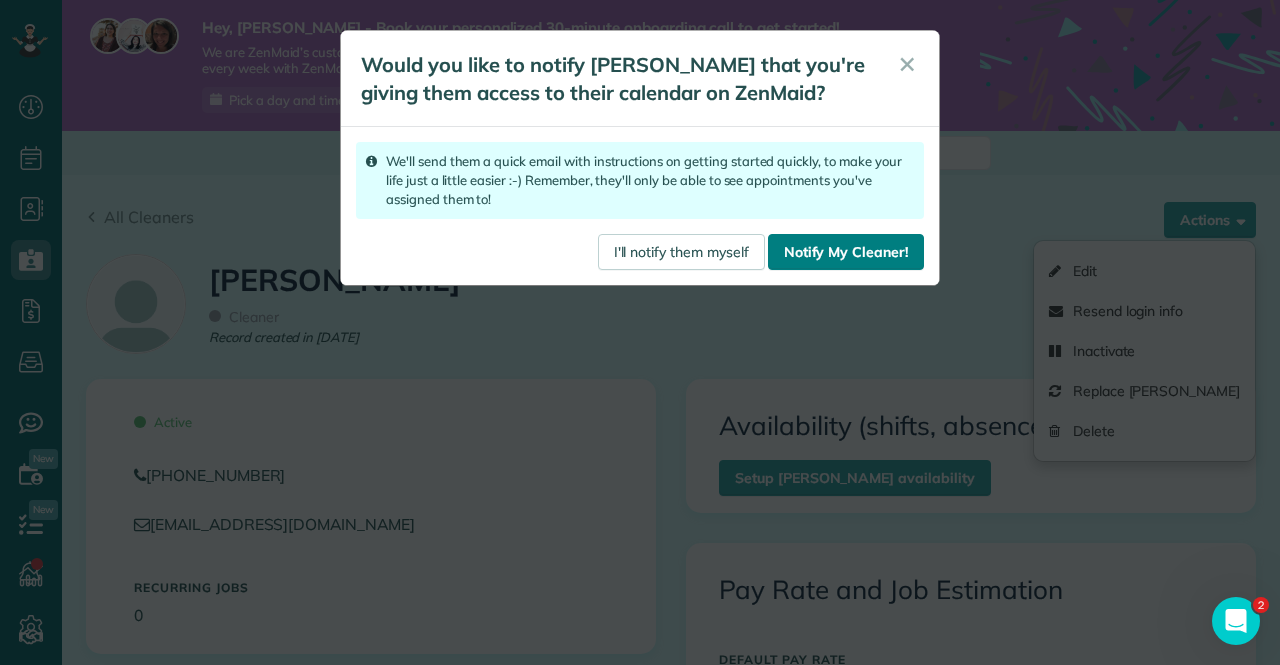 click on "Notify My Cleaner!" at bounding box center (846, 252) 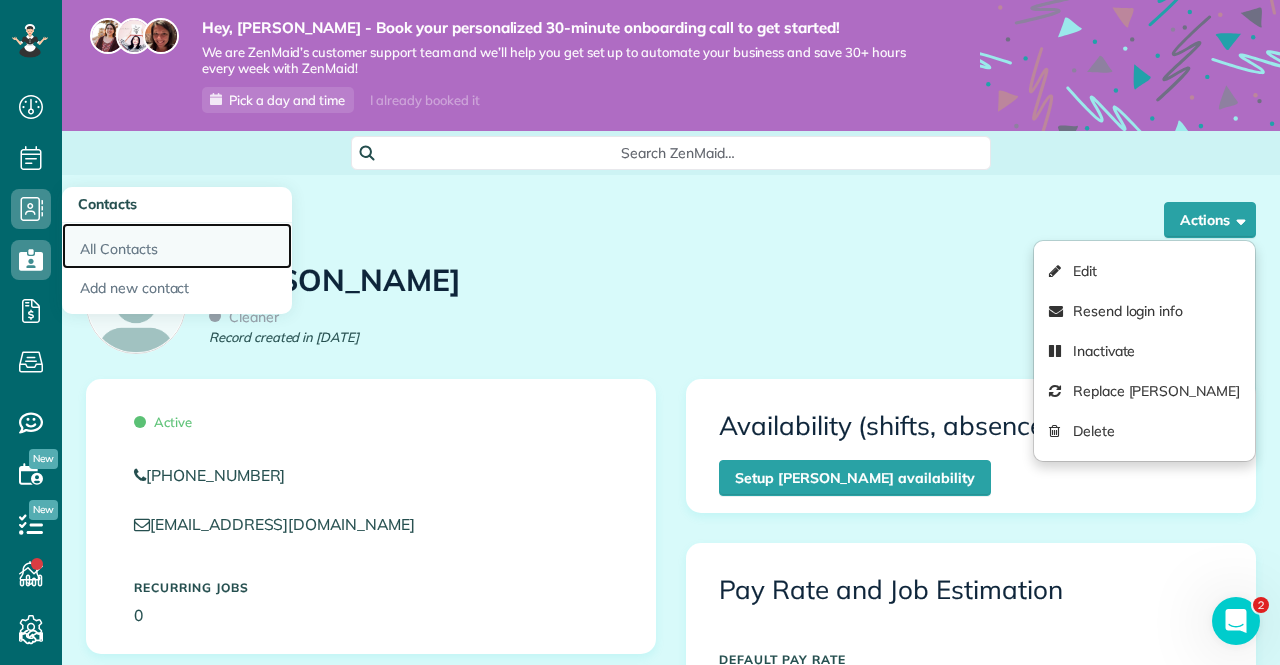 click on "All Contacts" at bounding box center [177, 246] 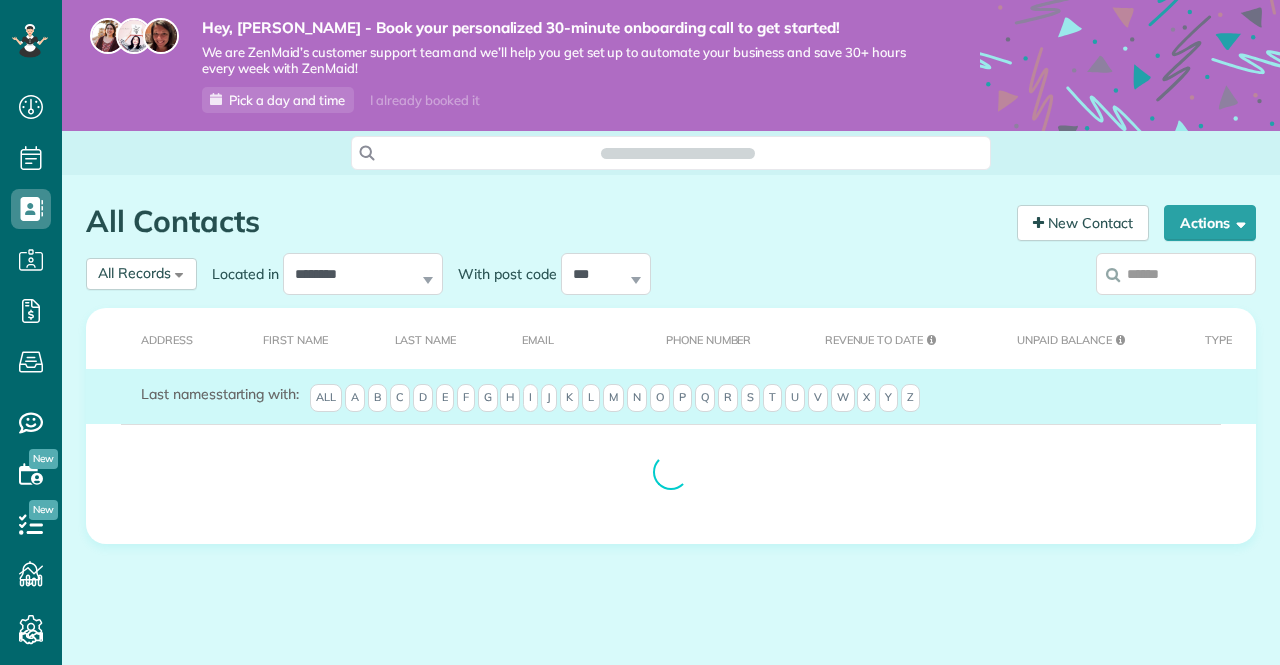 scroll, scrollTop: 0, scrollLeft: 0, axis: both 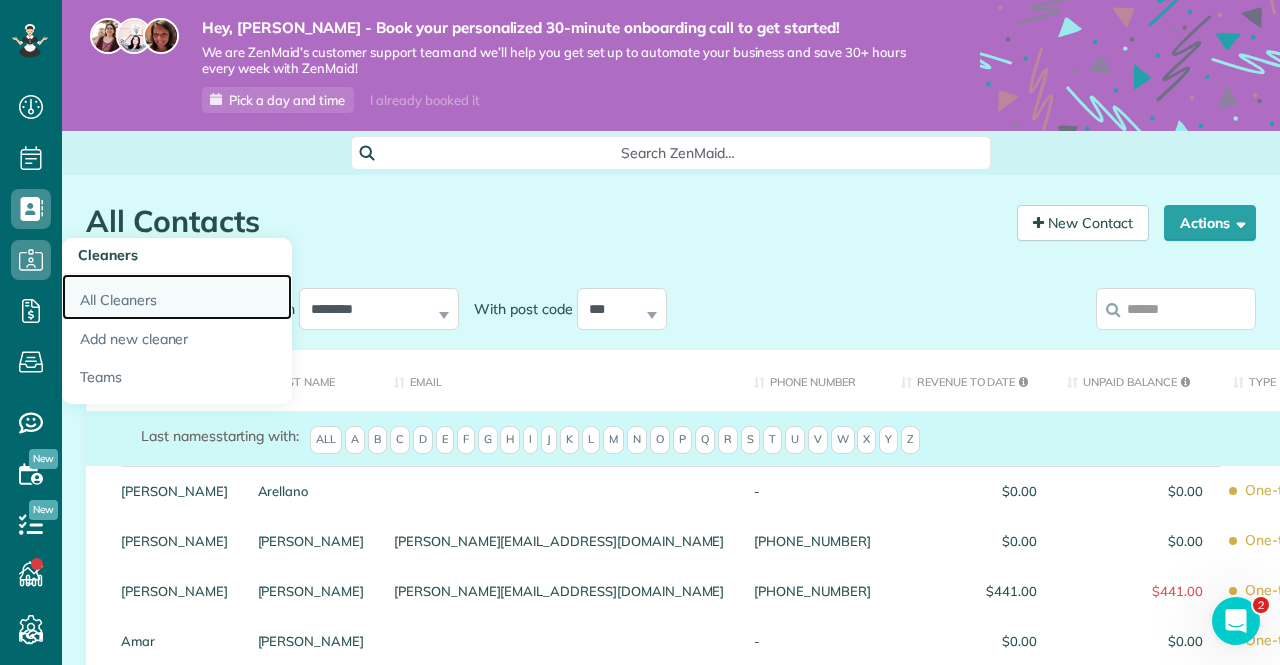 click on "All Cleaners" at bounding box center (177, 297) 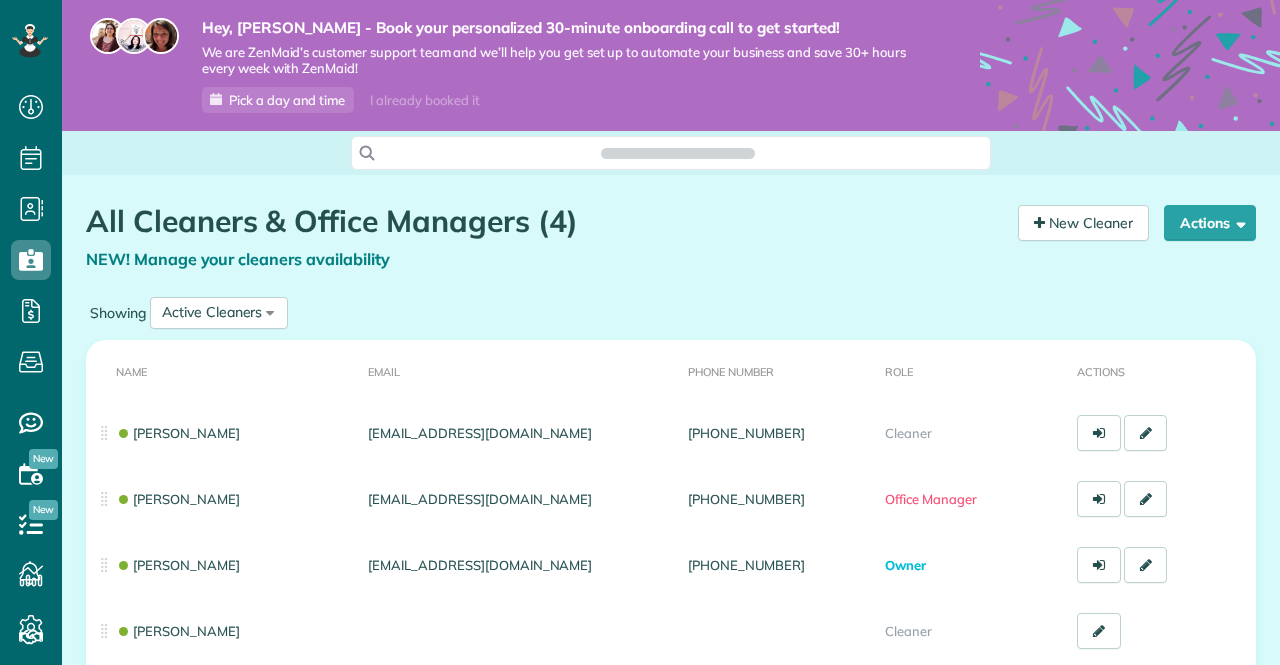 scroll, scrollTop: 0, scrollLeft: 0, axis: both 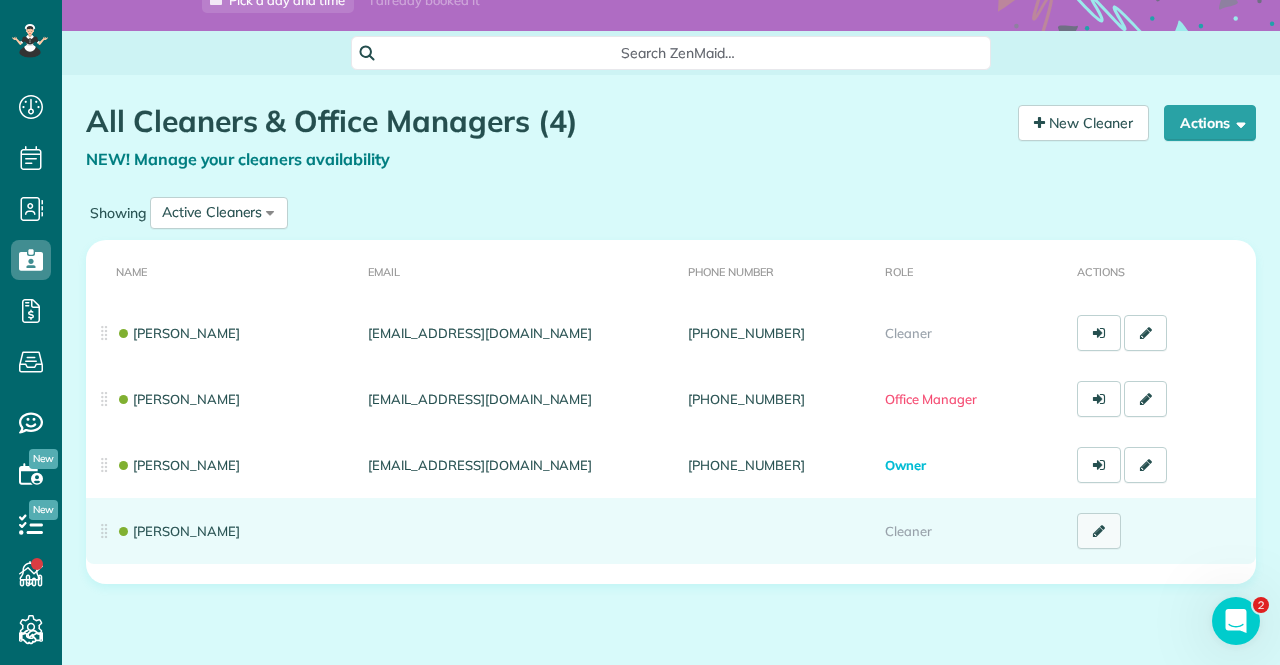 click at bounding box center (1099, 531) 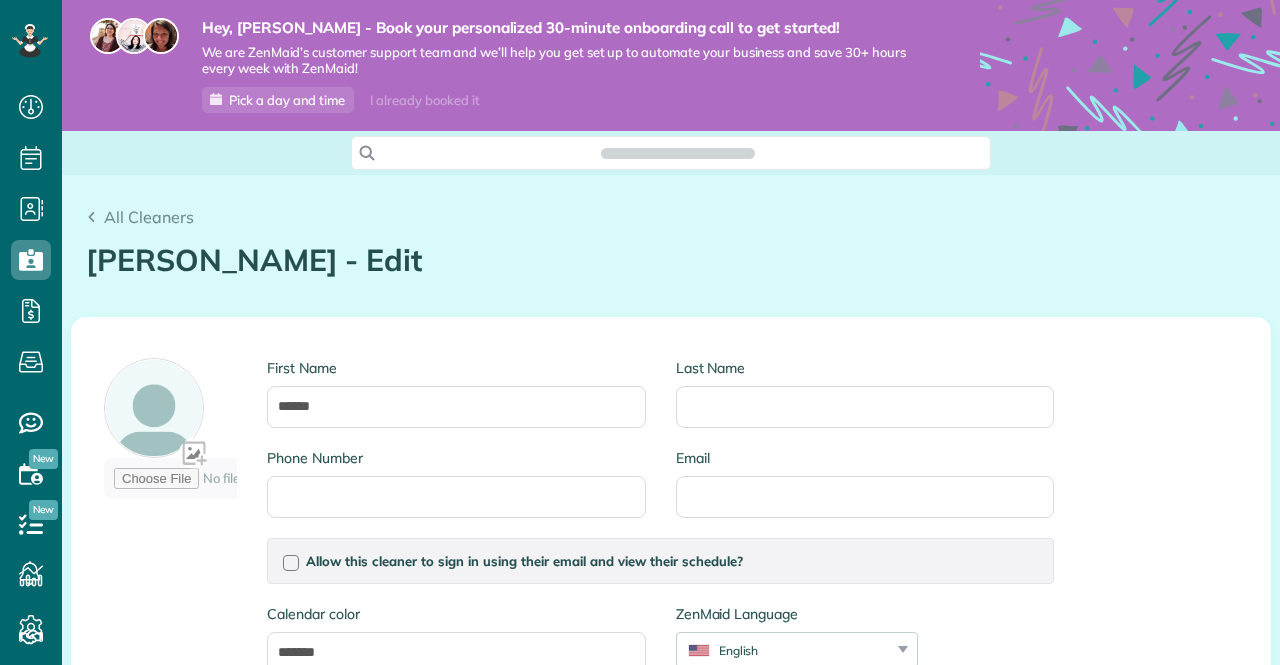 scroll, scrollTop: 0, scrollLeft: 0, axis: both 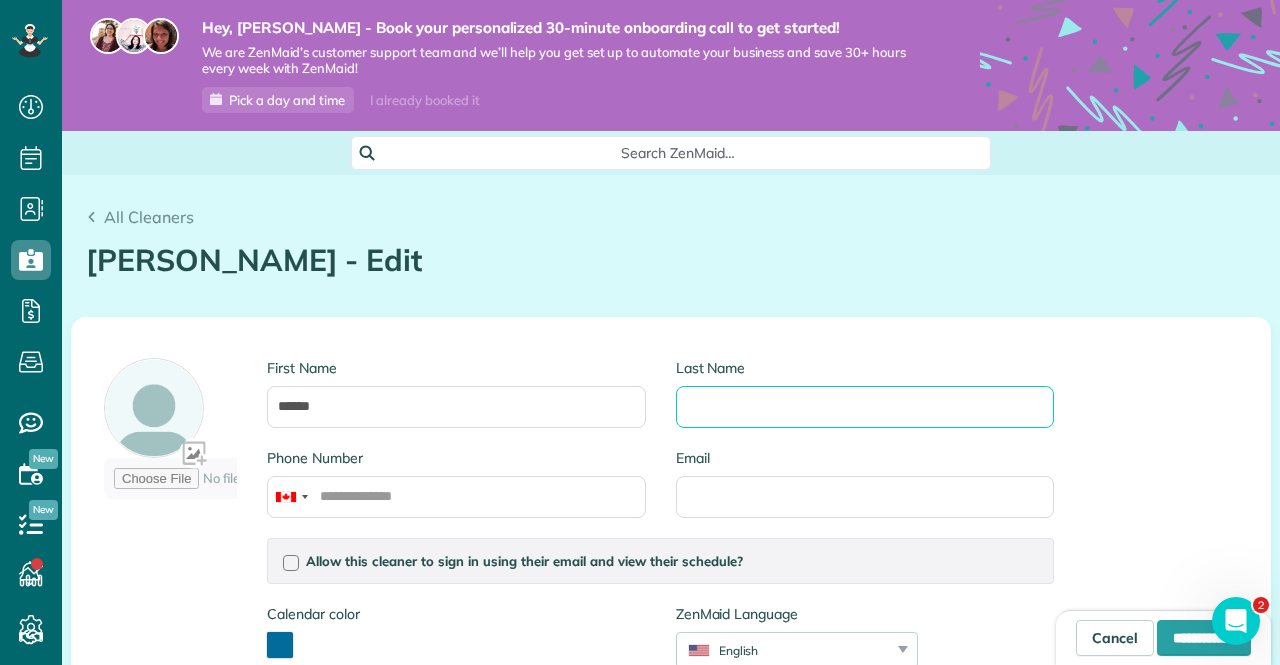 click on "Last Name" at bounding box center [865, 407] 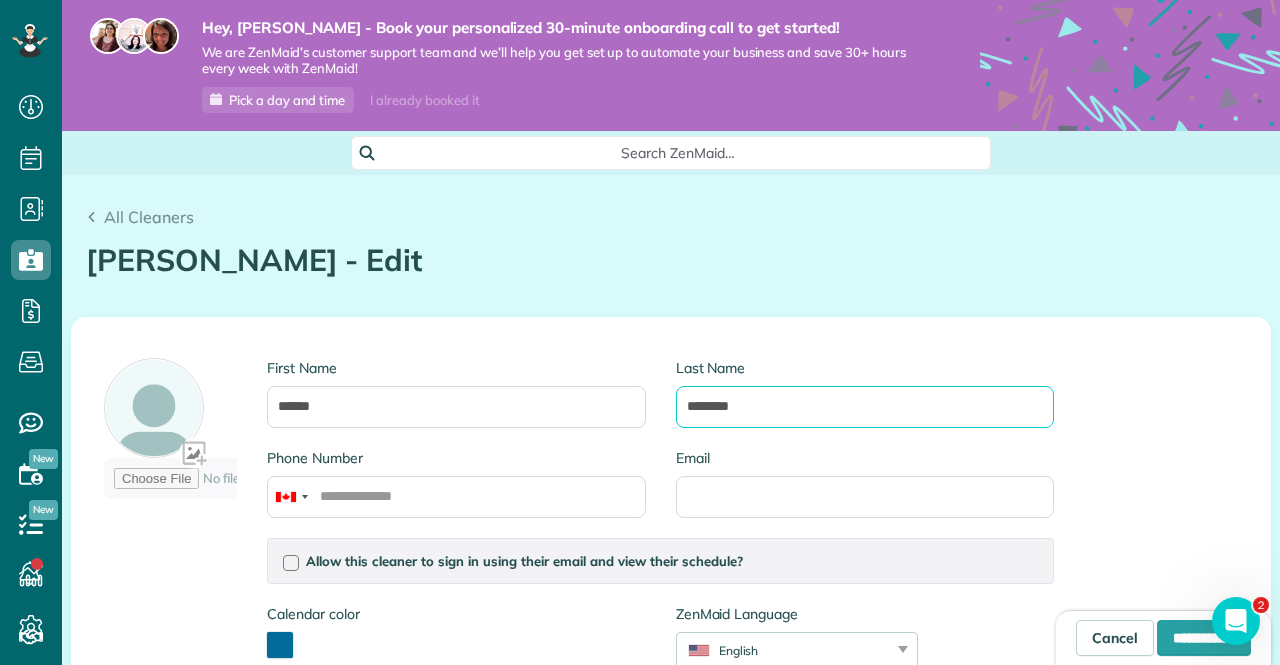 type on "********" 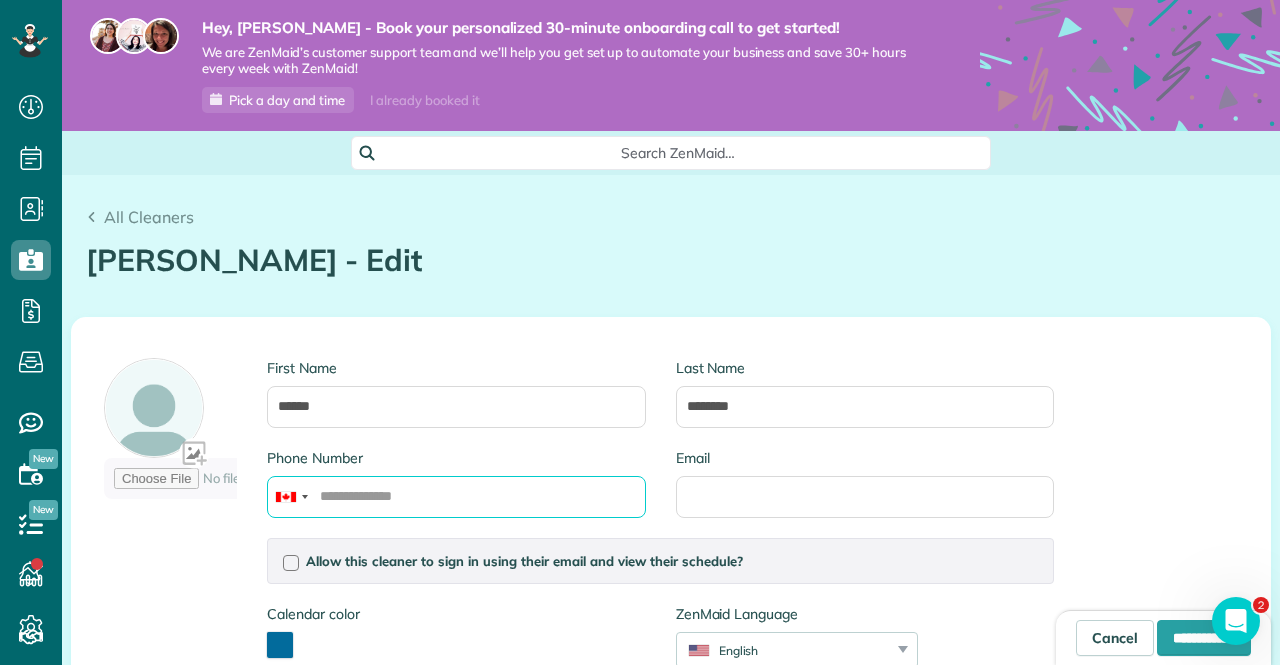 click on "Phone Number" at bounding box center (456, 497) 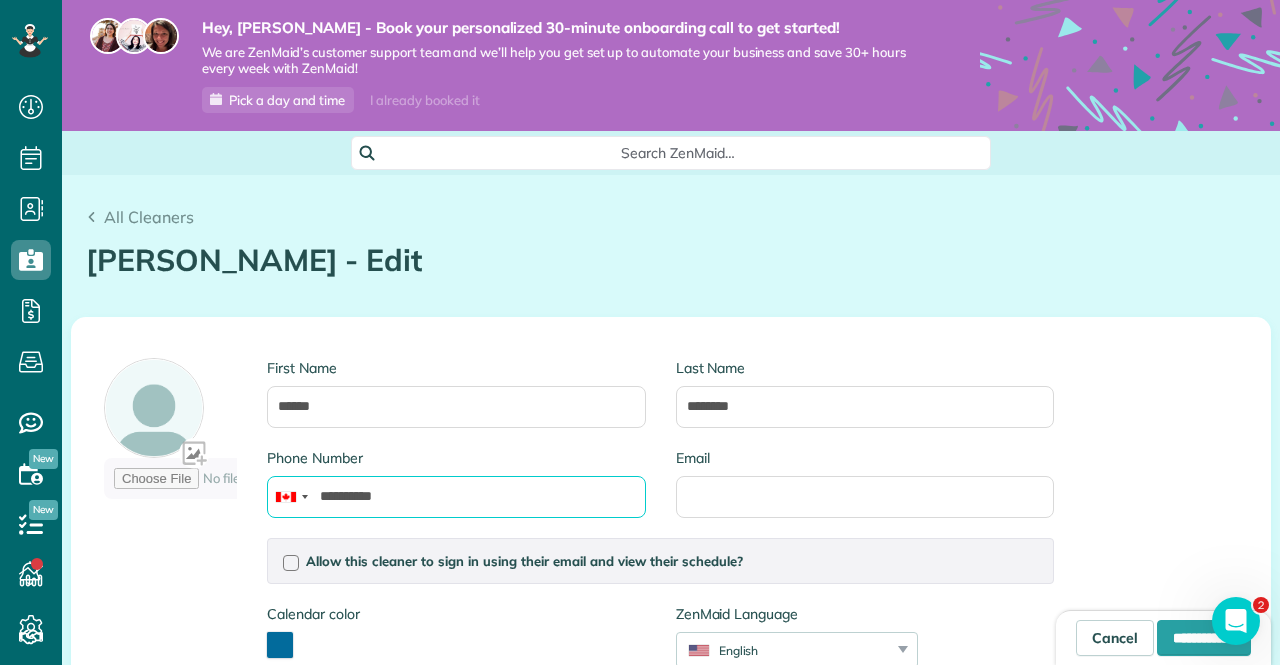 type on "**********" 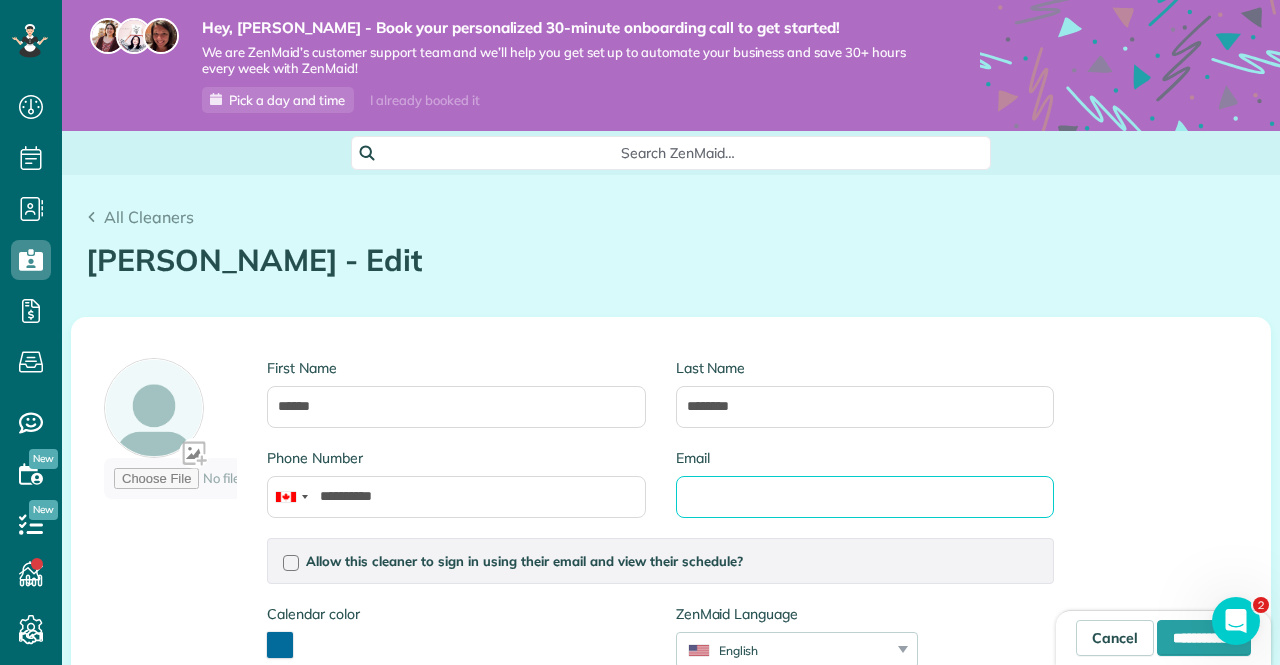 click on "Email" at bounding box center (865, 497) 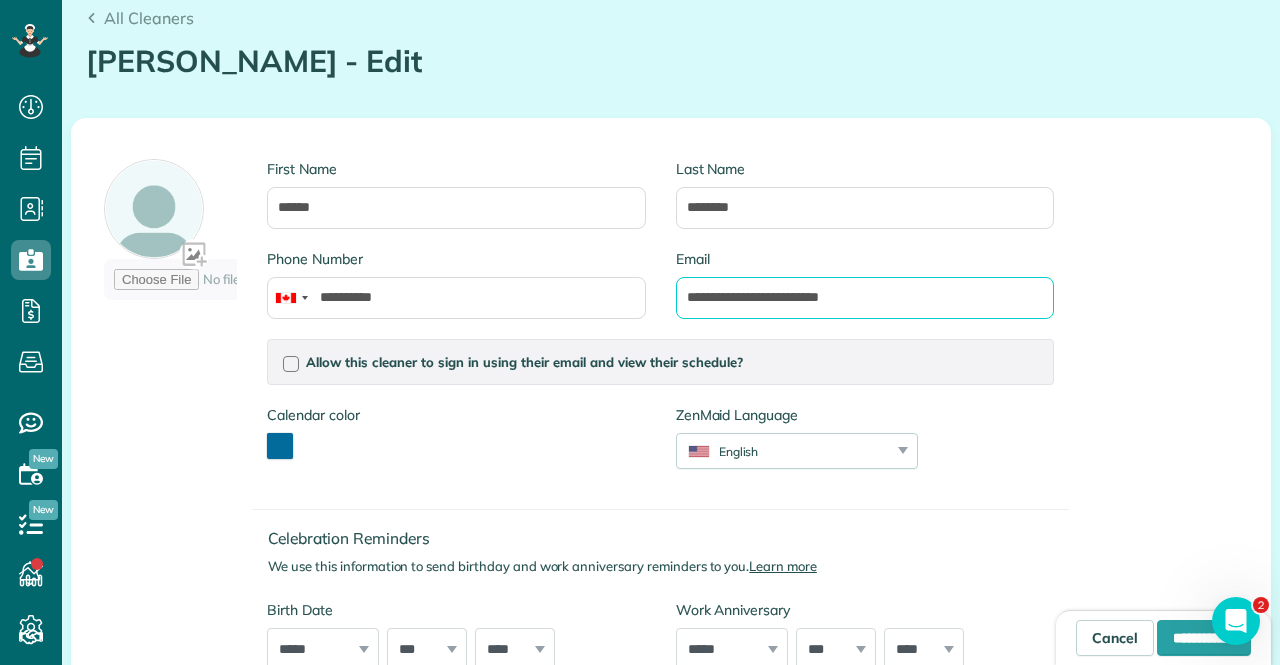 scroll, scrollTop: 200, scrollLeft: 0, axis: vertical 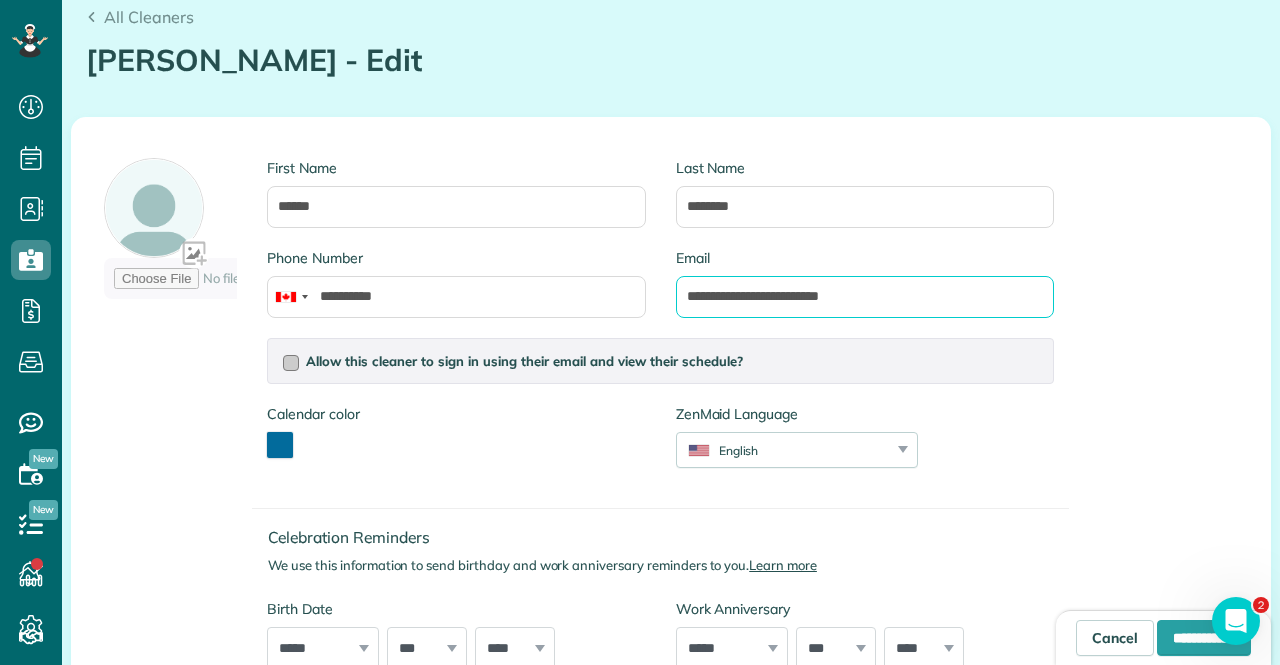 type on "**********" 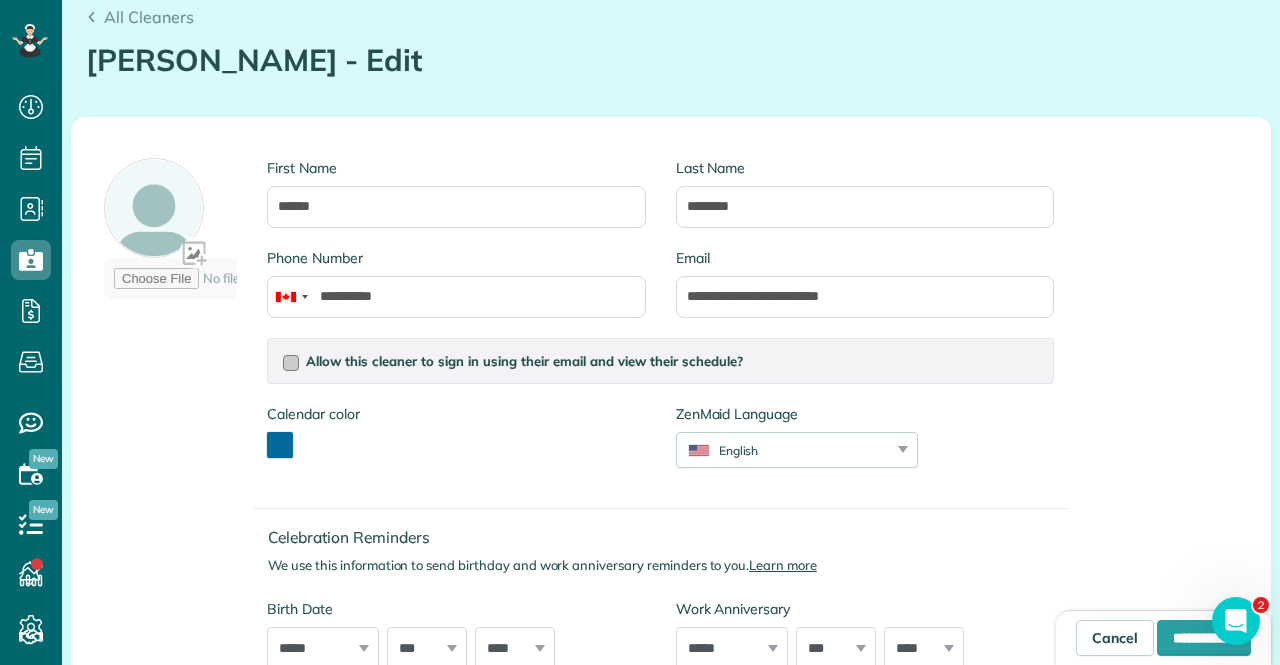 click at bounding box center [291, 363] 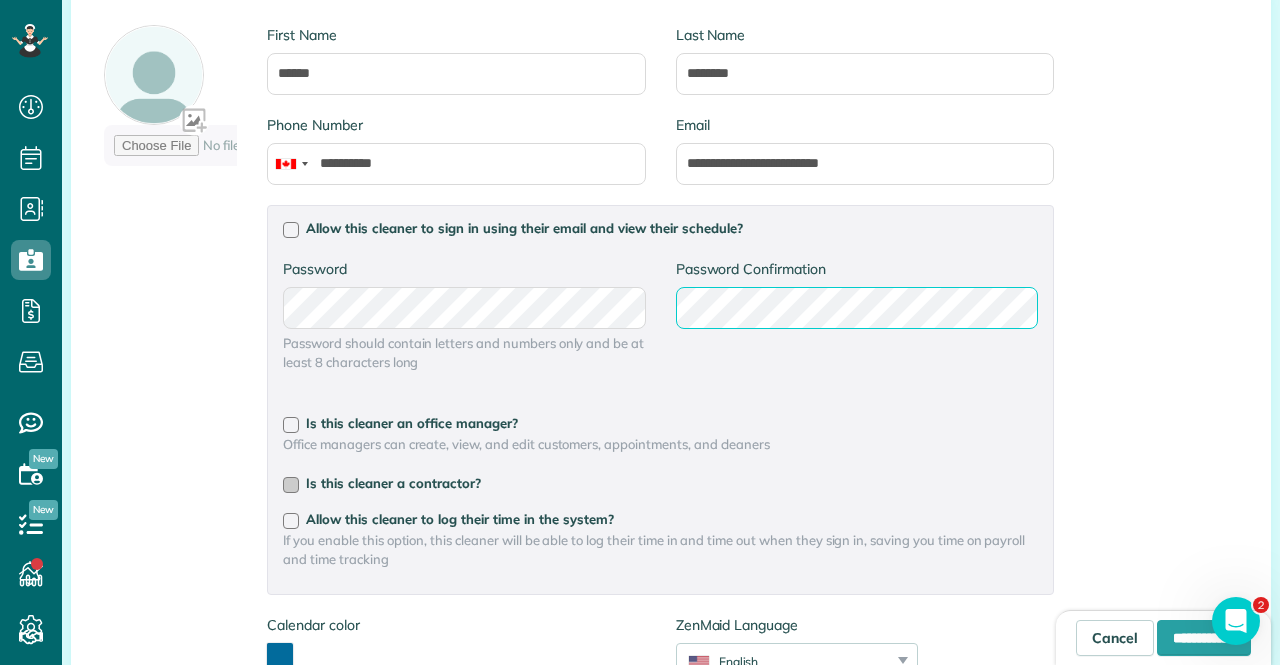 scroll, scrollTop: 500, scrollLeft: 0, axis: vertical 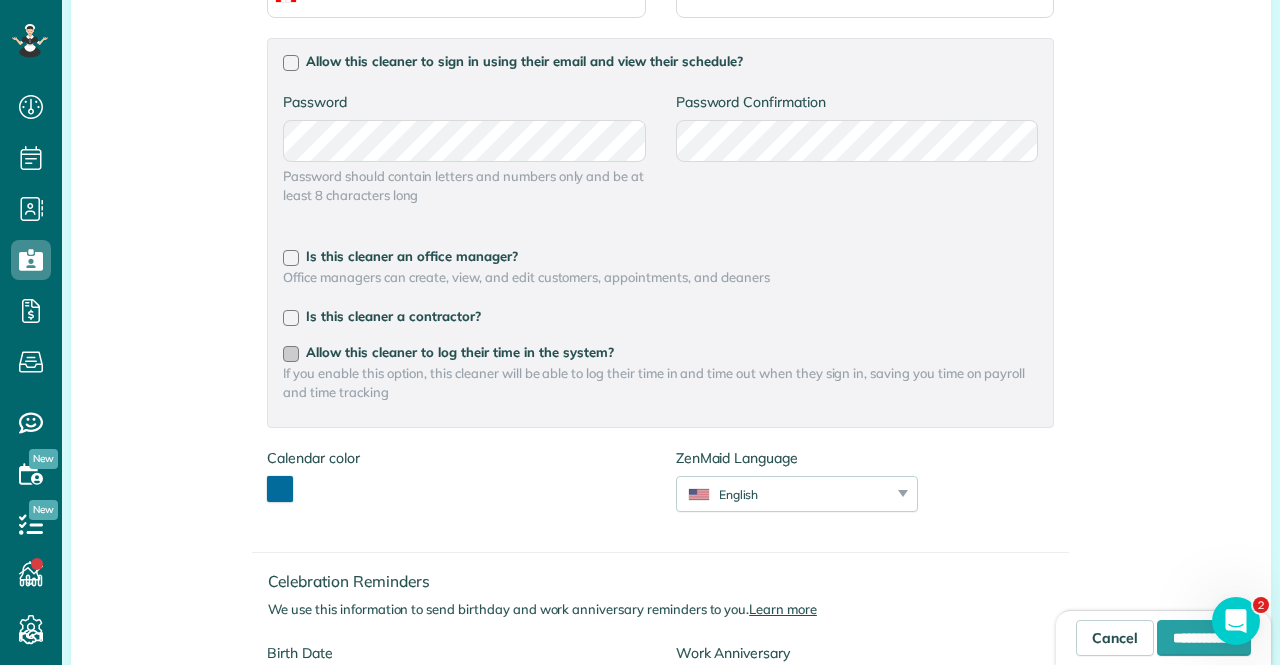 click at bounding box center (291, 354) 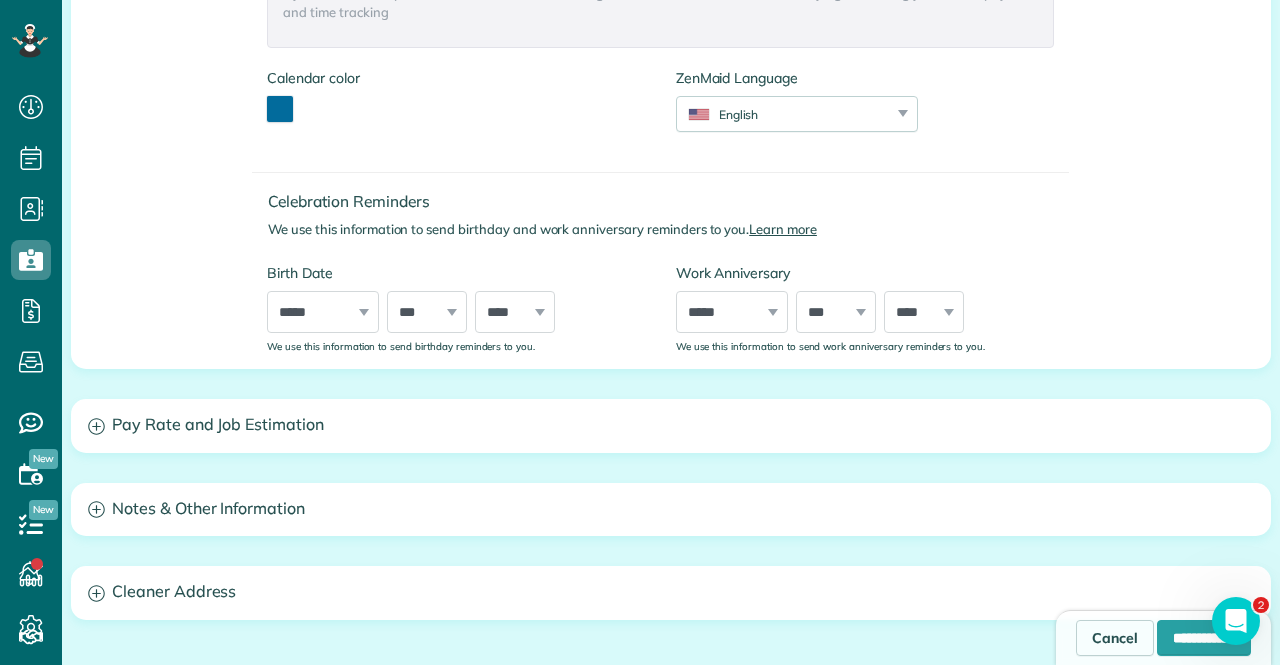 scroll, scrollTop: 1000, scrollLeft: 0, axis: vertical 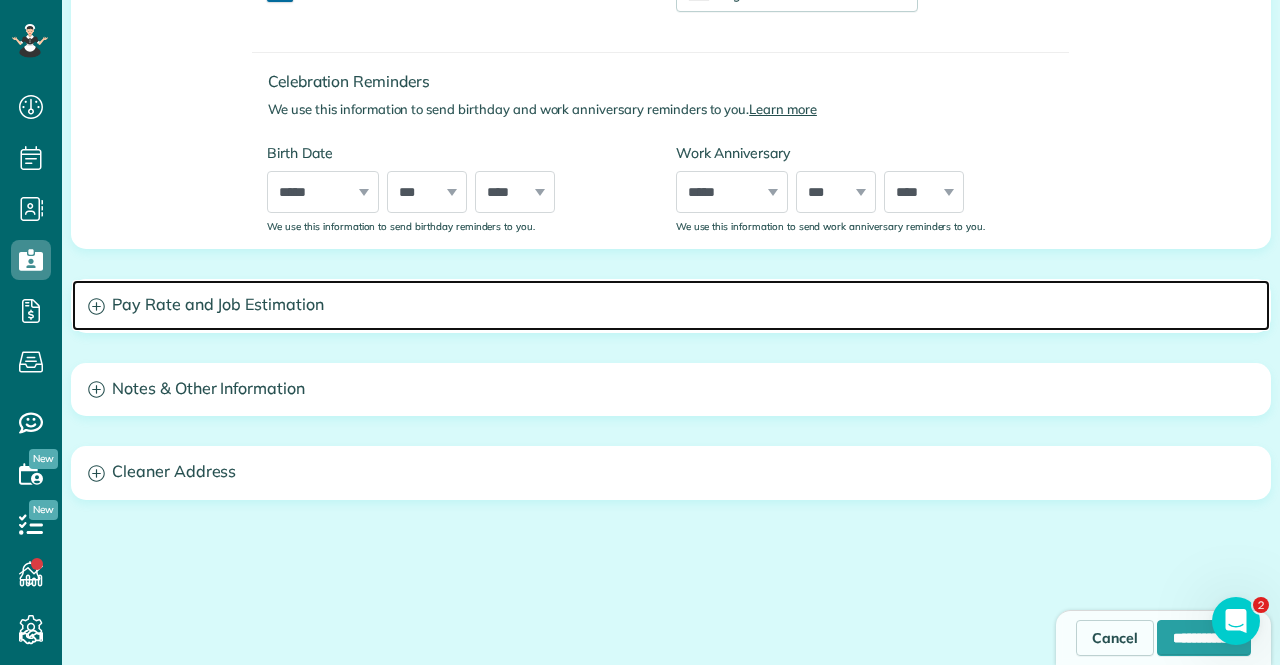 click 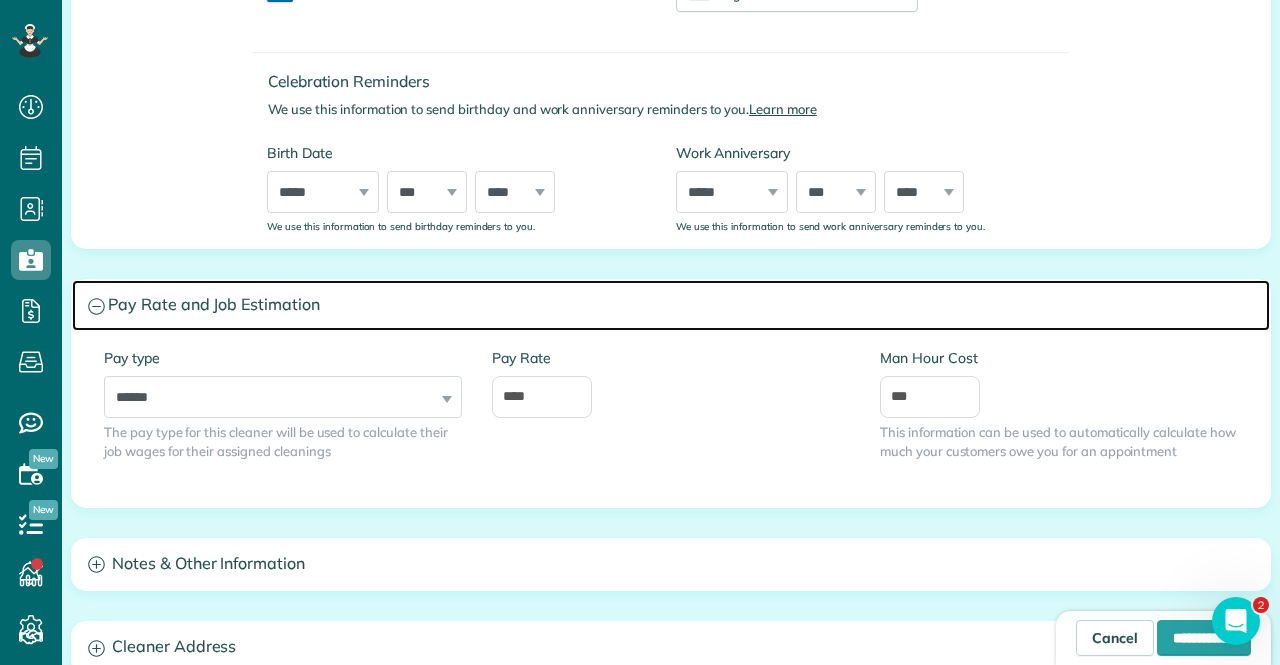 click 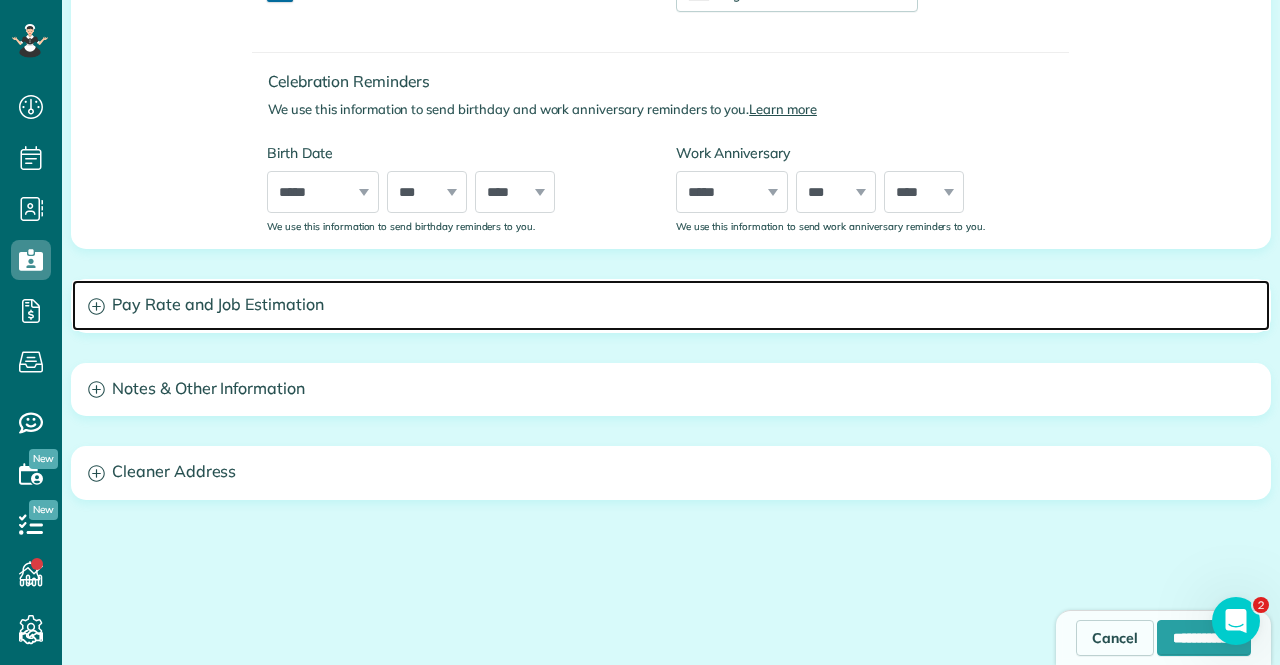 click 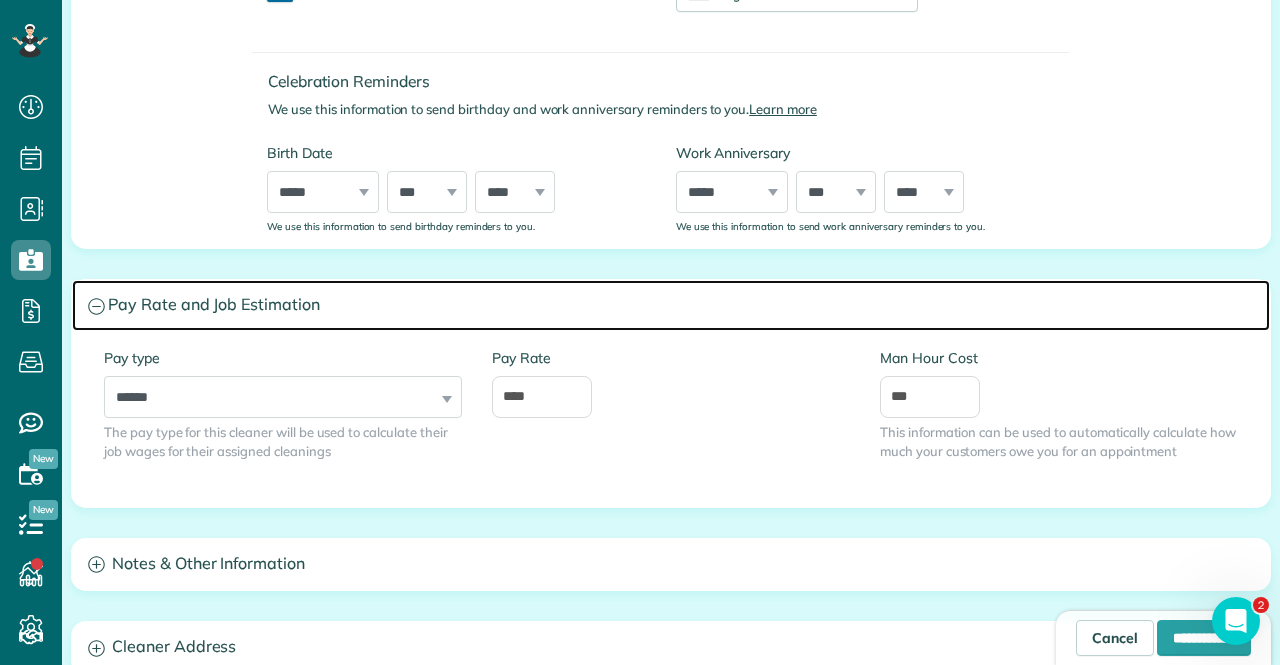 click 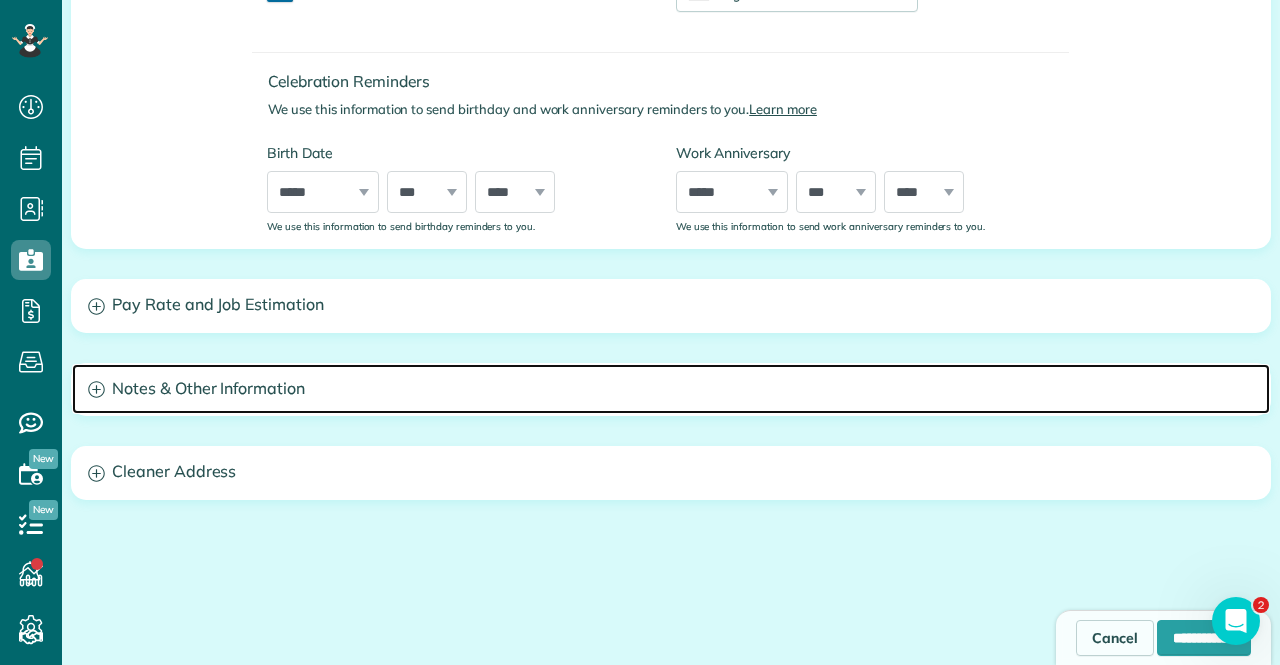 click 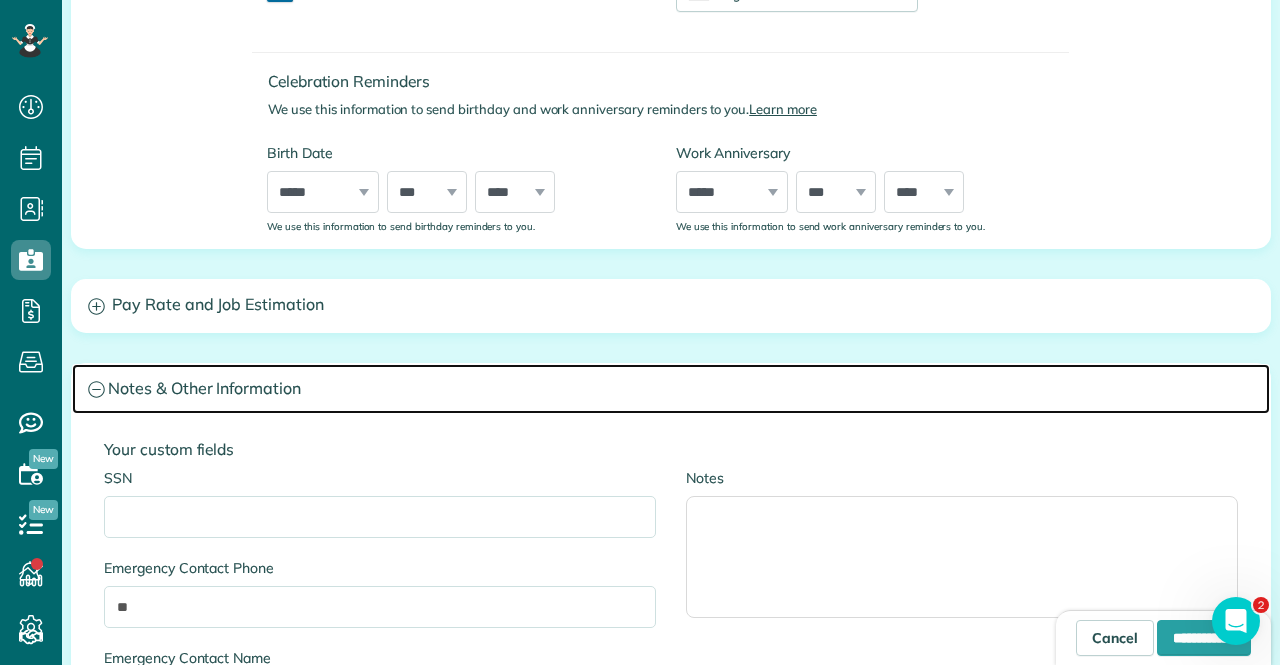 click 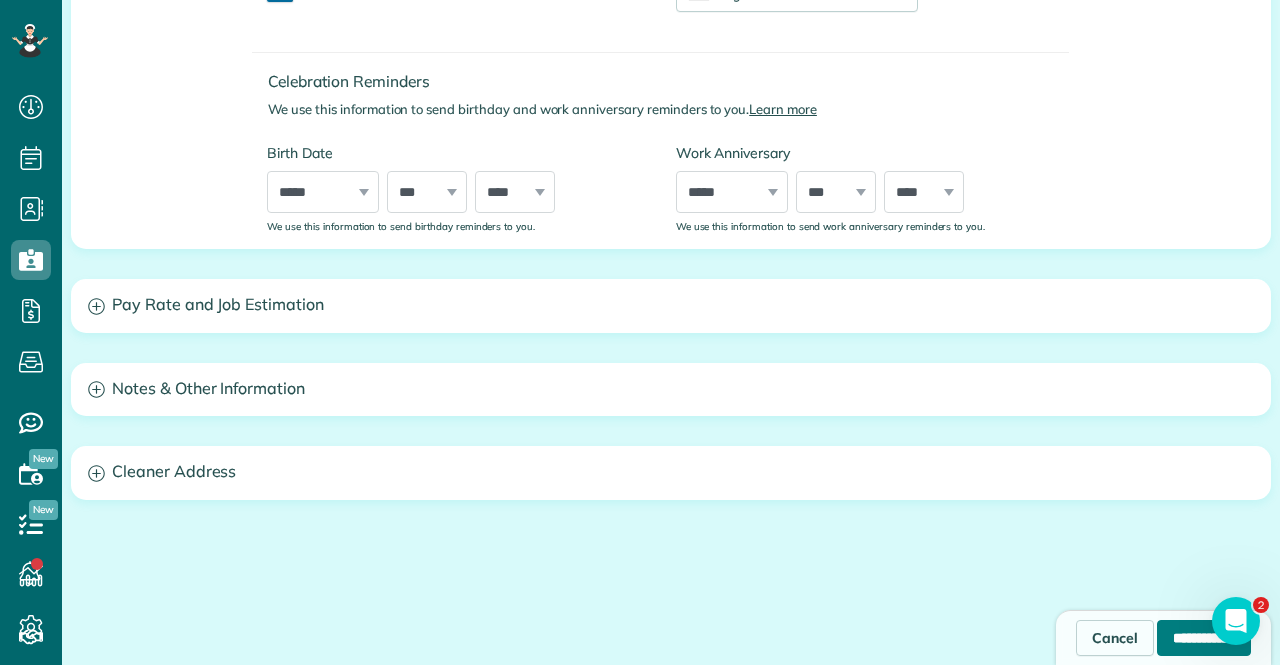 click on "**********" at bounding box center (1204, 638) 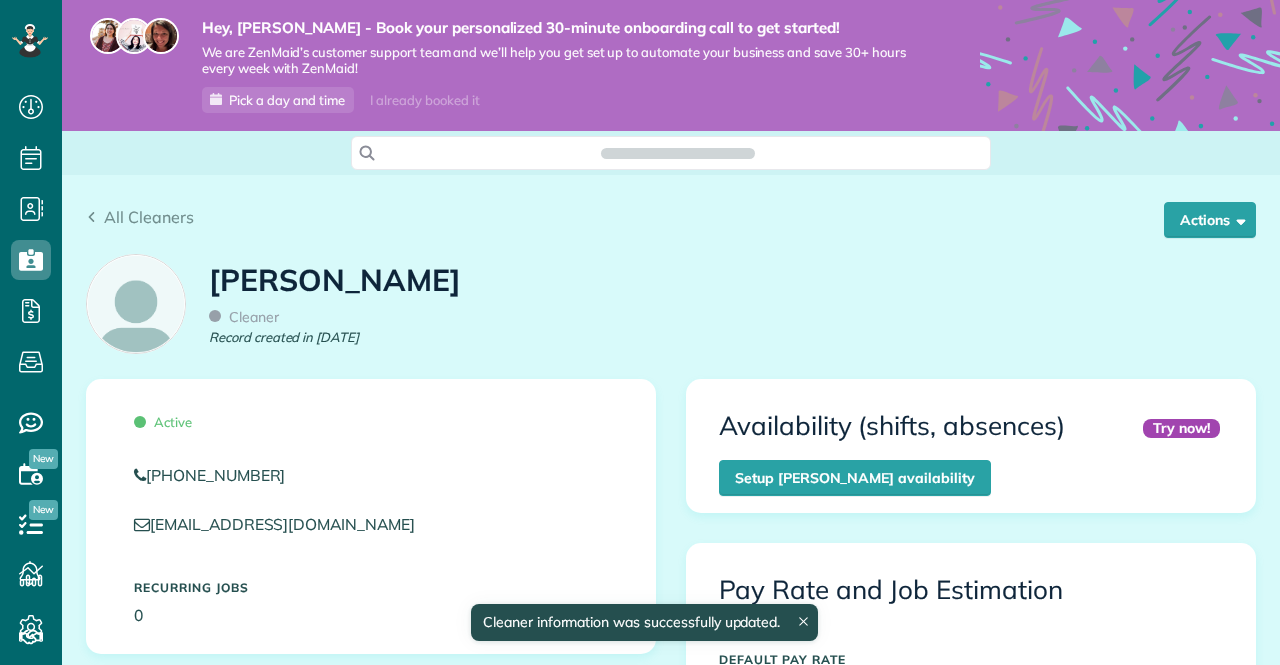 scroll, scrollTop: 0, scrollLeft: 0, axis: both 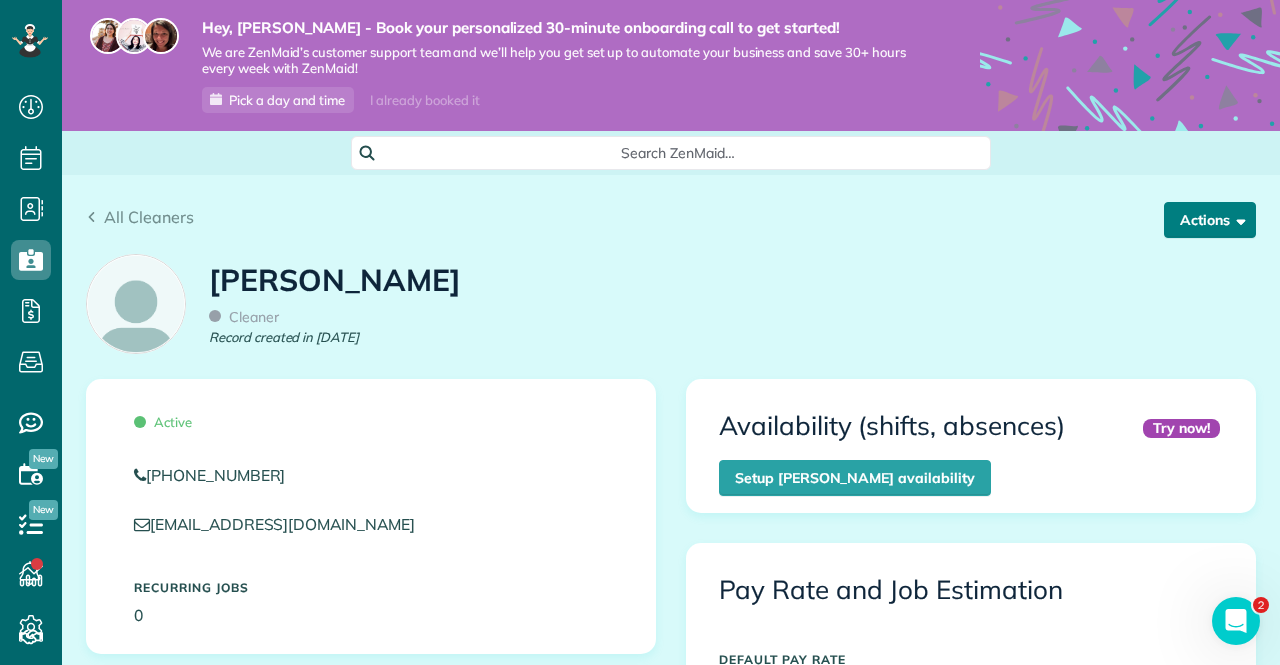 click at bounding box center [1237, 219] 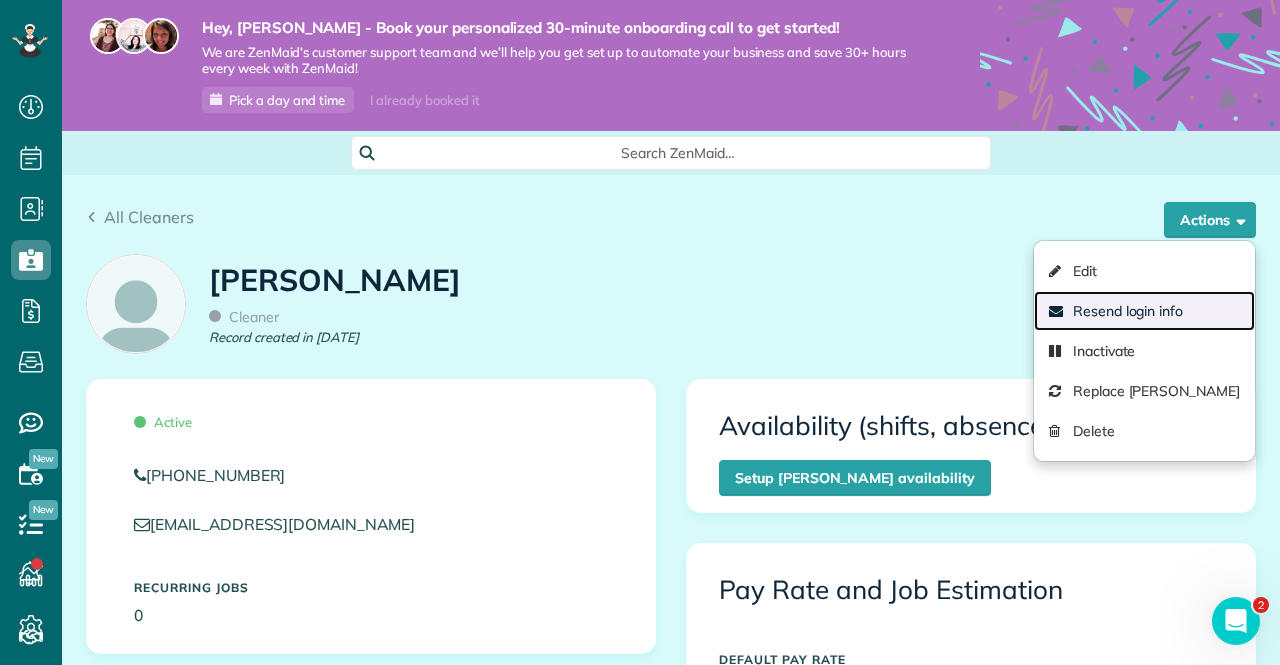 click on "Resend login info" at bounding box center (1144, 311) 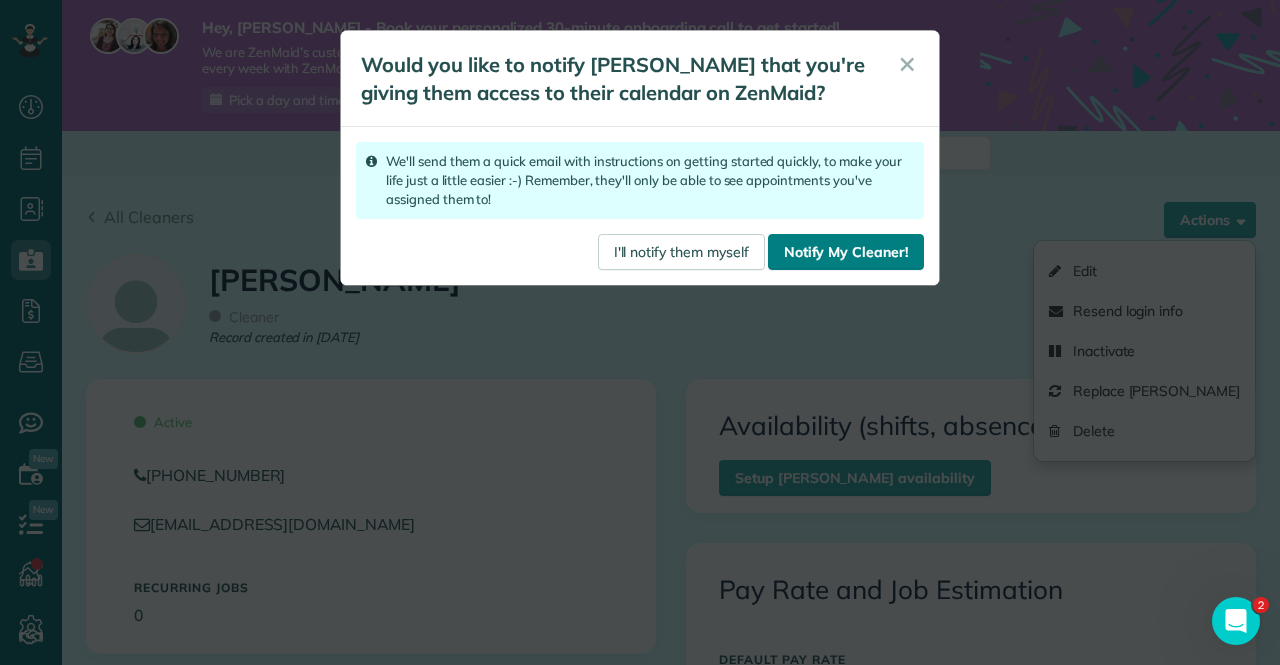click on "Notify My Cleaner!" at bounding box center [846, 252] 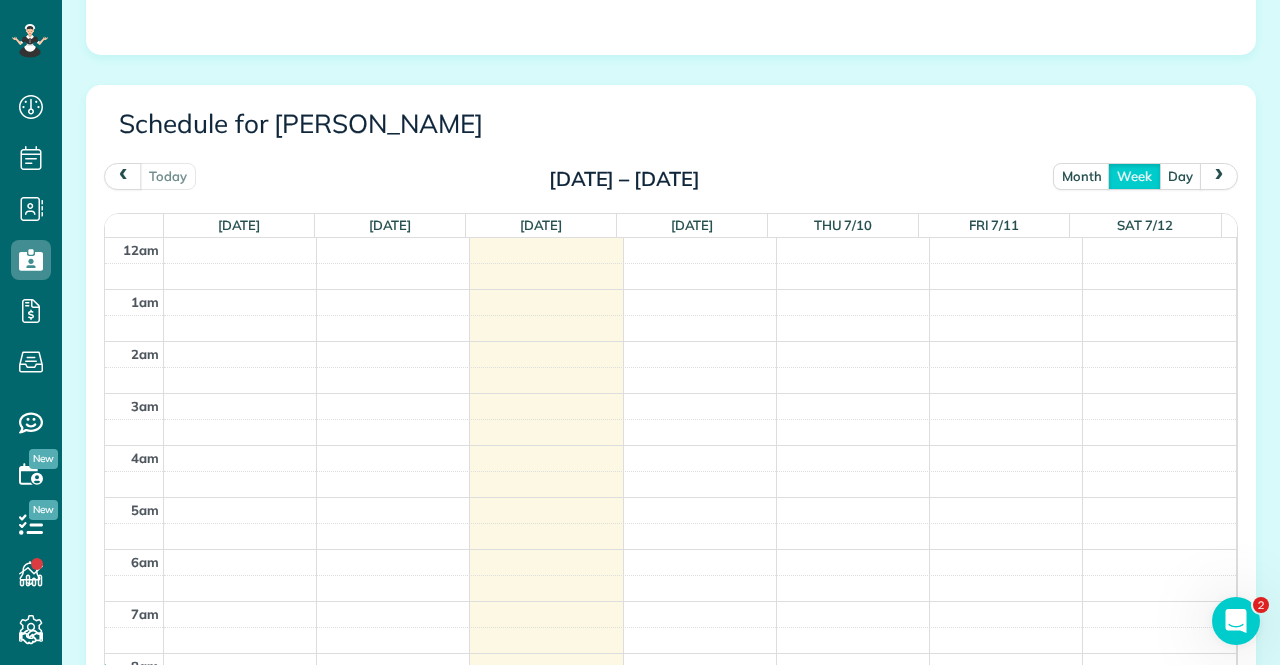 scroll, scrollTop: 1300, scrollLeft: 0, axis: vertical 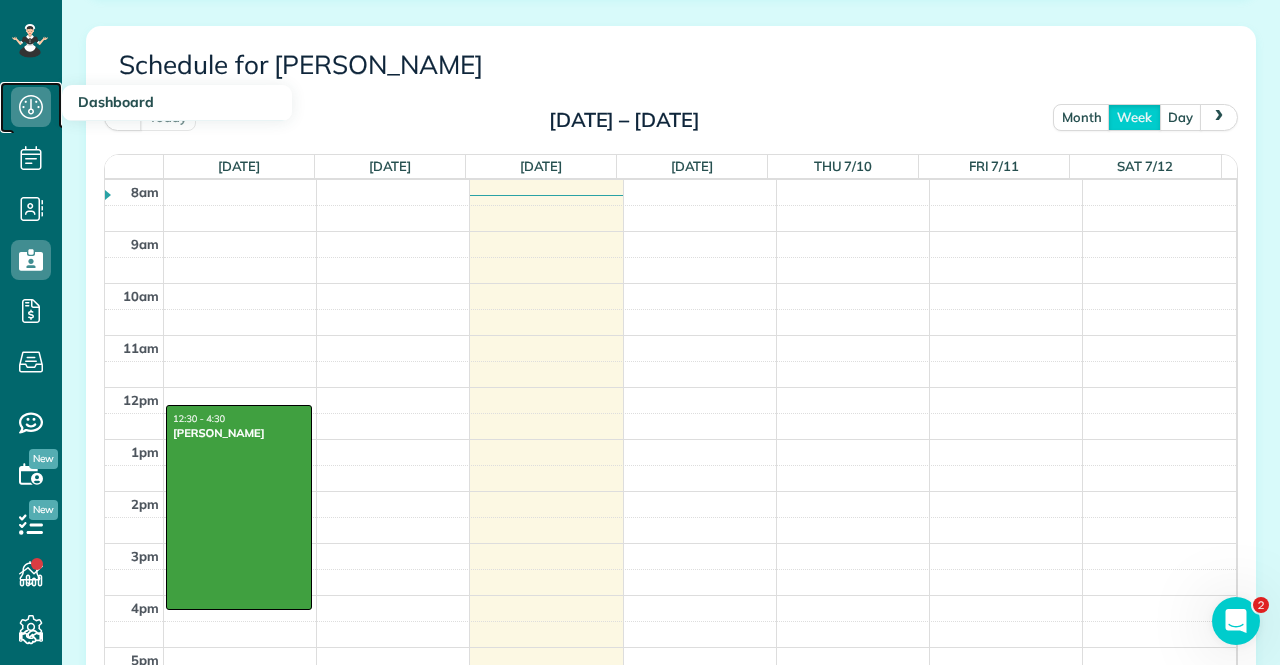 click 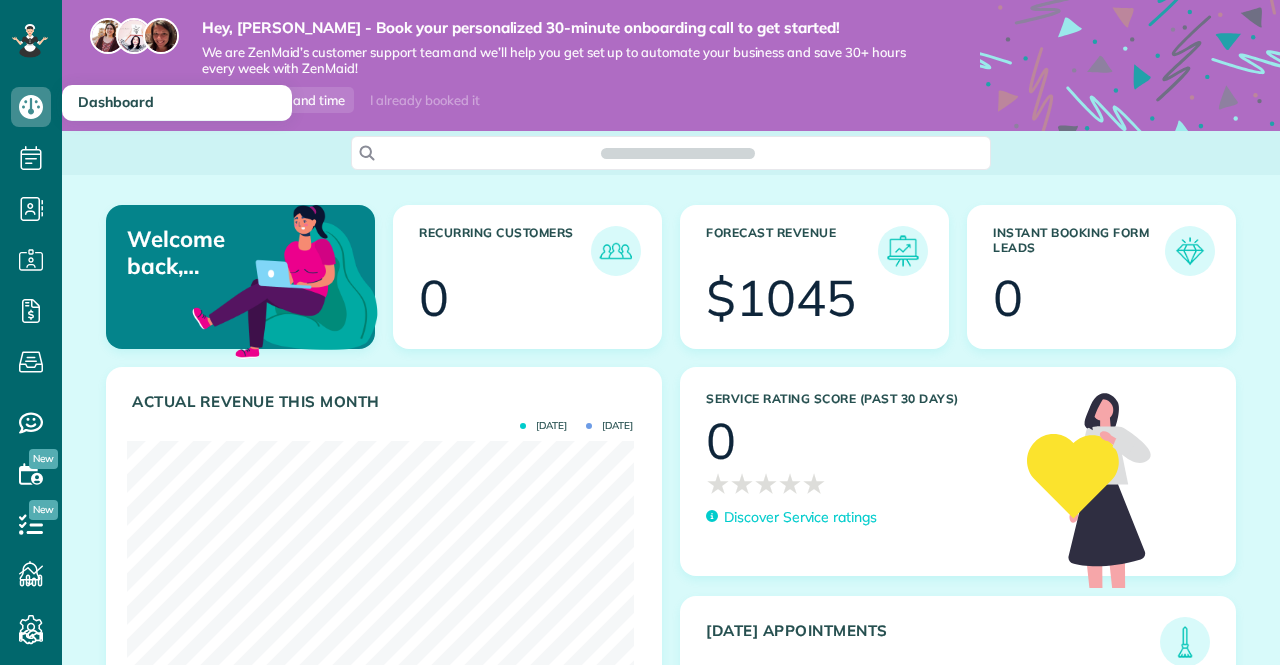 scroll, scrollTop: 0, scrollLeft: 0, axis: both 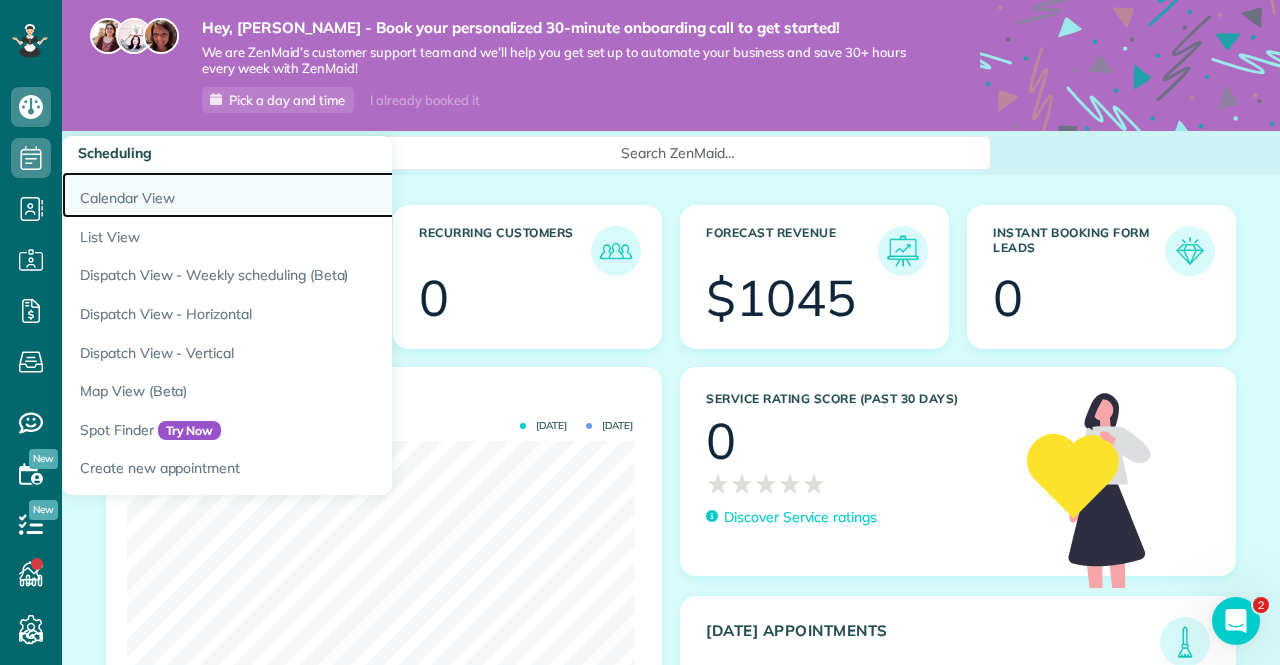 click on "Calendar View" at bounding box center (312, 195) 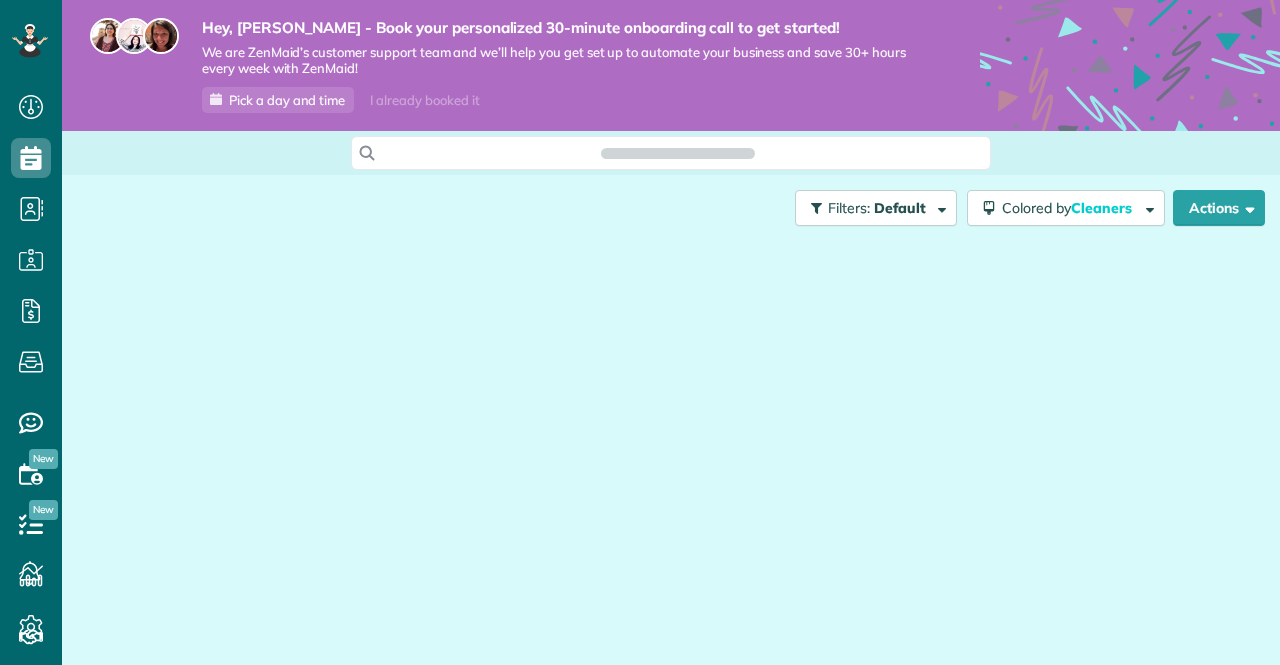 scroll, scrollTop: 0, scrollLeft: 0, axis: both 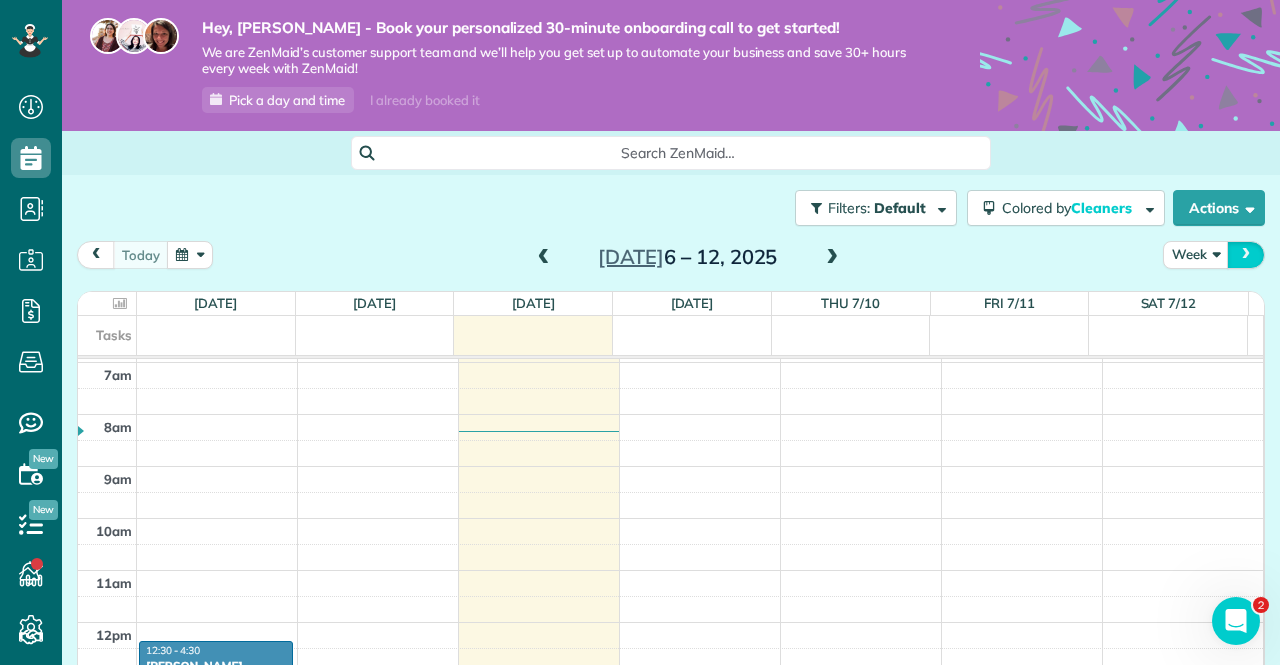 click at bounding box center [1246, 254] 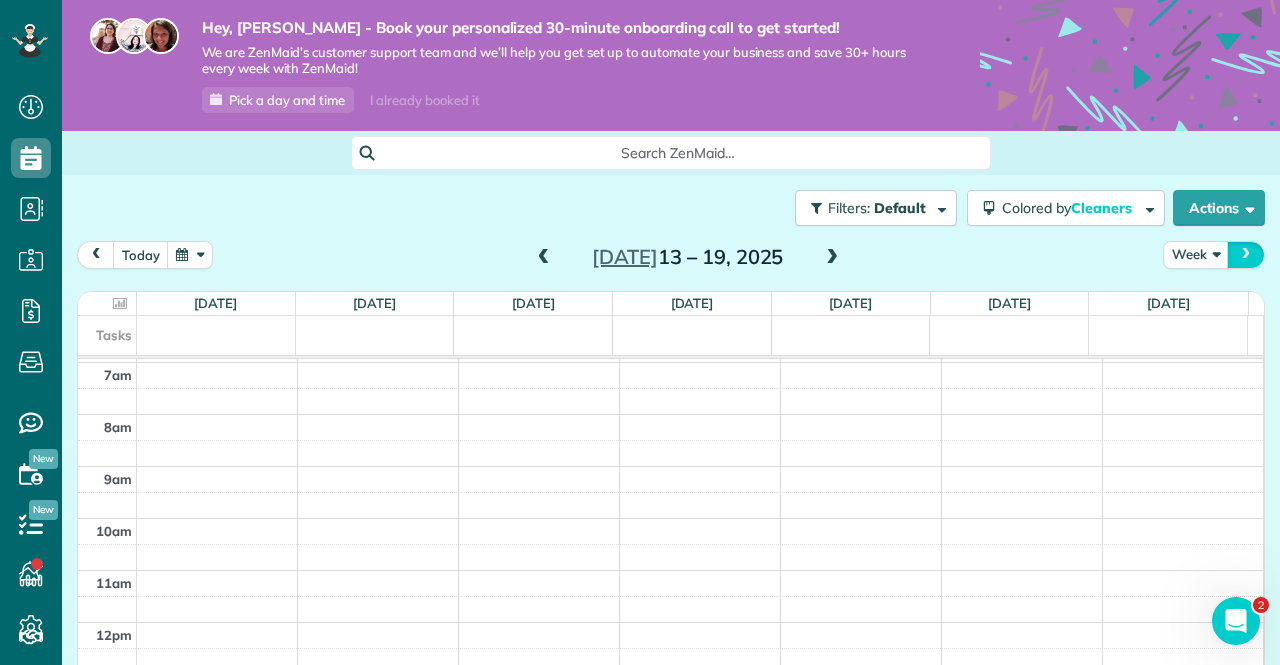 click at bounding box center (1246, 254) 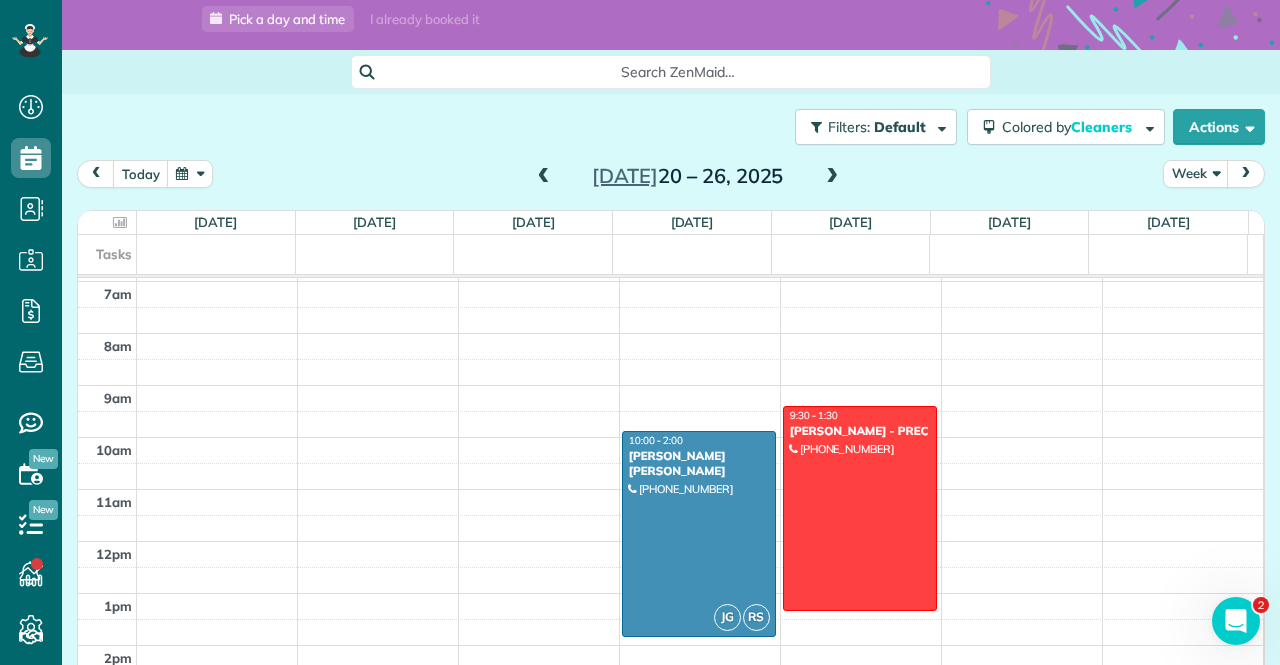 scroll, scrollTop: 157, scrollLeft: 0, axis: vertical 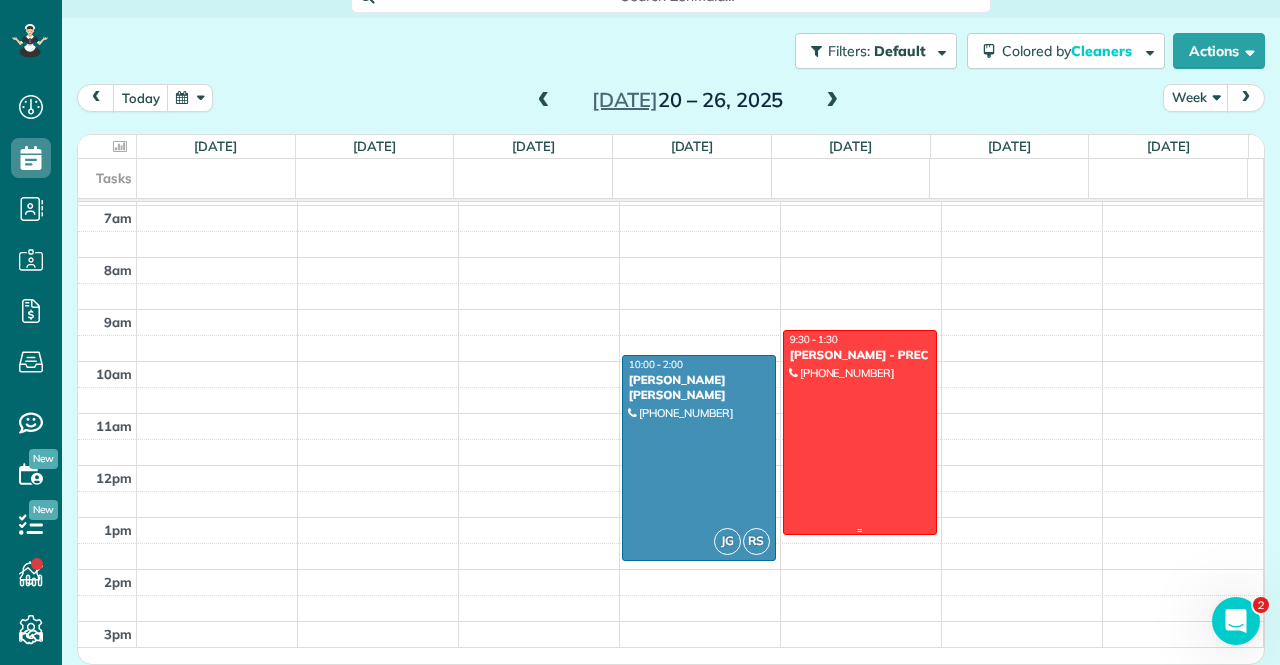 click at bounding box center [860, 432] 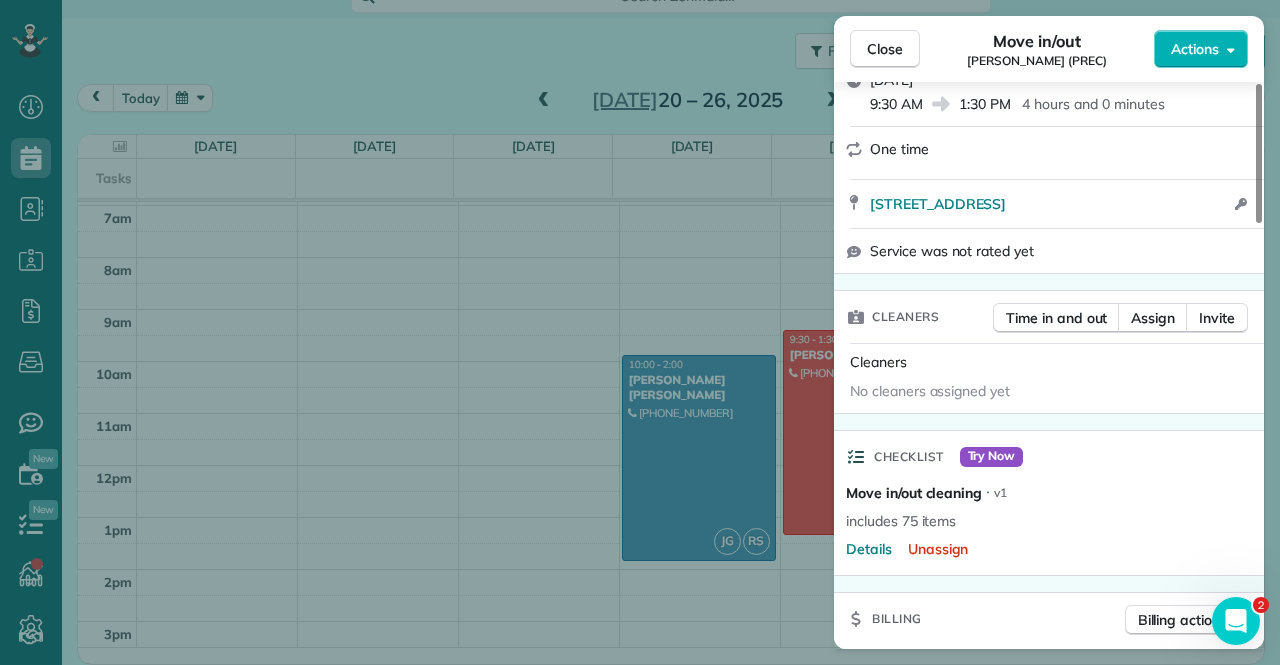 scroll, scrollTop: 200, scrollLeft: 0, axis: vertical 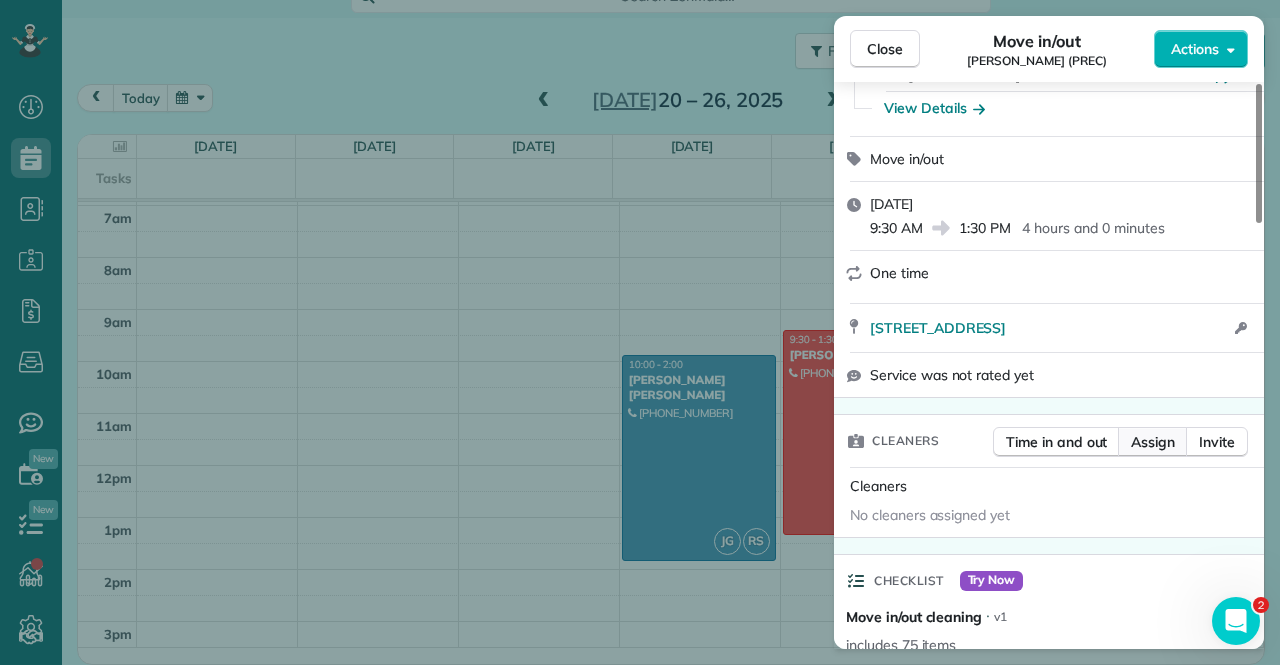 click on "Assign" at bounding box center [1153, 442] 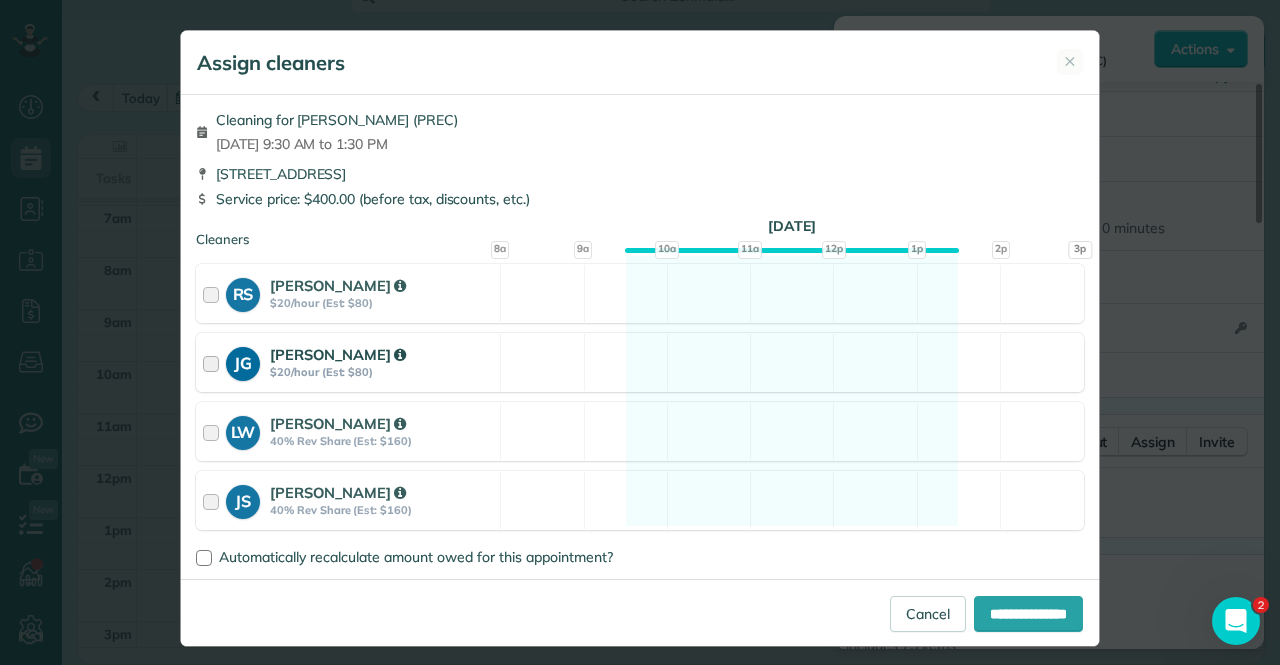 click at bounding box center (214, 362) 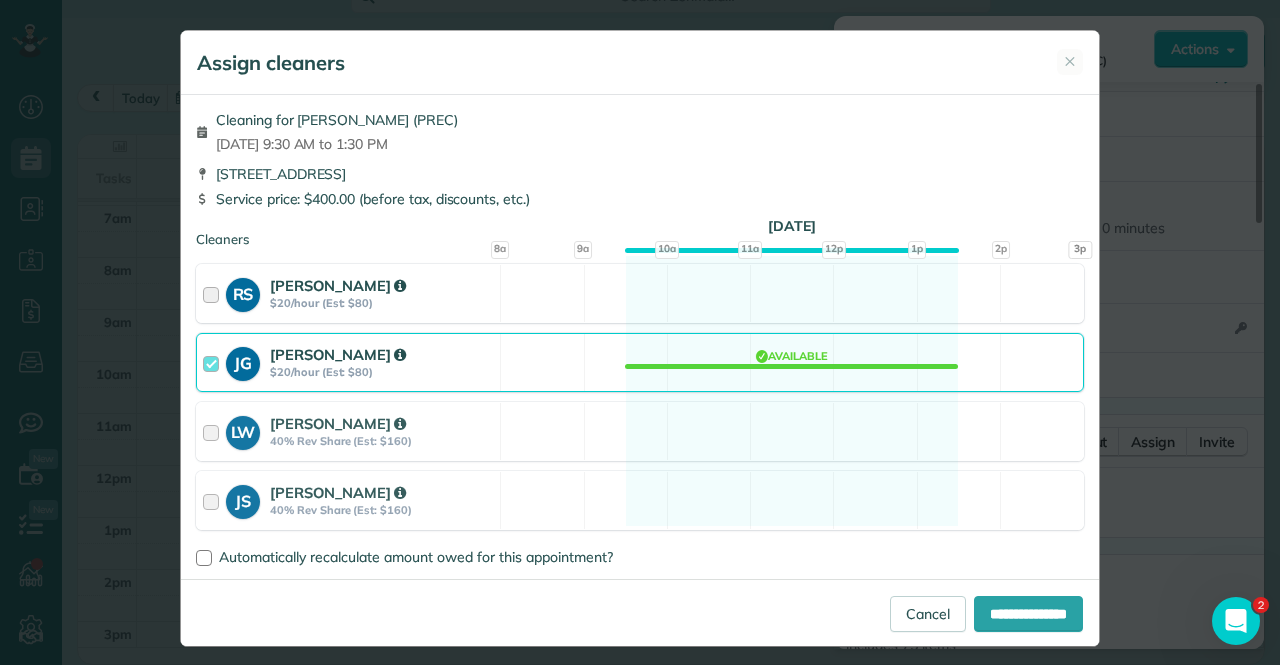 click at bounding box center [214, 293] 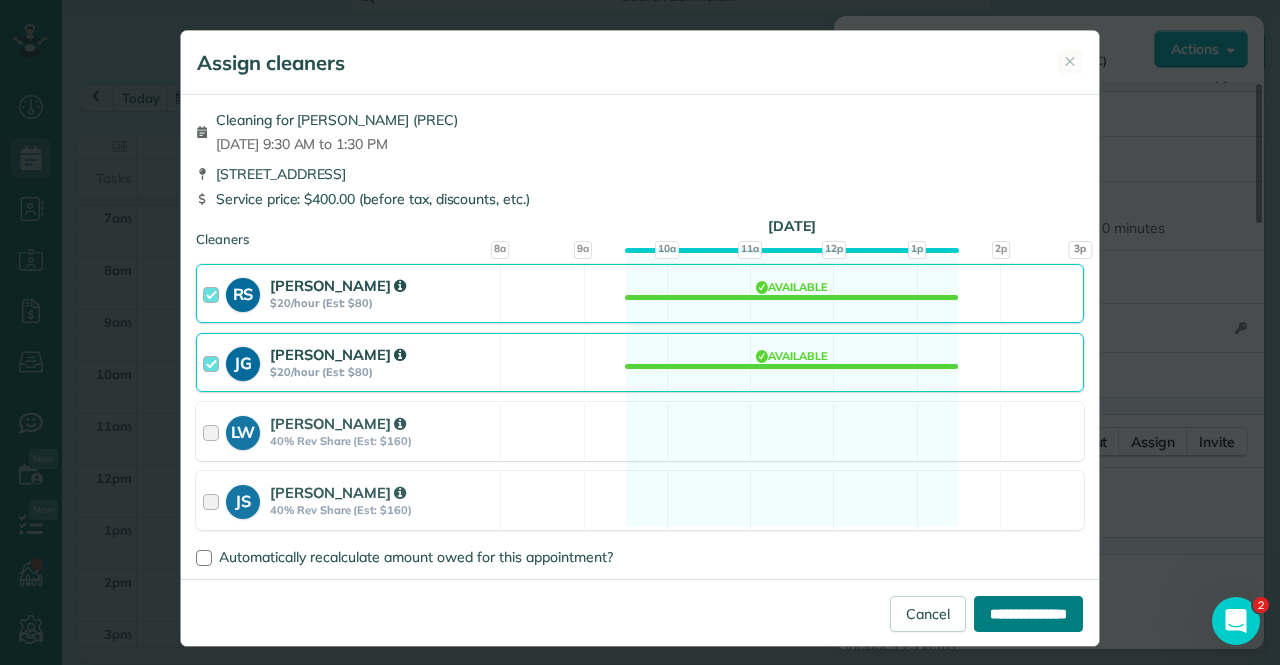 click on "**********" at bounding box center [1028, 614] 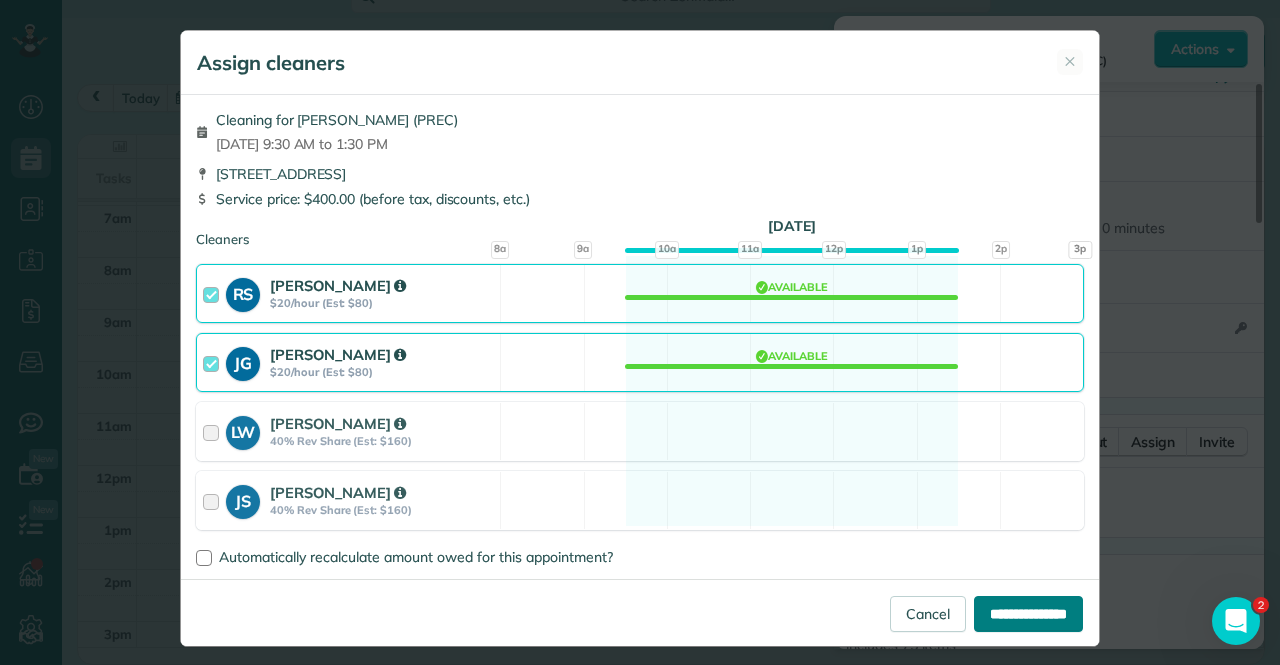 type on "**********" 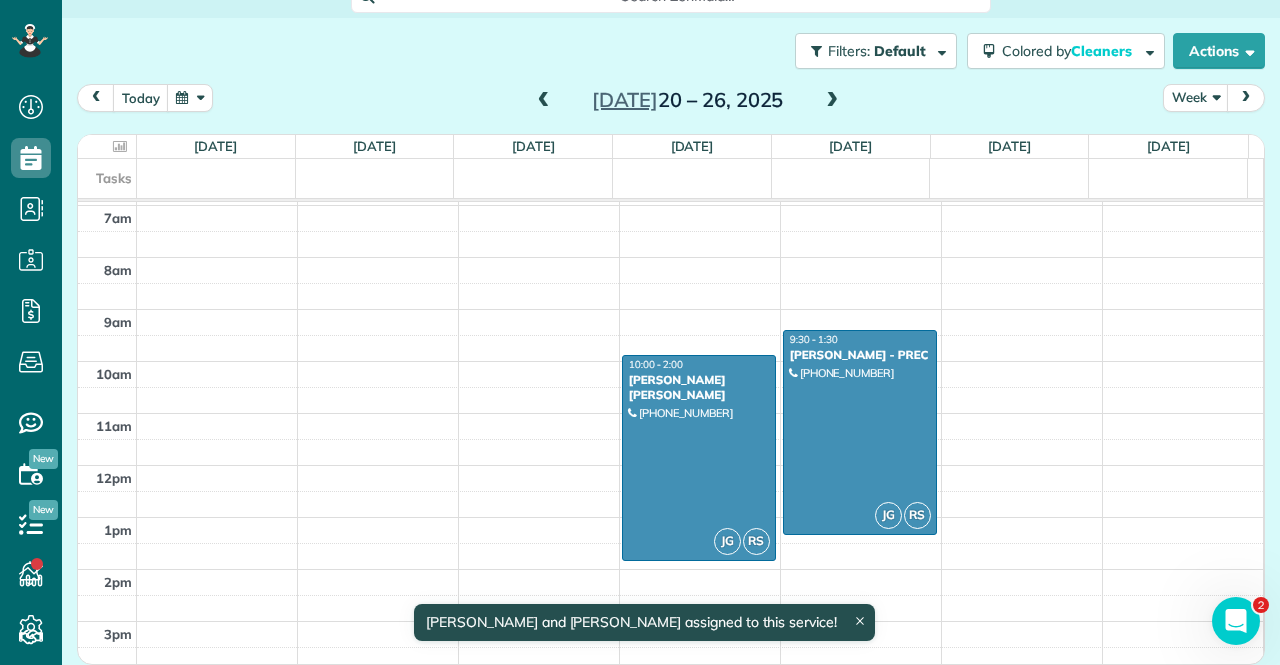 scroll, scrollTop: 156, scrollLeft: 0, axis: vertical 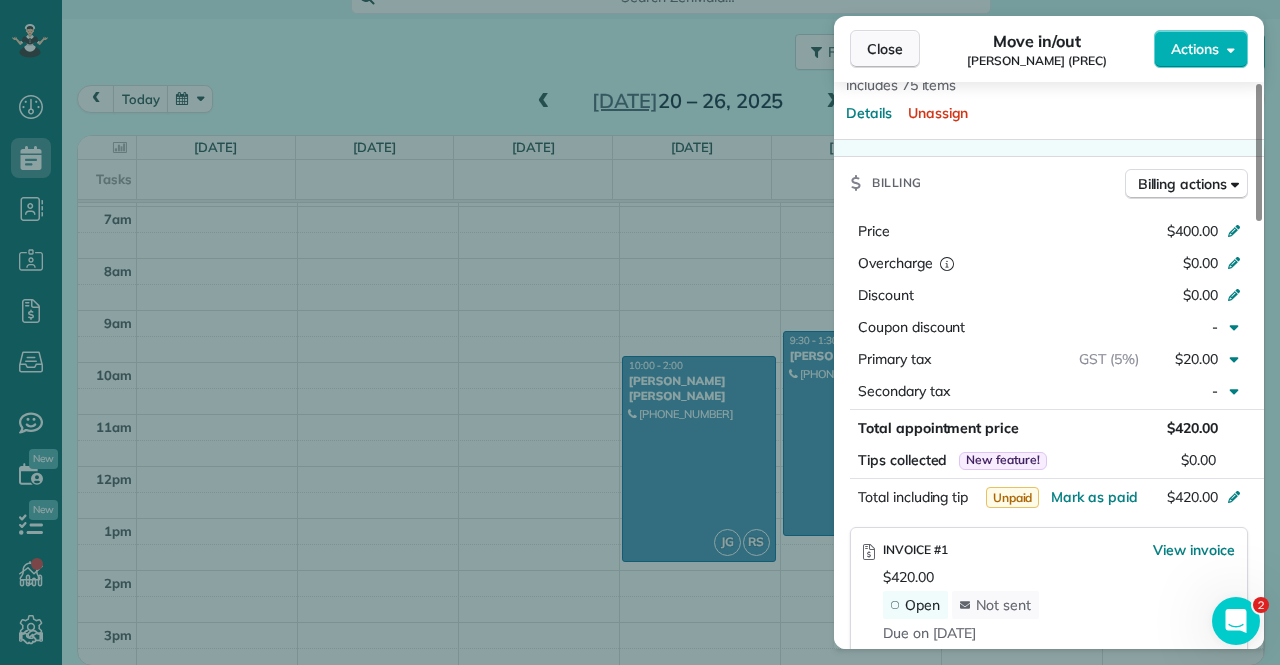 click on "Close" at bounding box center (885, 49) 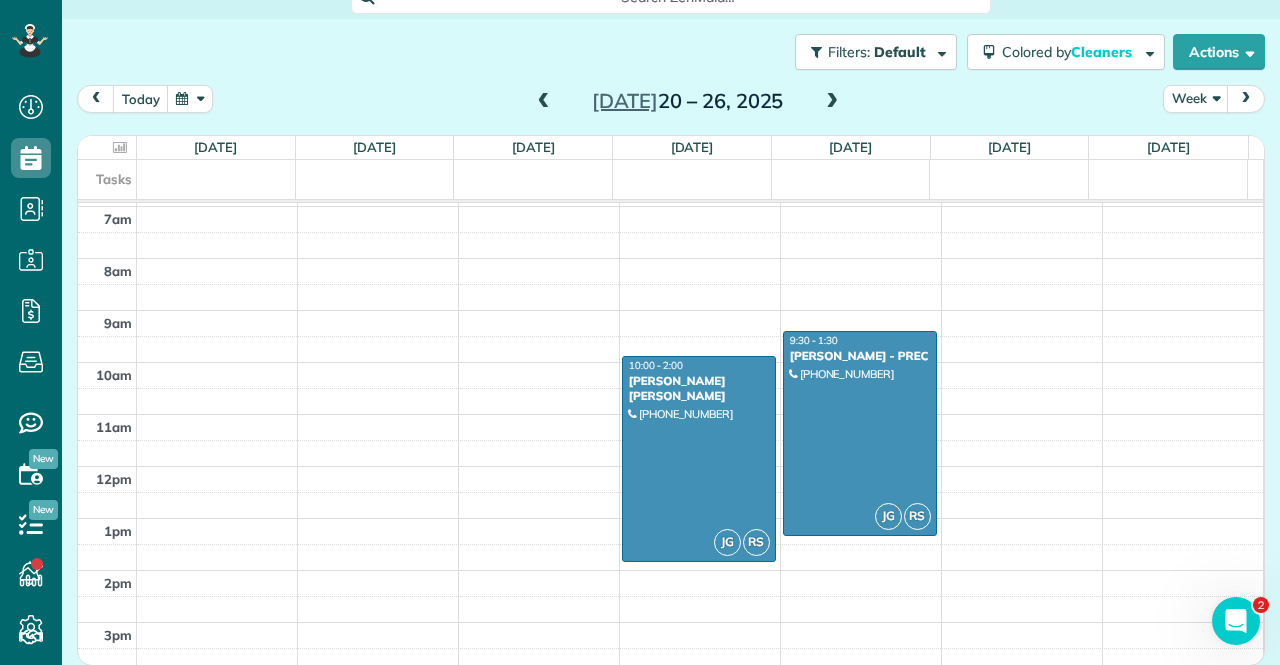 click at bounding box center (1246, 98) 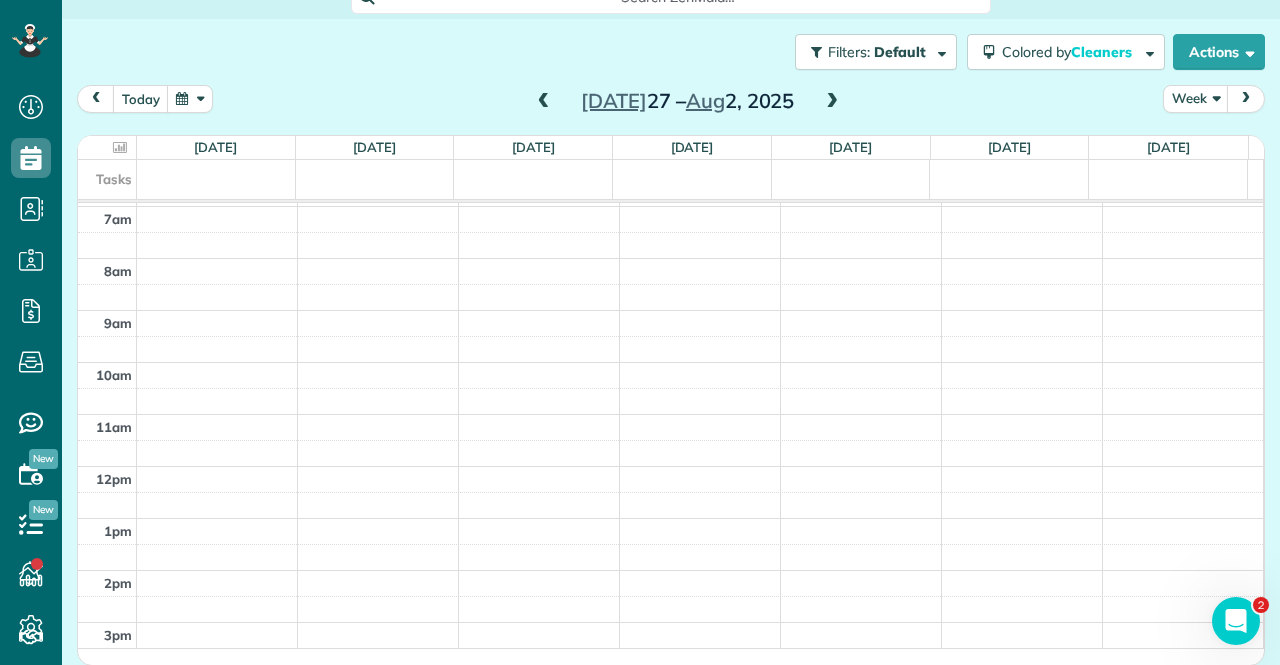 click at bounding box center [1246, 98] 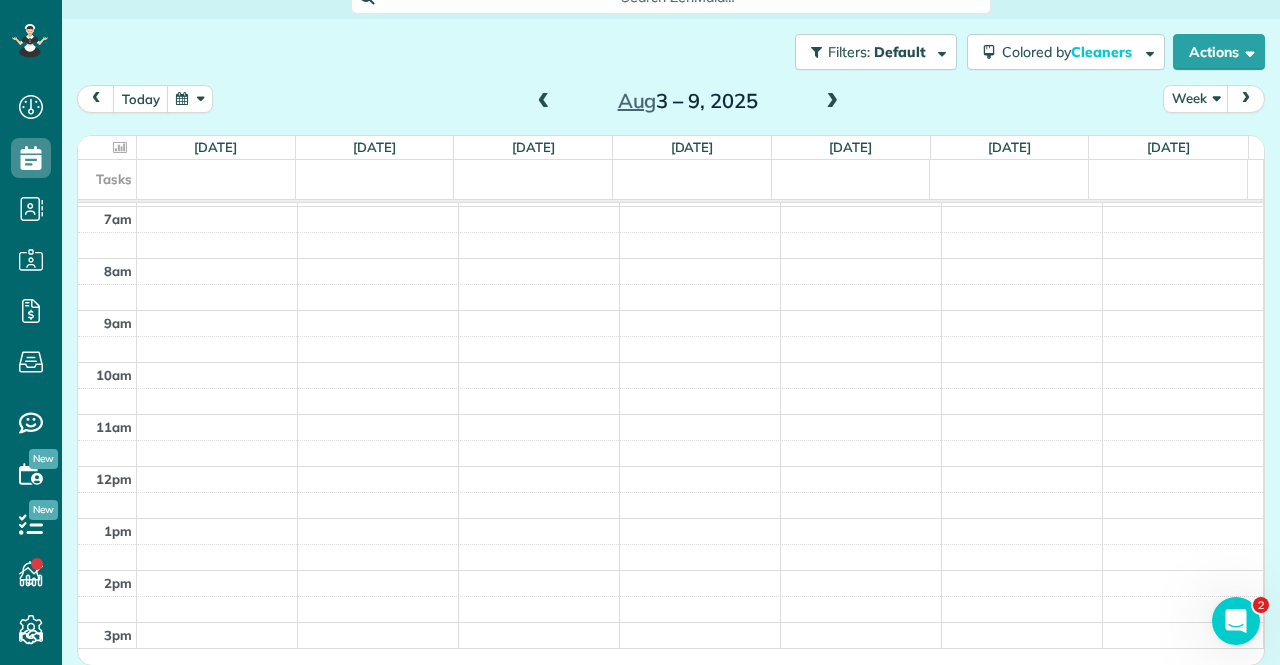 click at bounding box center [1246, 98] 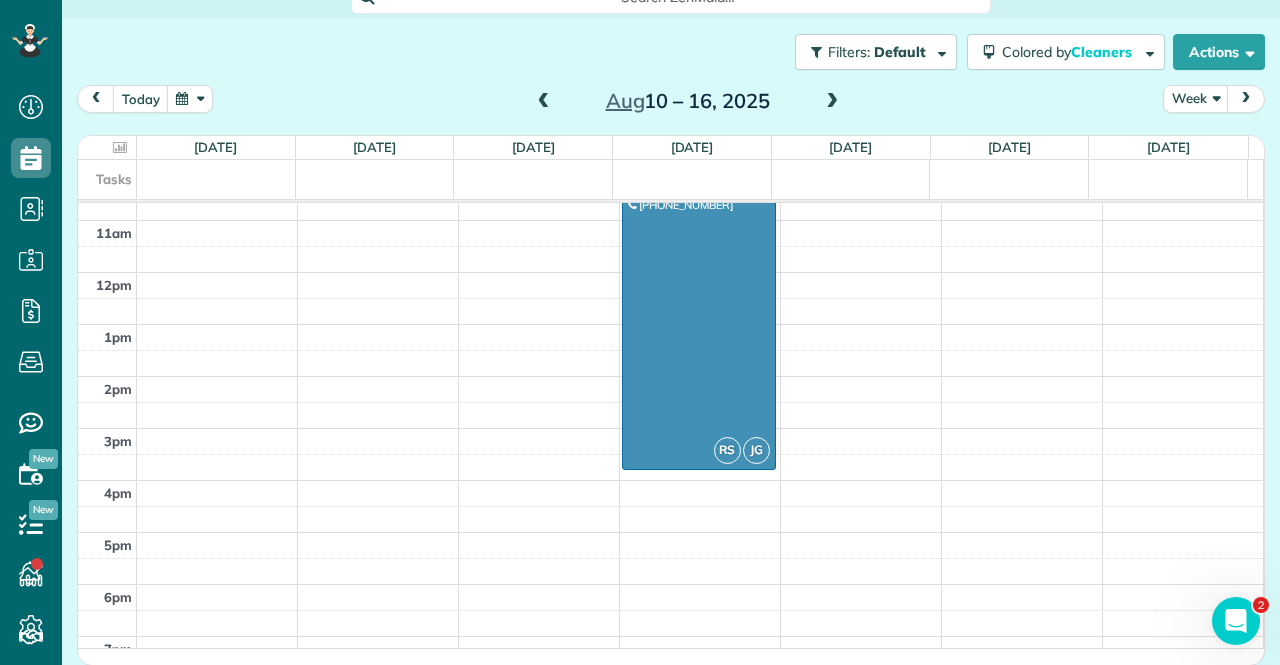 scroll, scrollTop: 660, scrollLeft: 0, axis: vertical 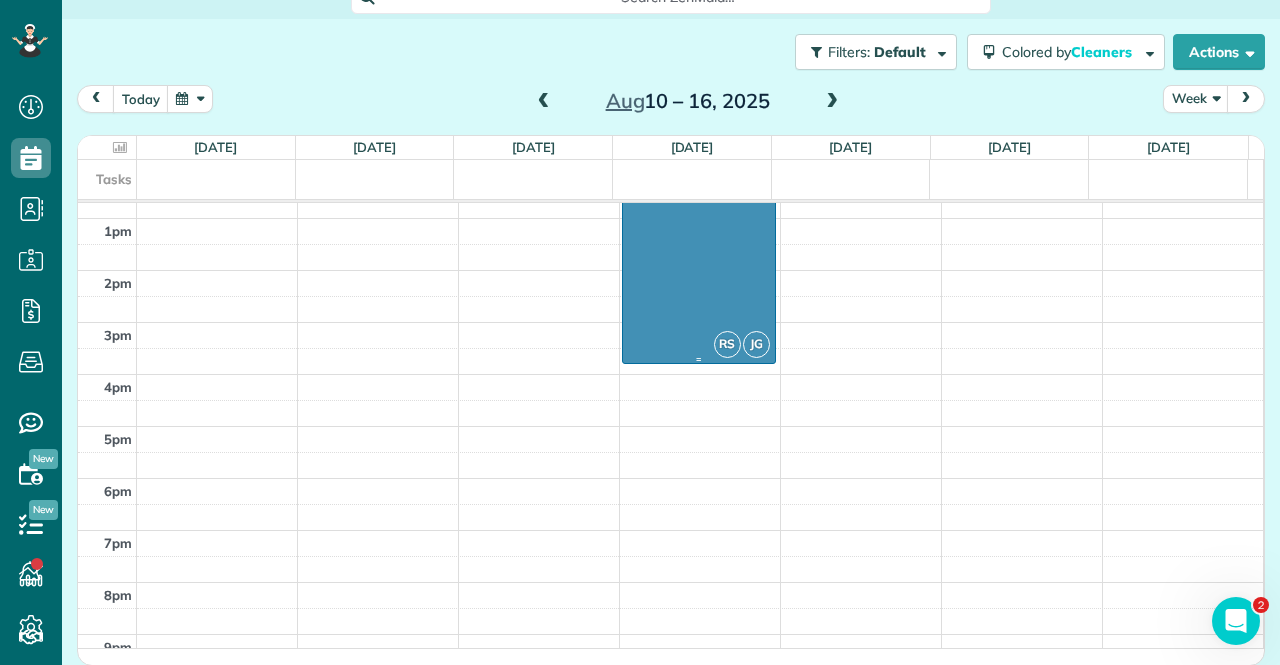 click at bounding box center (699, 210) 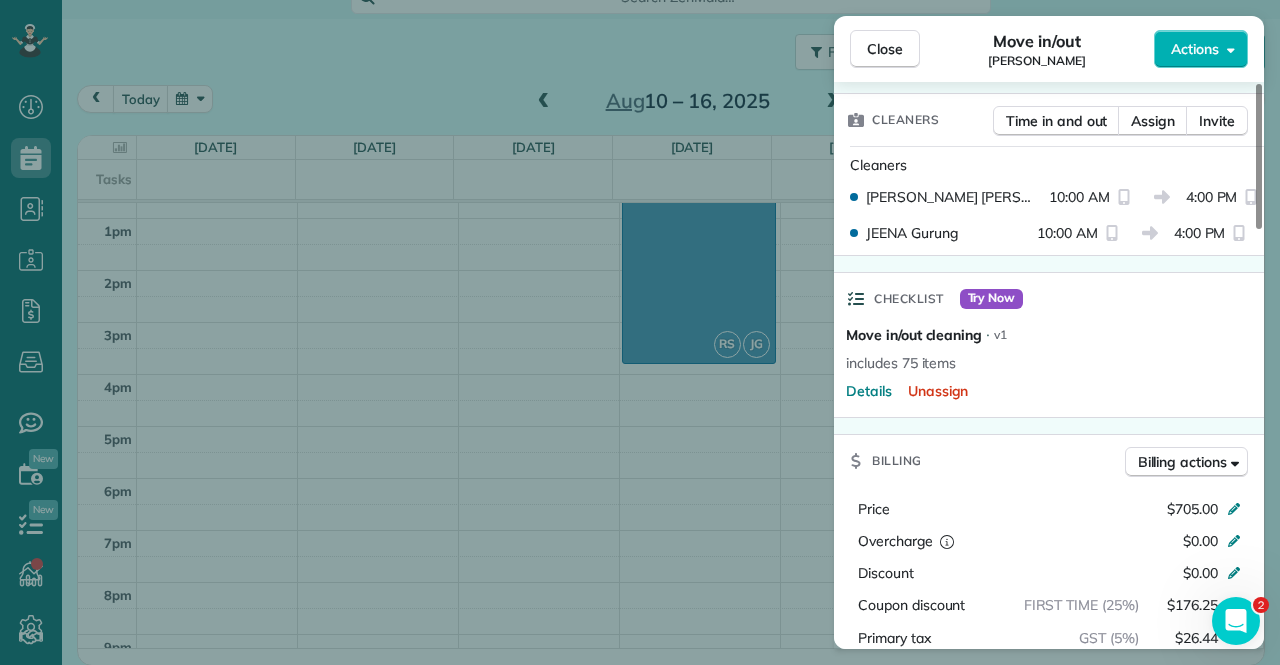 scroll, scrollTop: 700, scrollLeft: 0, axis: vertical 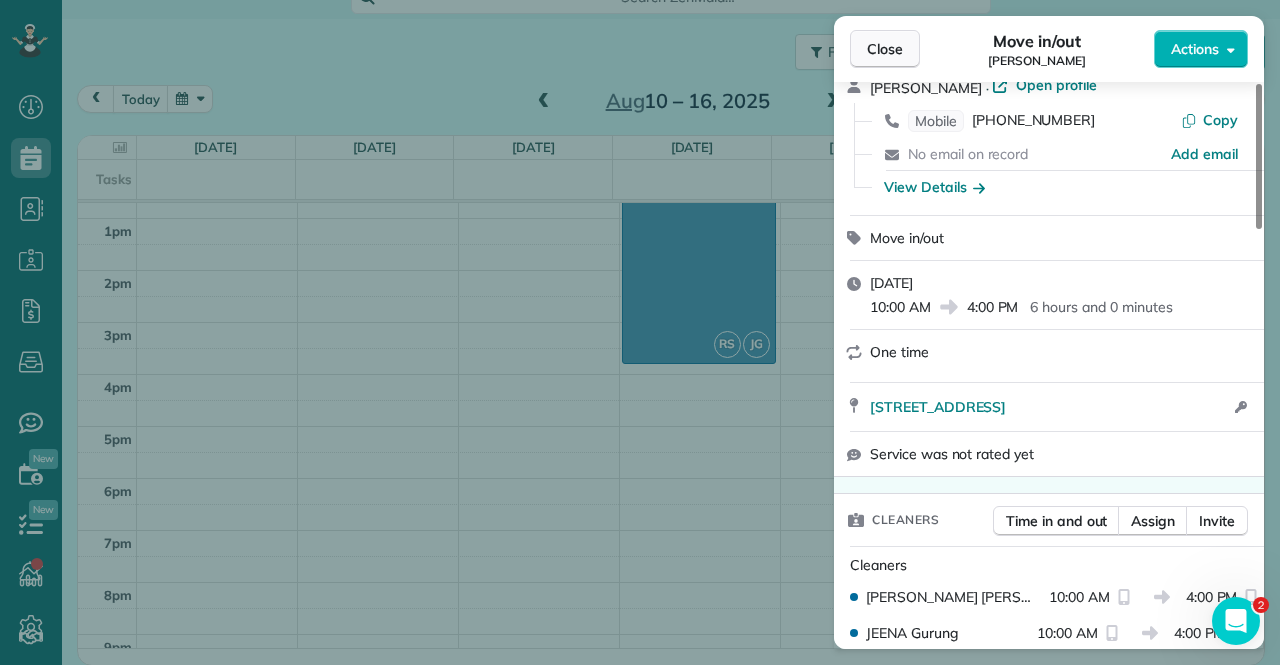 click on "Close" at bounding box center (885, 49) 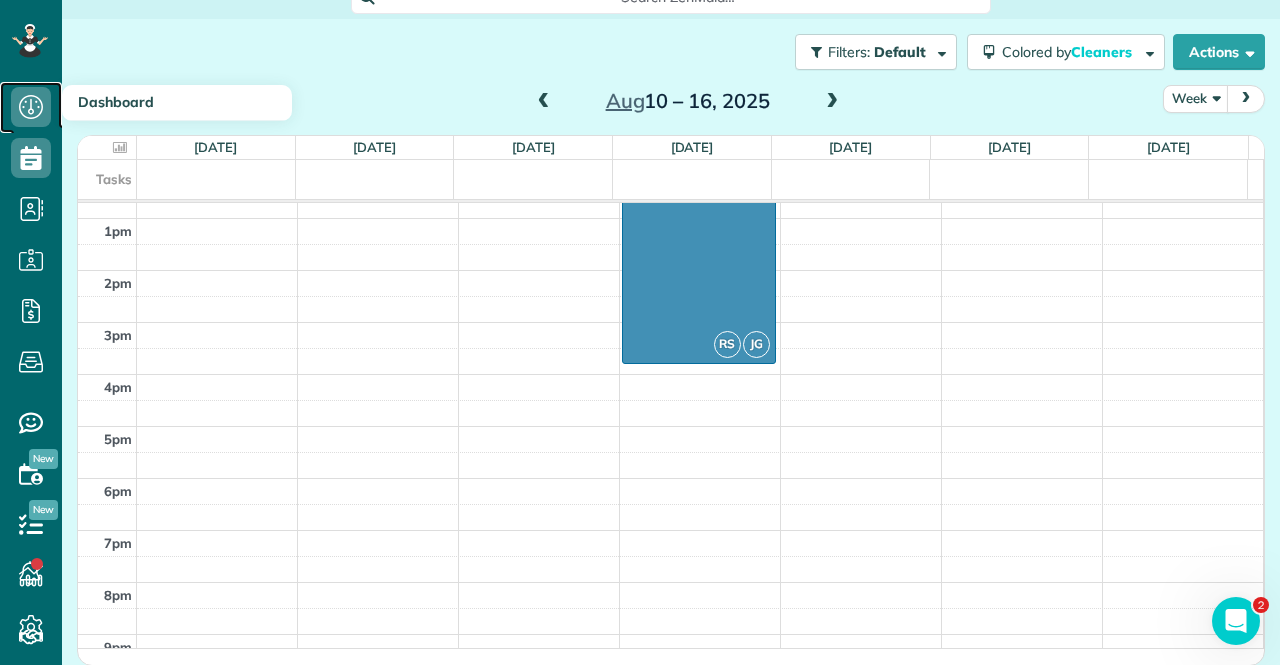 click 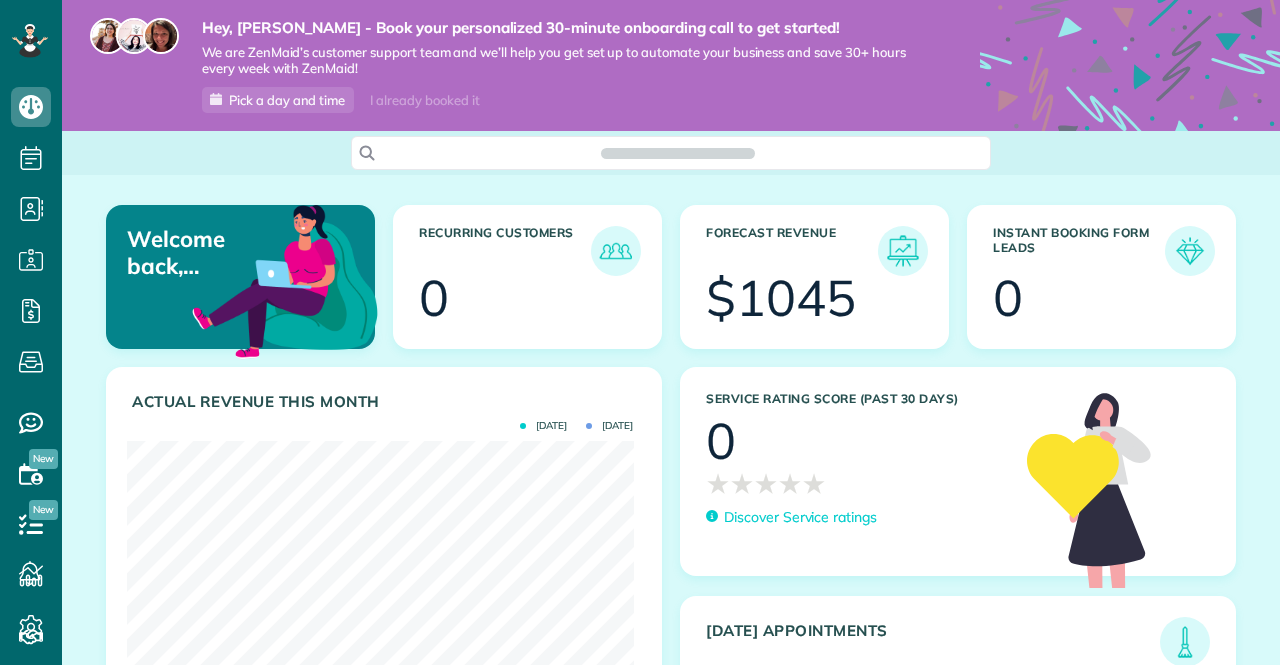 scroll, scrollTop: 0, scrollLeft: 0, axis: both 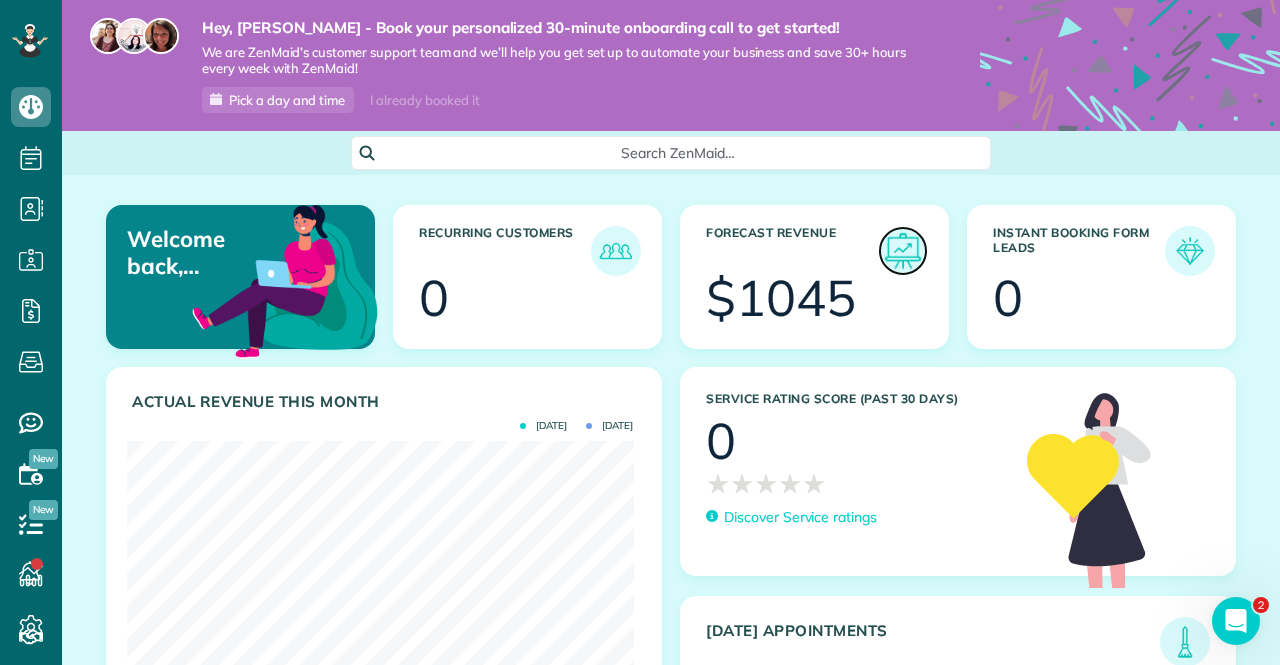 click at bounding box center (903, 251) 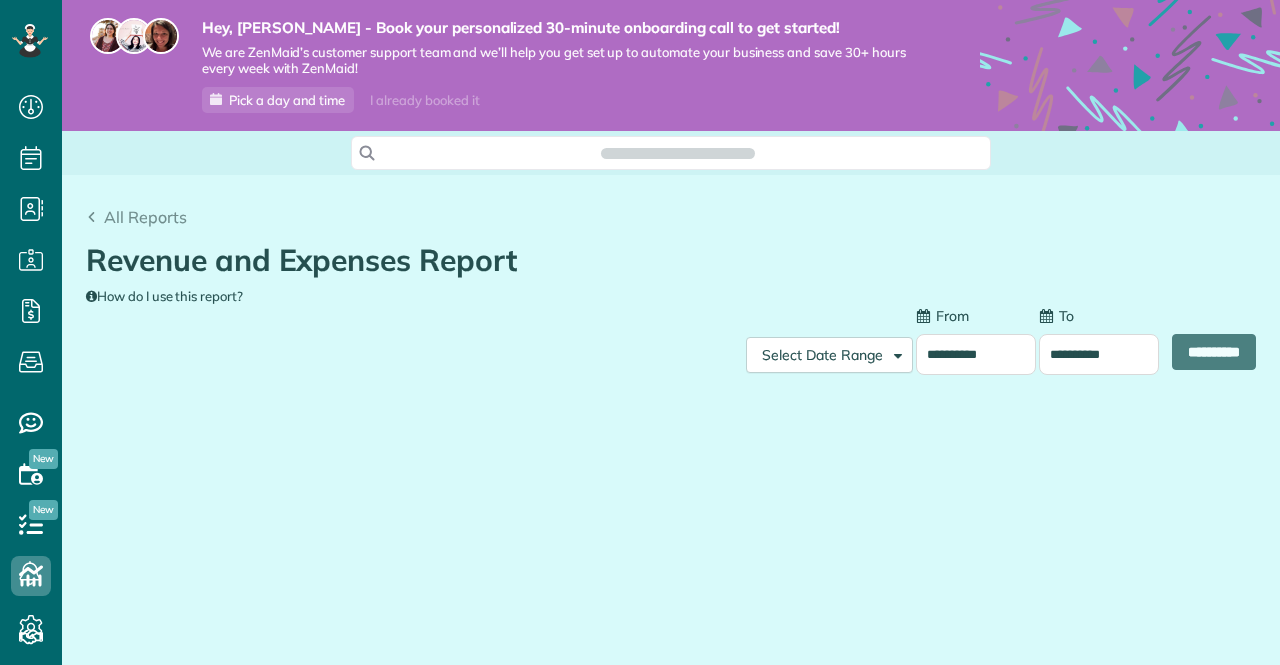 scroll, scrollTop: 0, scrollLeft: 0, axis: both 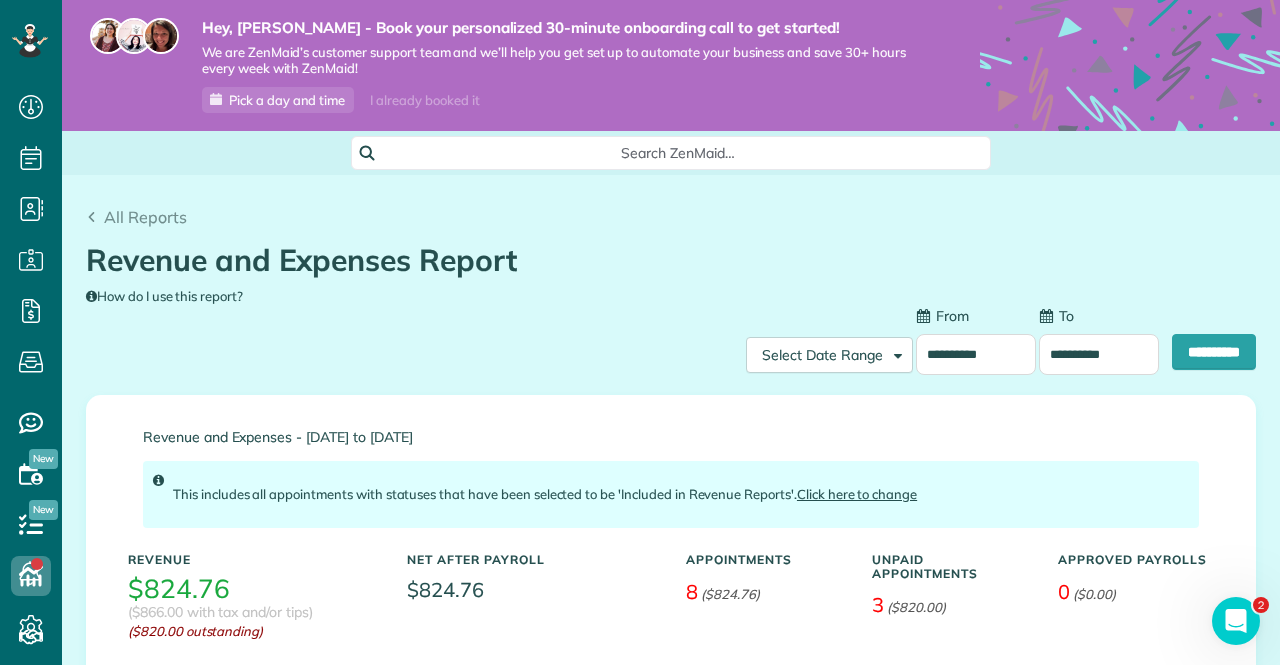type on "**********" 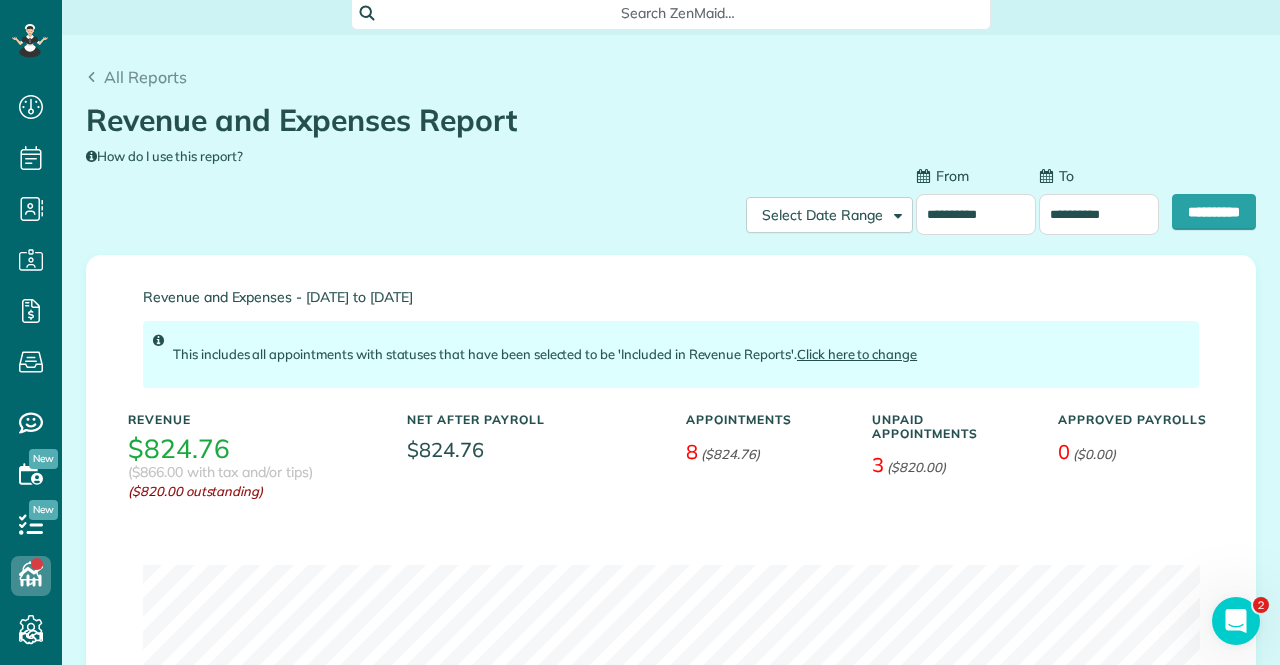scroll, scrollTop: 440, scrollLeft: 0, axis: vertical 